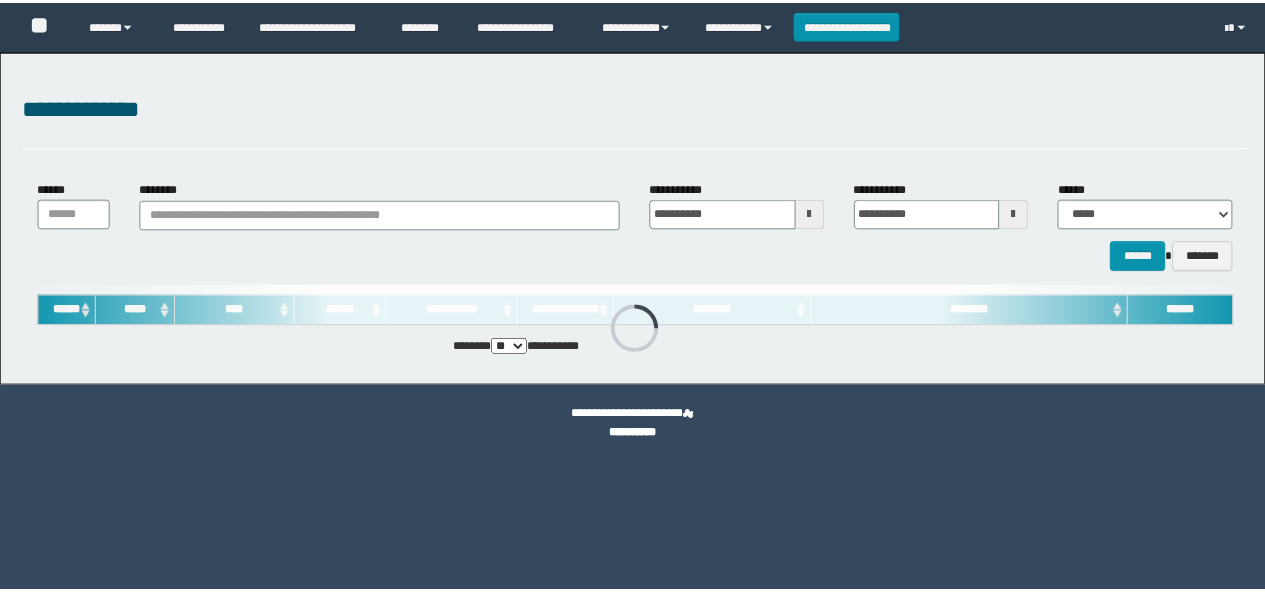 scroll, scrollTop: 0, scrollLeft: 0, axis: both 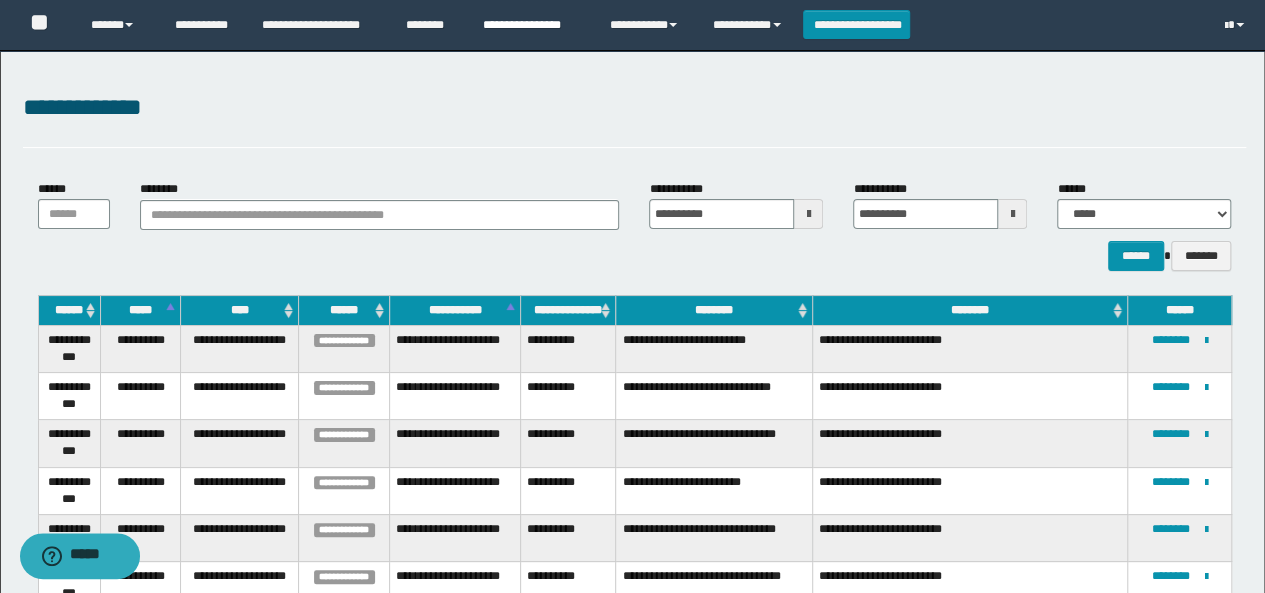 click on "**********" at bounding box center (531, 25) 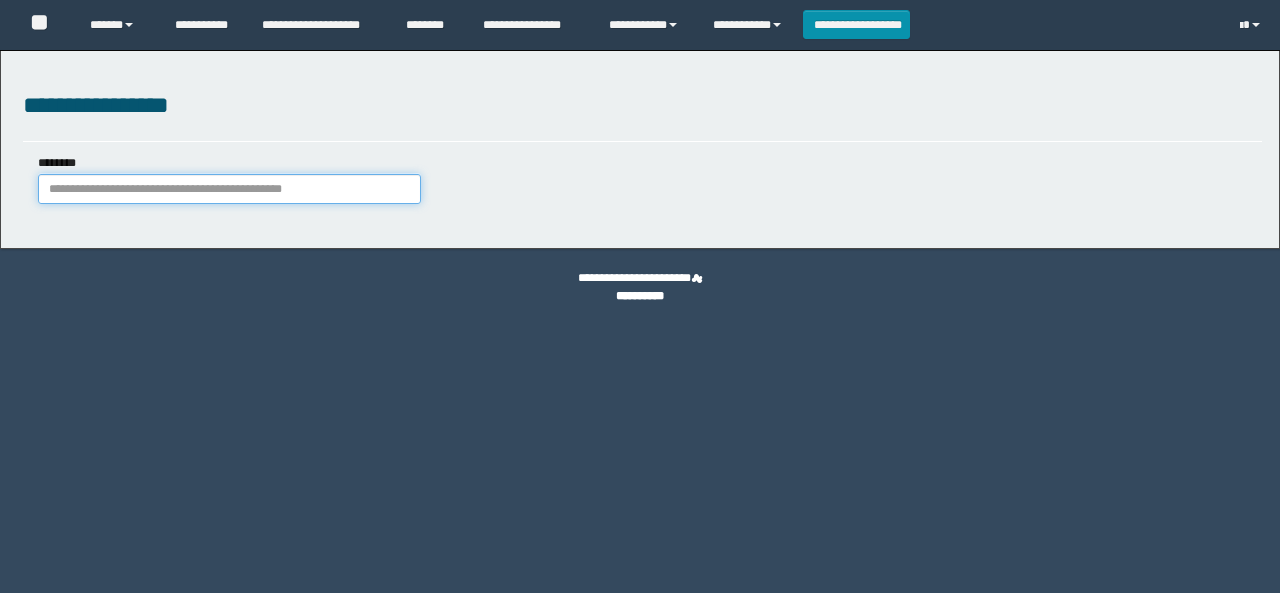 scroll, scrollTop: 0, scrollLeft: 0, axis: both 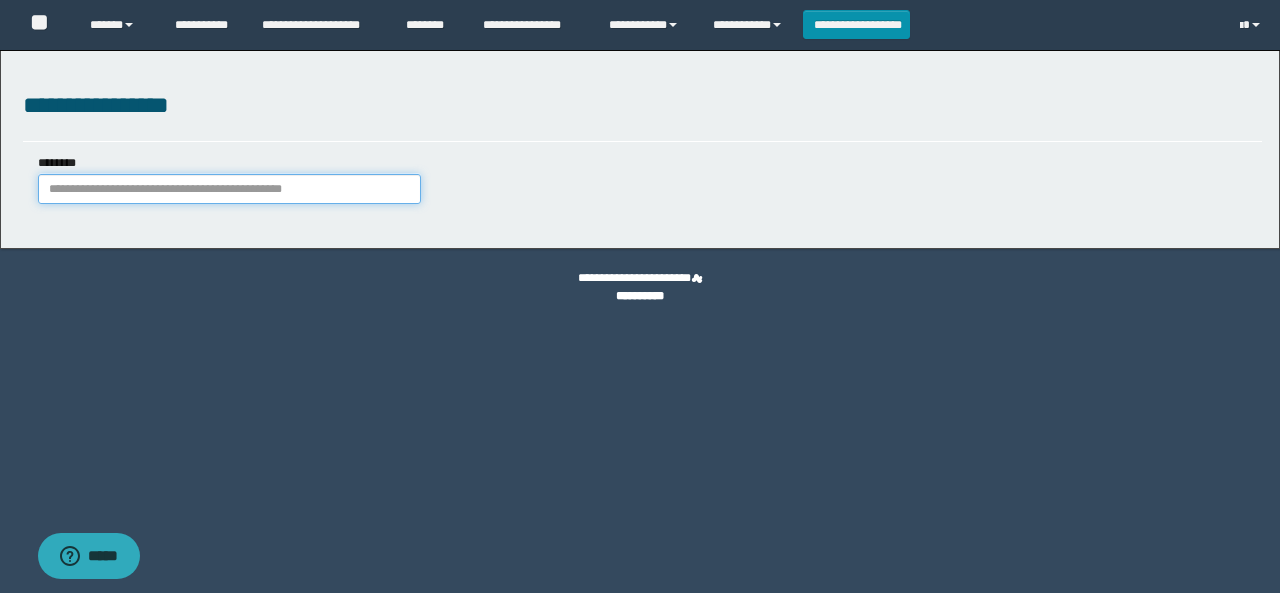 paste on "********" 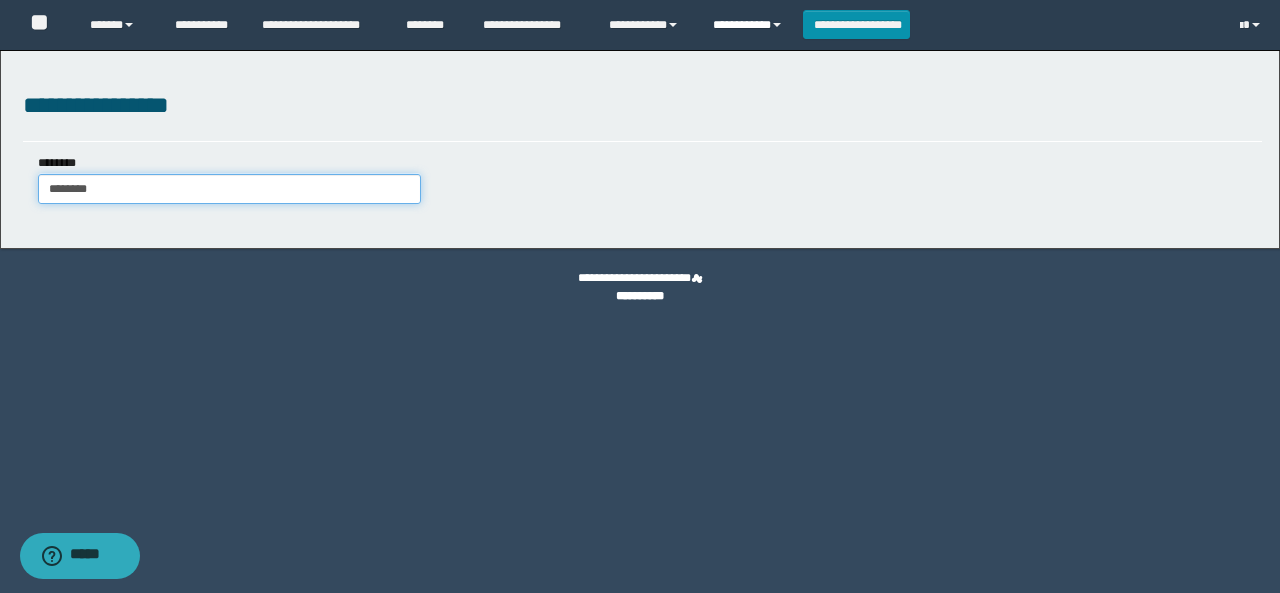 type on "********" 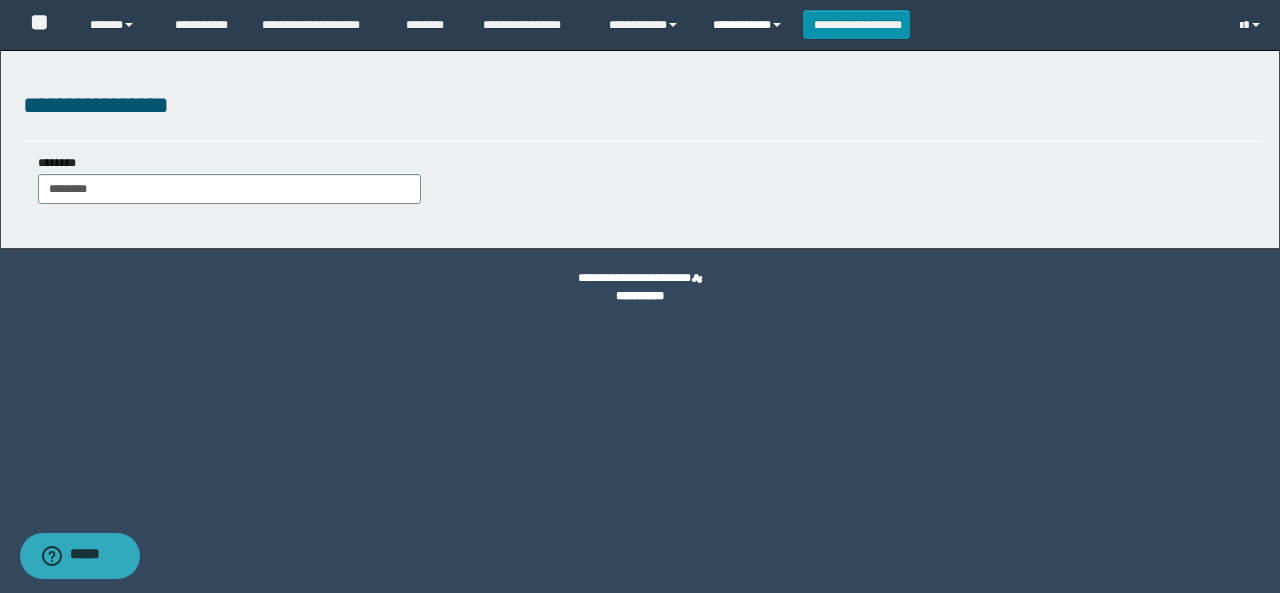 click on "**********" at bounding box center (750, 25) 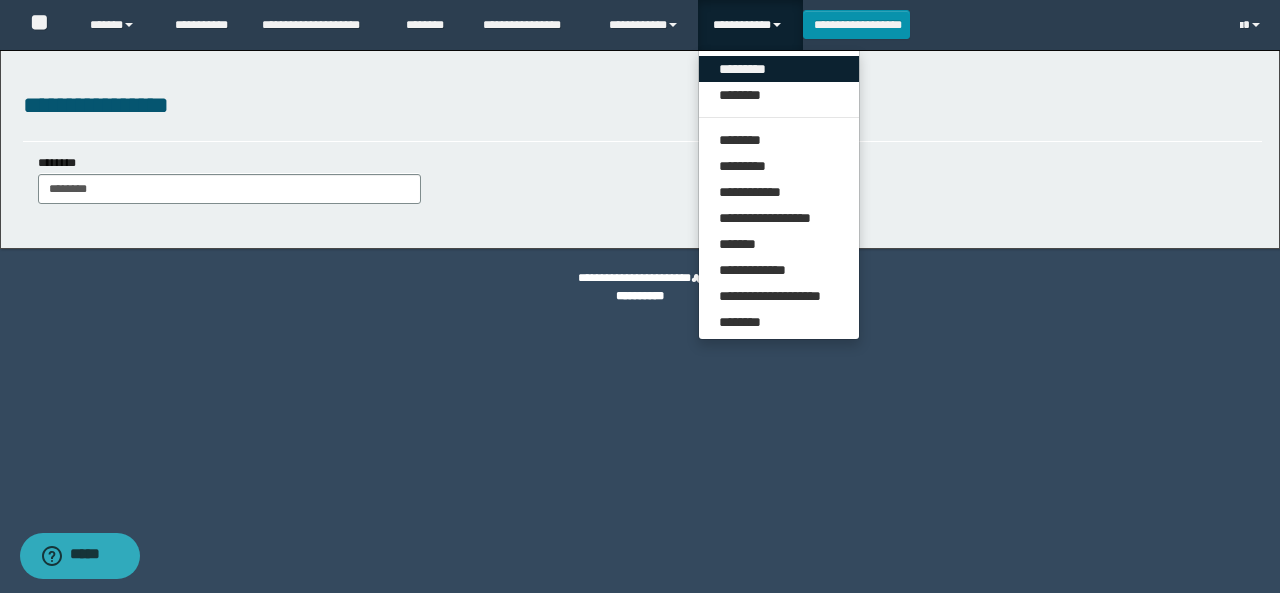 click on "*********" at bounding box center [779, 69] 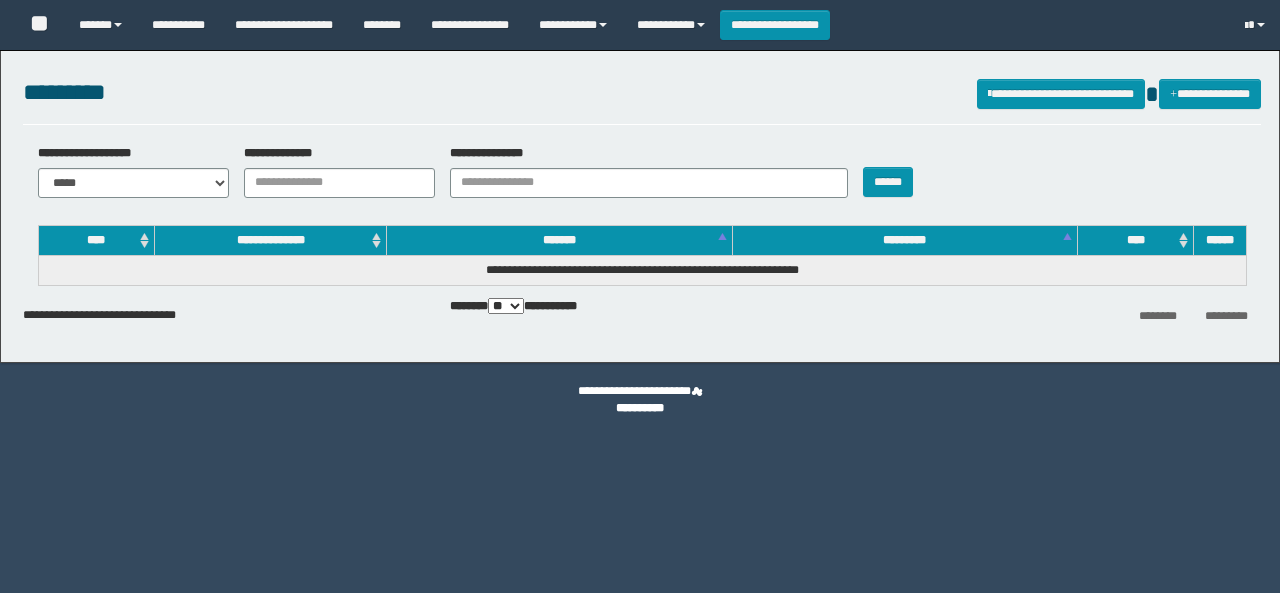 scroll, scrollTop: 0, scrollLeft: 0, axis: both 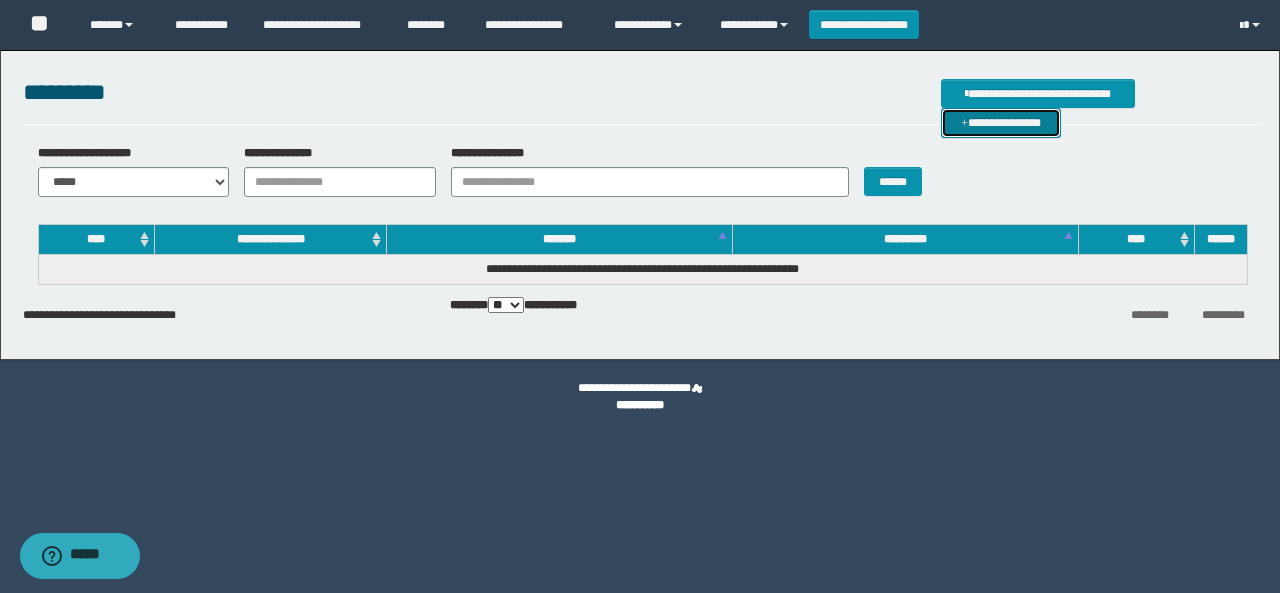click on "**********" at bounding box center (1001, 122) 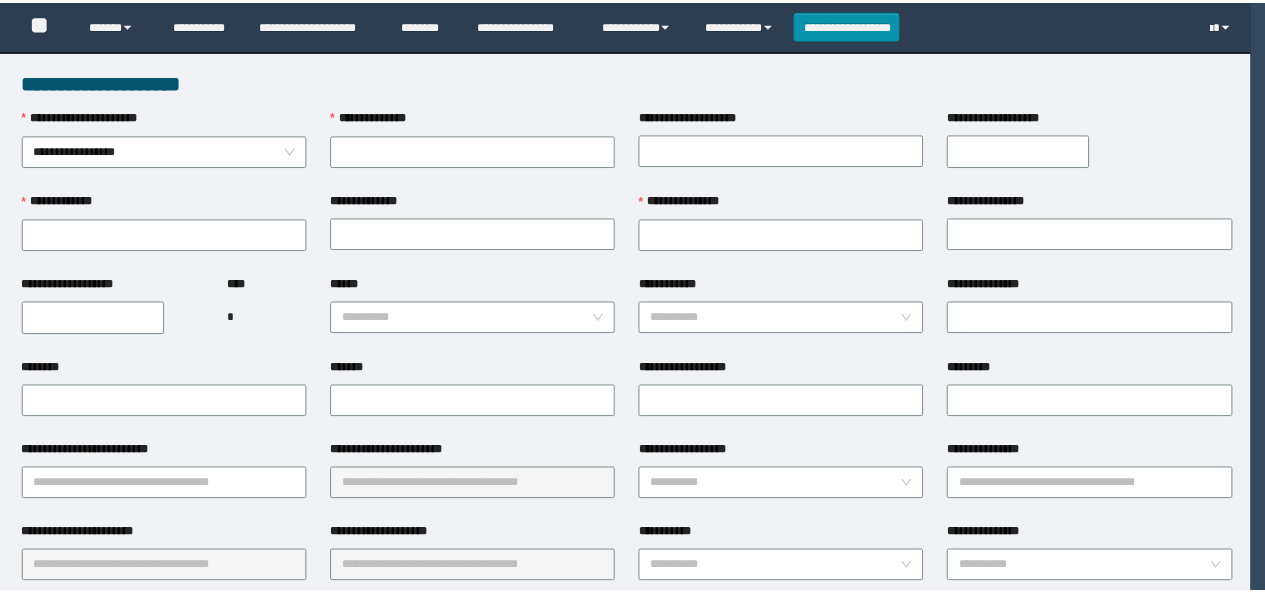 scroll, scrollTop: 0, scrollLeft: 0, axis: both 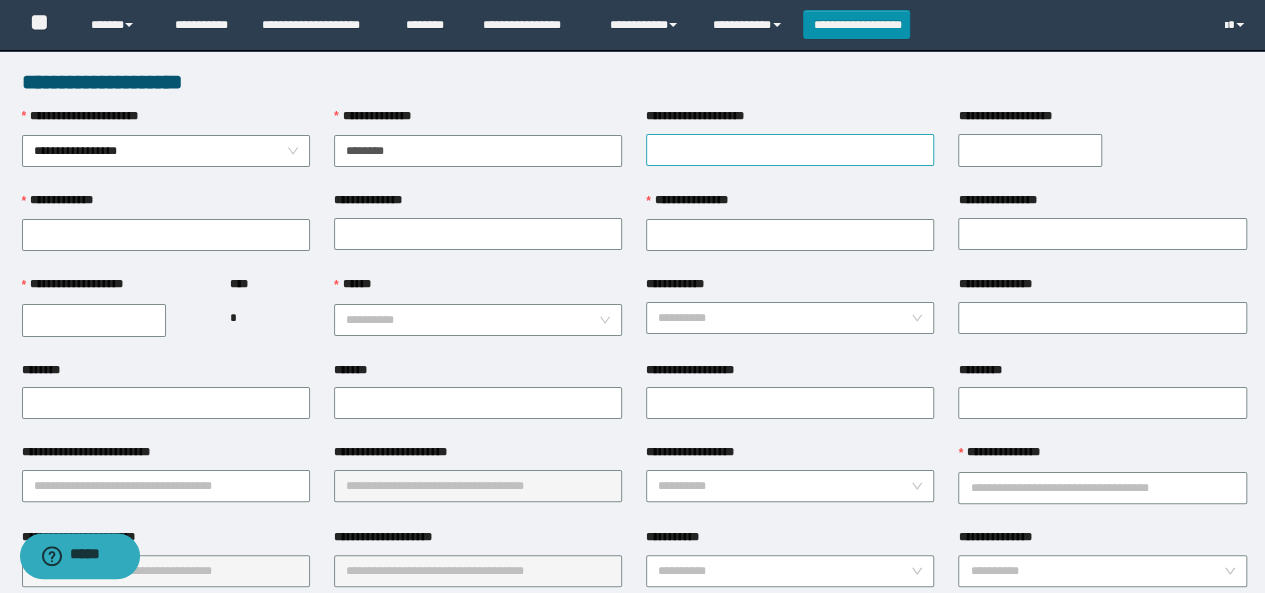 type on "********" 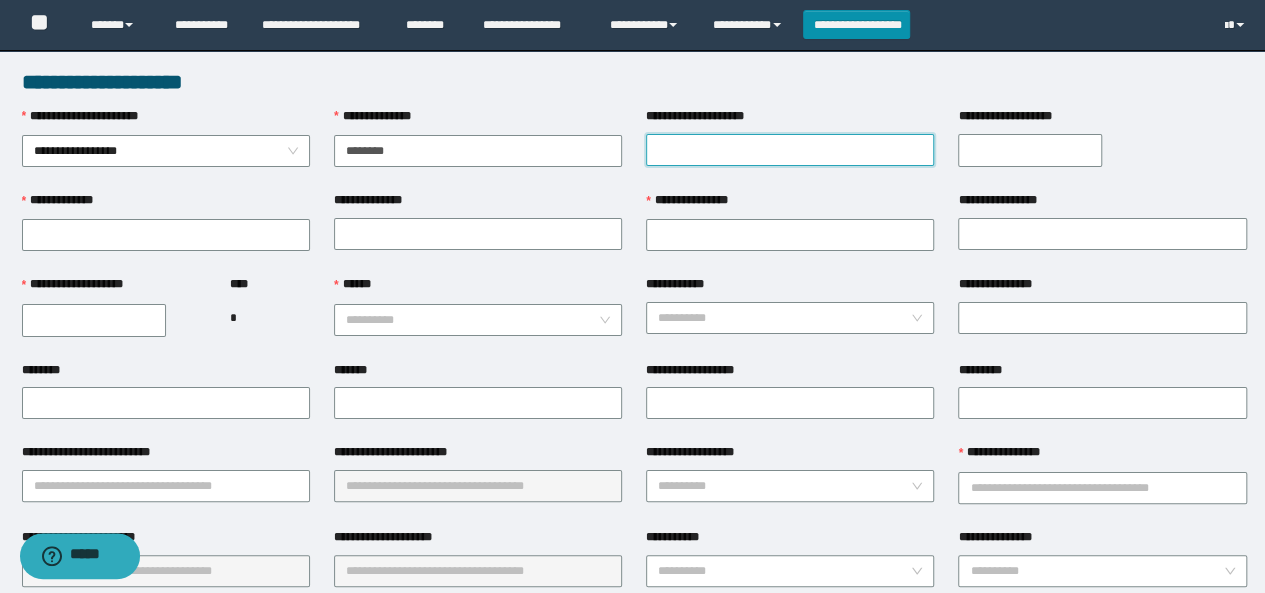 click on "**********" at bounding box center (790, 150) 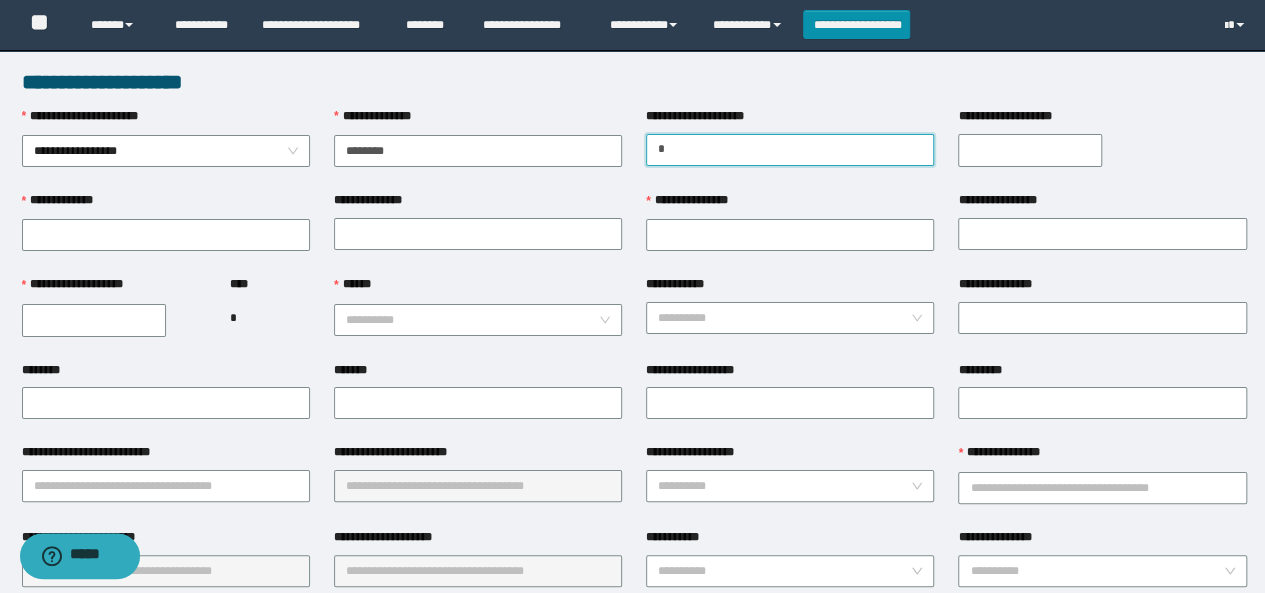 type on "******" 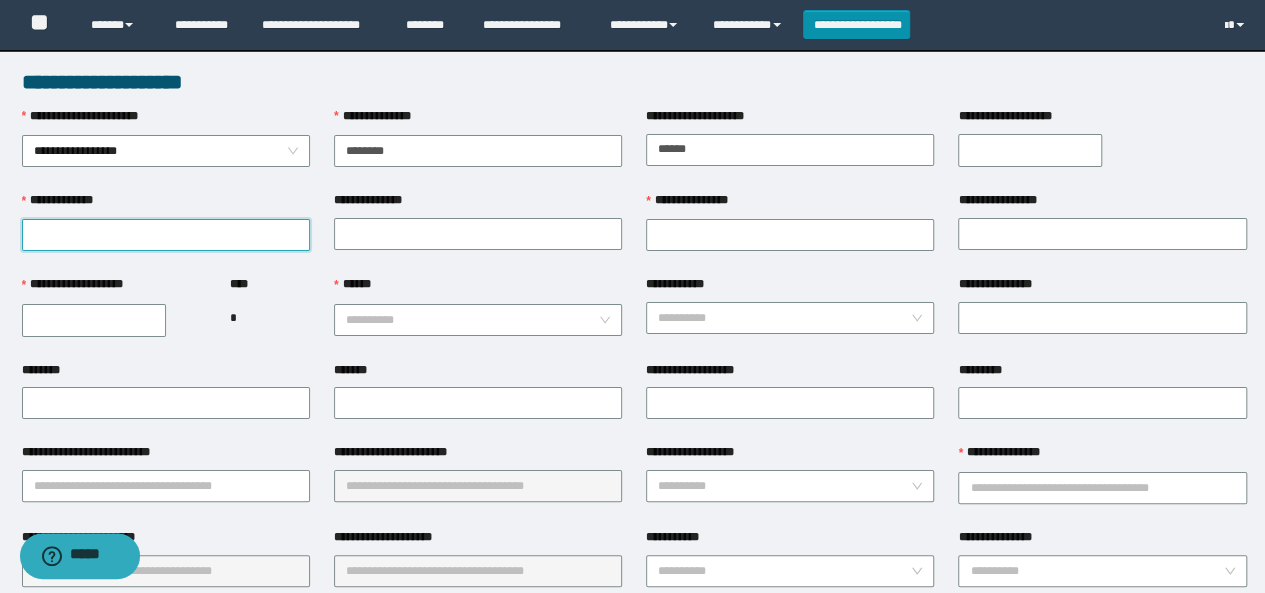 click on "**********" at bounding box center [166, 235] 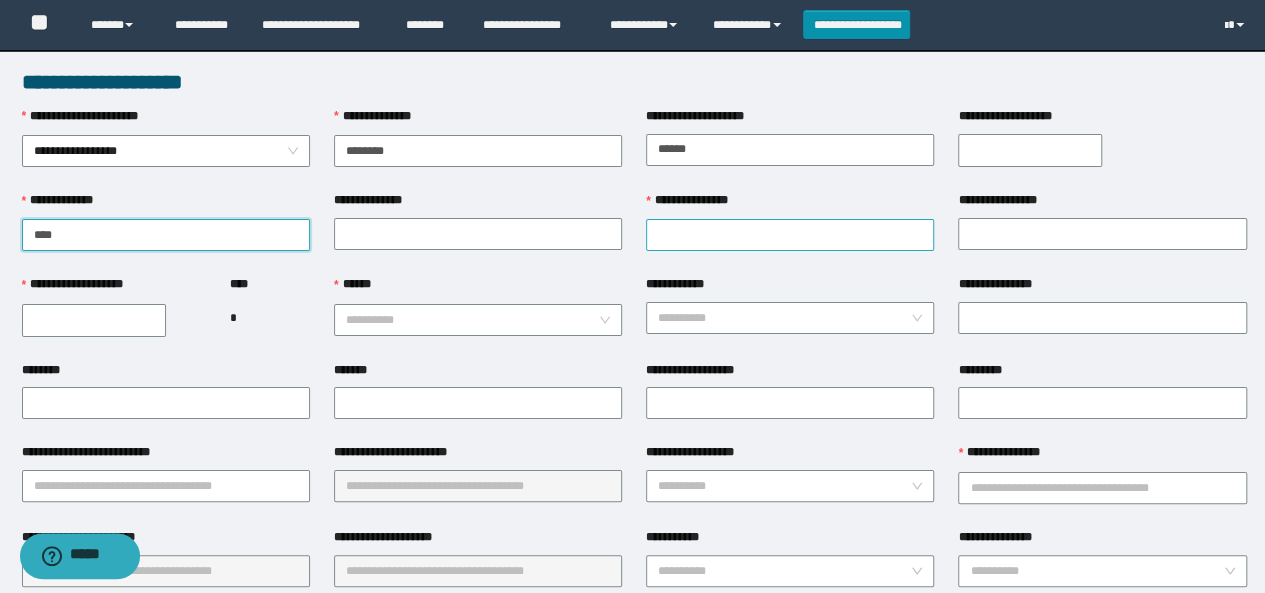 type on "****" 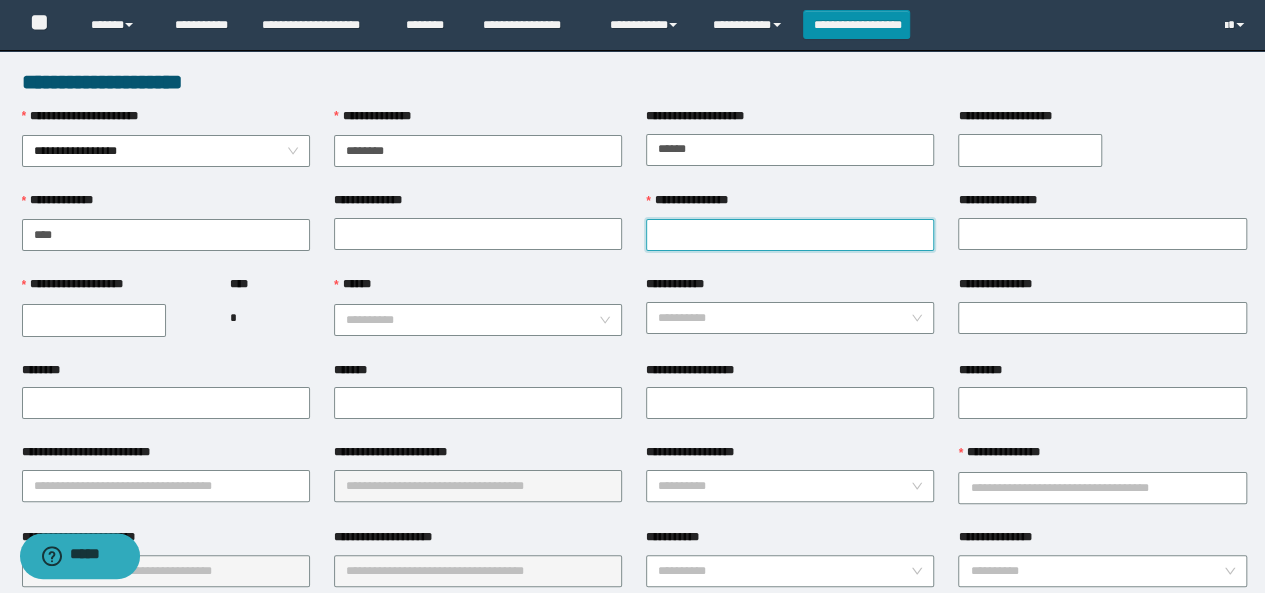 click on "**********" at bounding box center [790, 235] 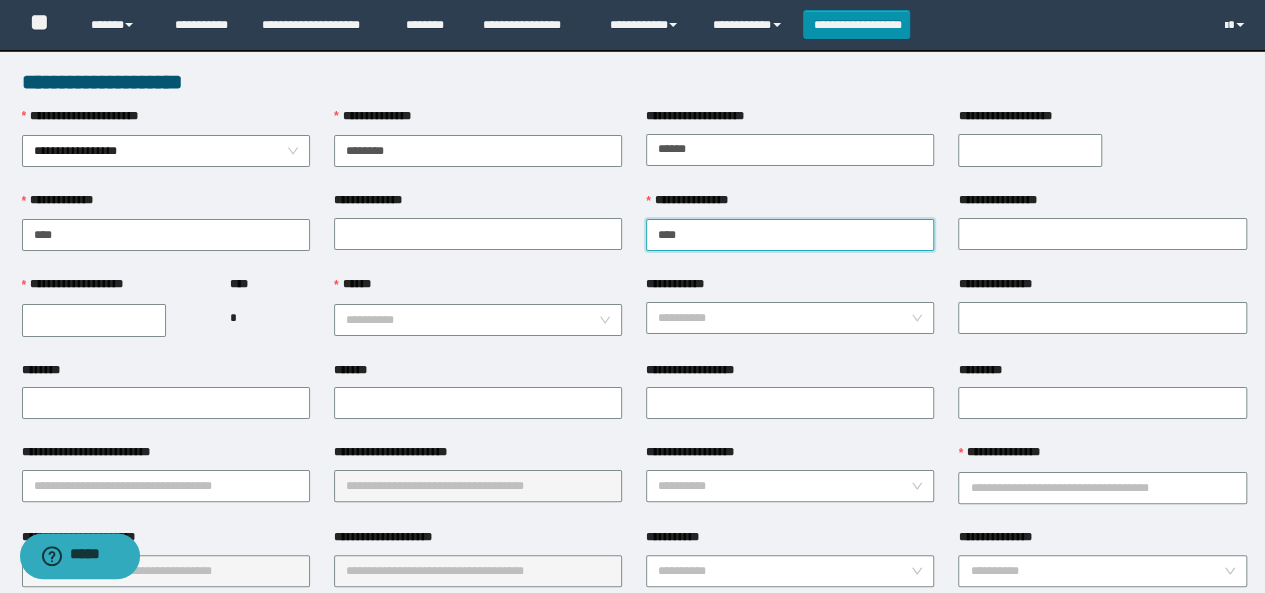 type on "********" 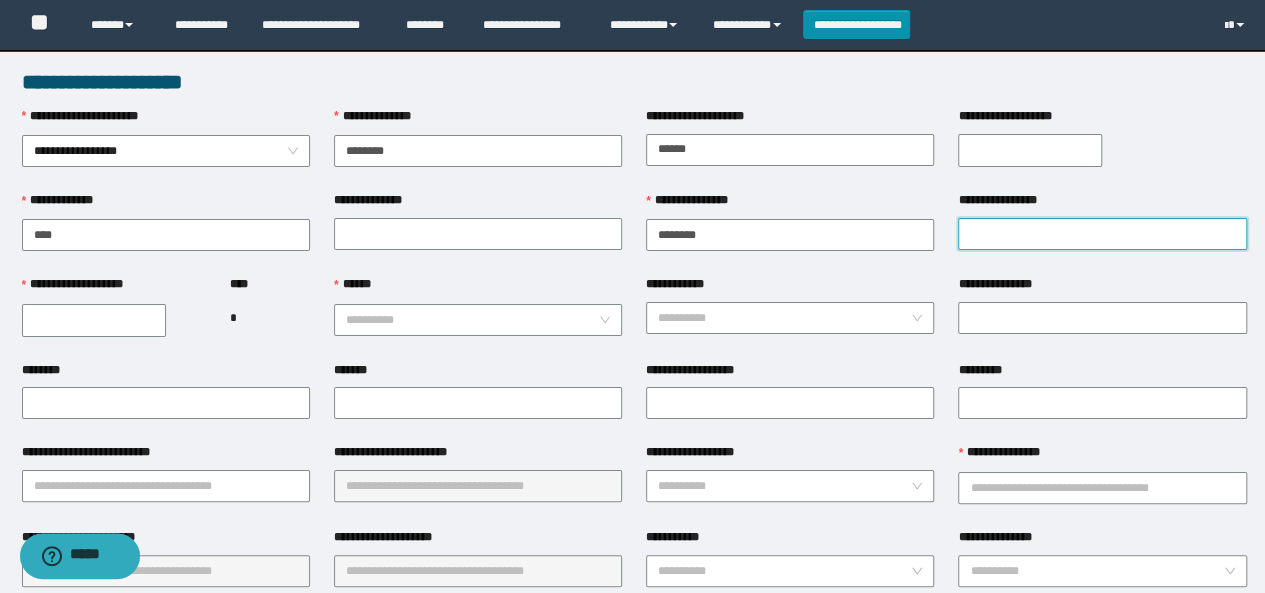 click on "**********" at bounding box center [1102, 234] 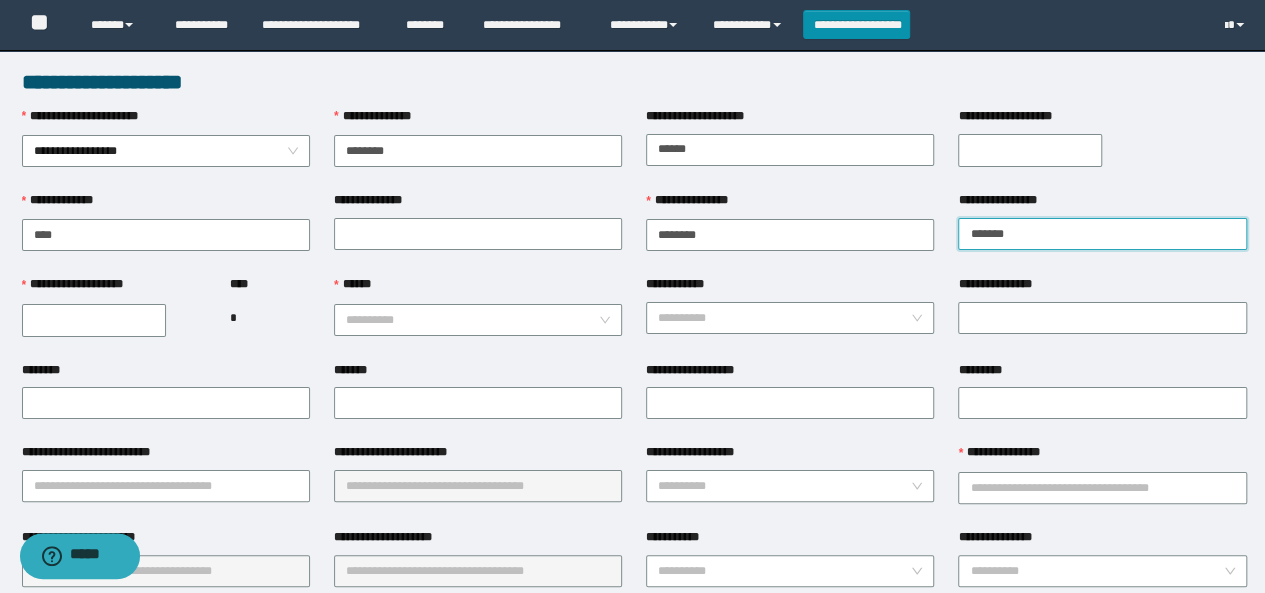 type on "******" 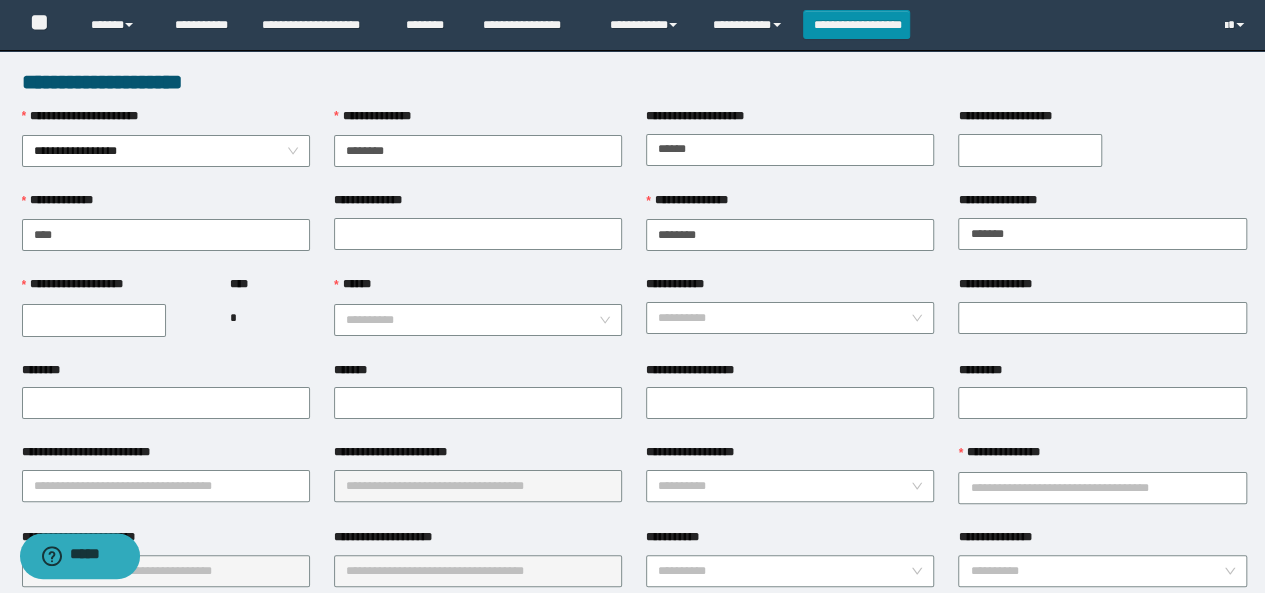click on "**********" at bounding box center [94, 320] 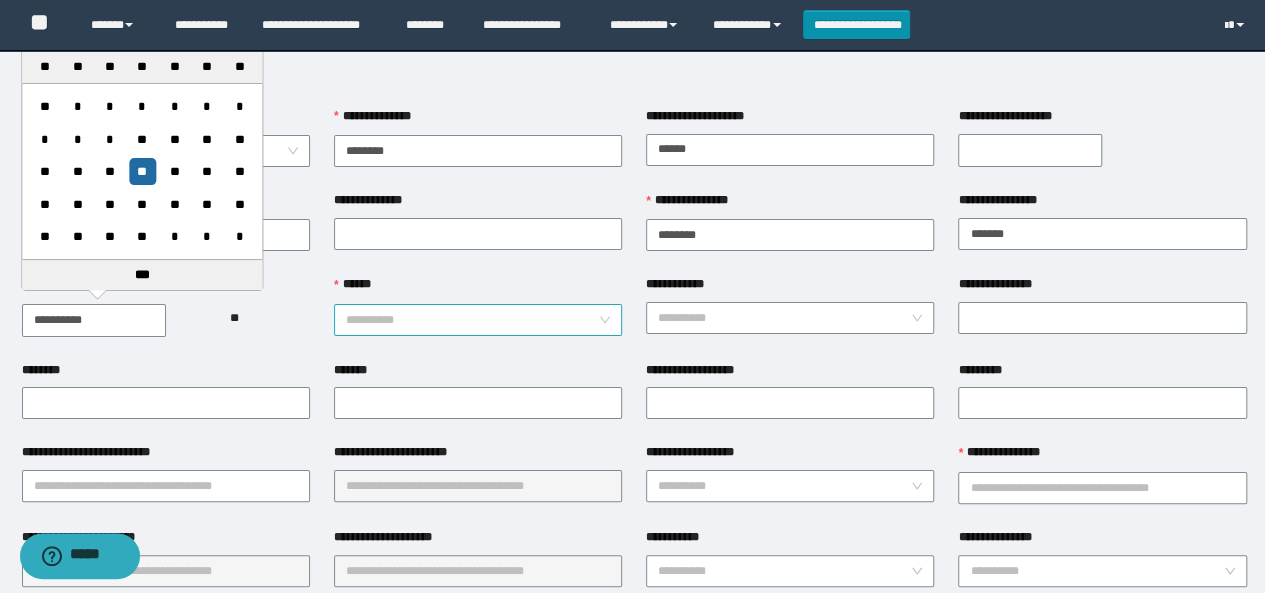 type on "**********" 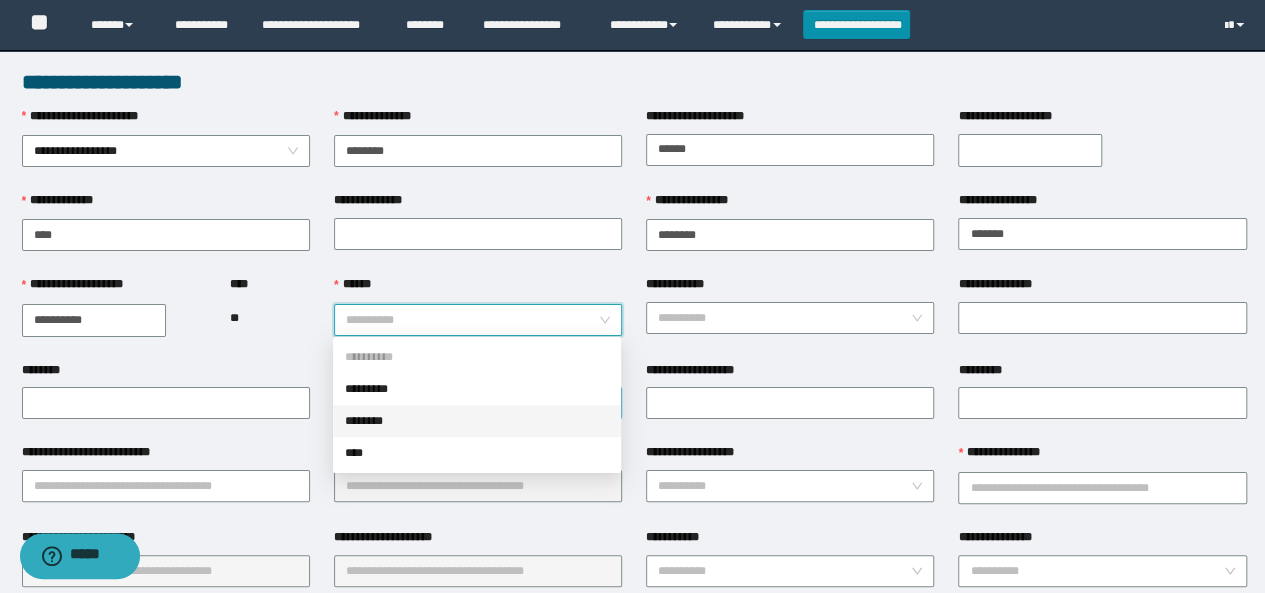 click on "********" at bounding box center (477, 421) 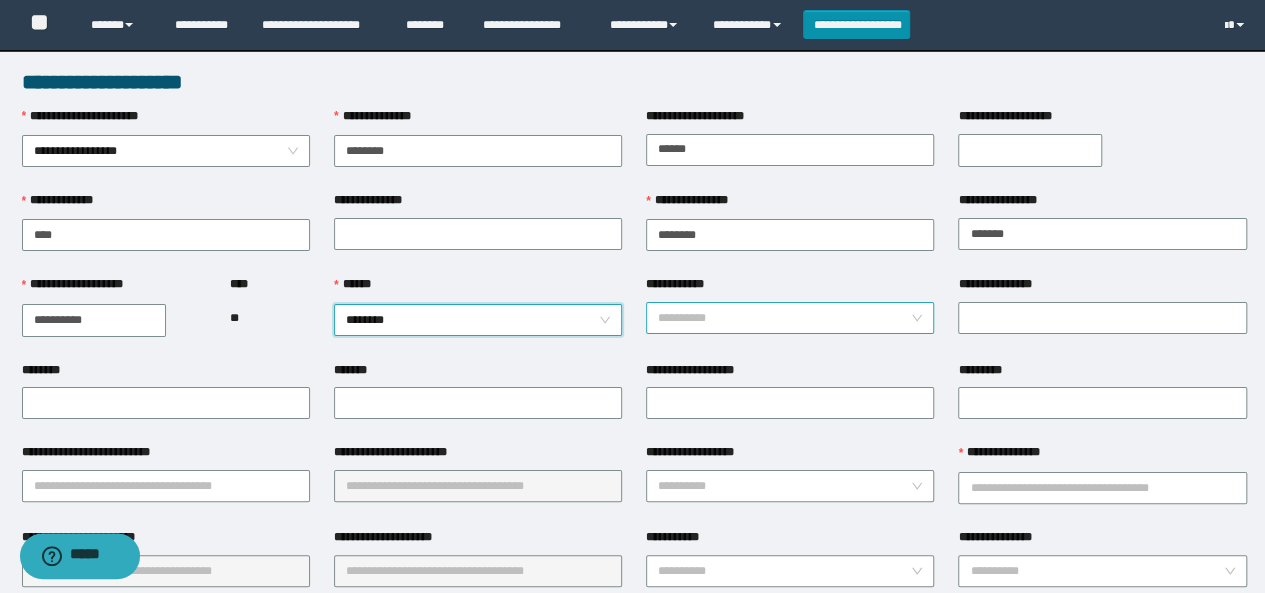 click on "**********" at bounding box center (784, 318) 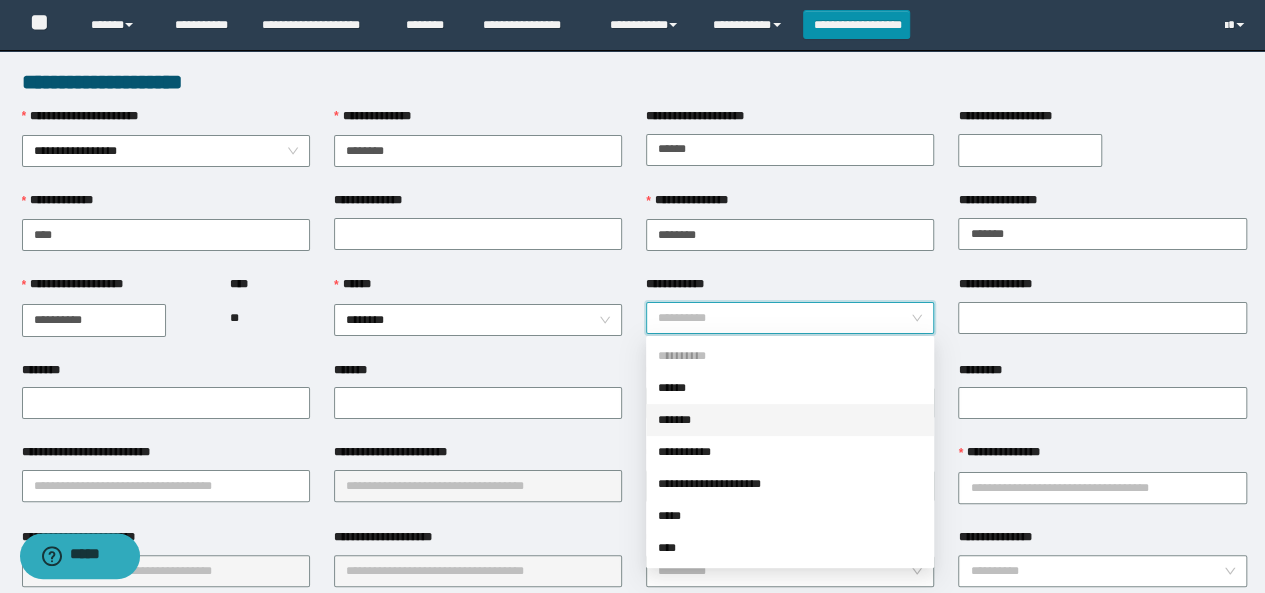 click on "*******" at bounding box center (790, 420) 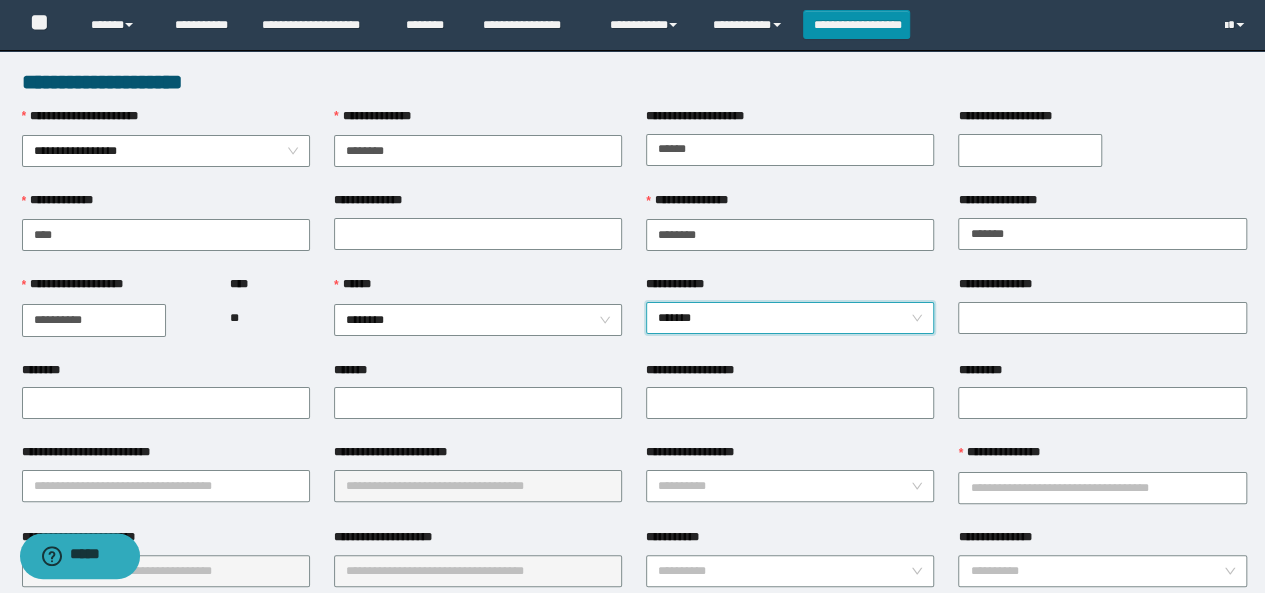 click on "*******" at bounding box center [790, 318] 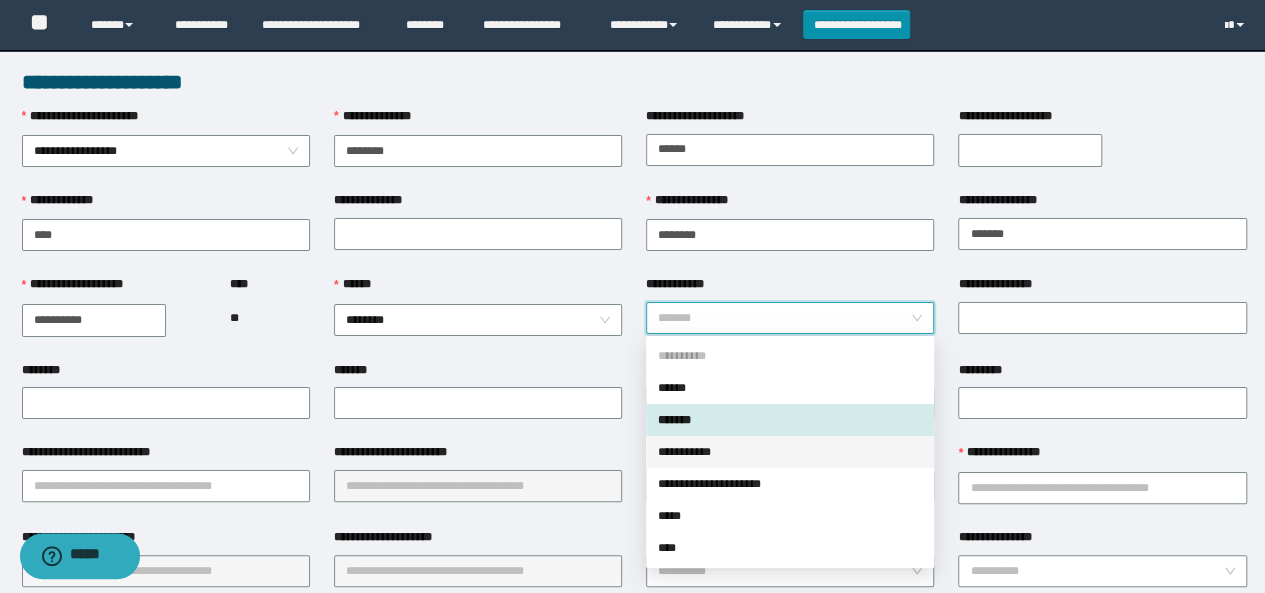 drag, startPoint x: 721, startPoint y: 453, endPoint x: 936, endPoint y: 363, distance: 233.07724 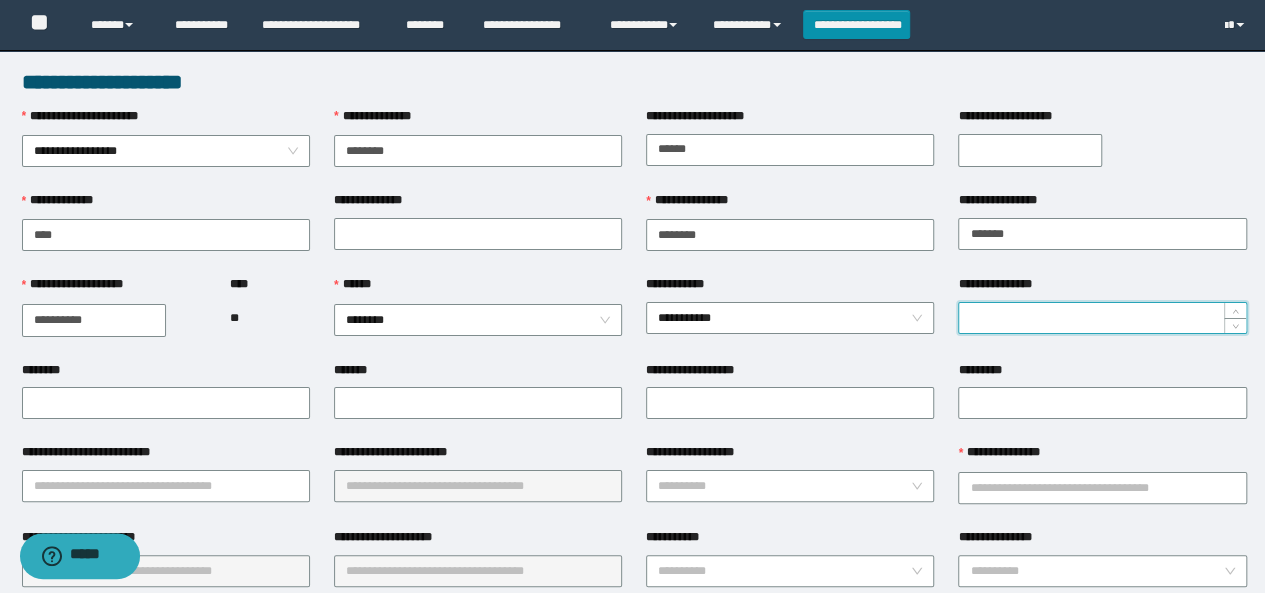 click on "**********" at bounding box center (1102, 318) 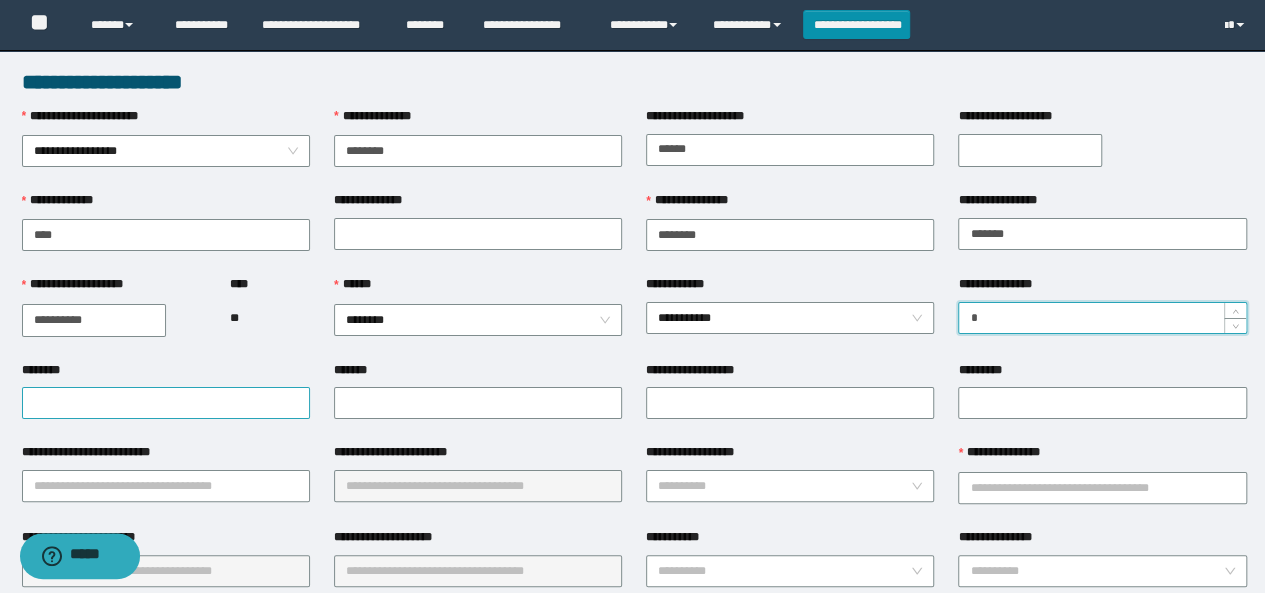 type on "*" 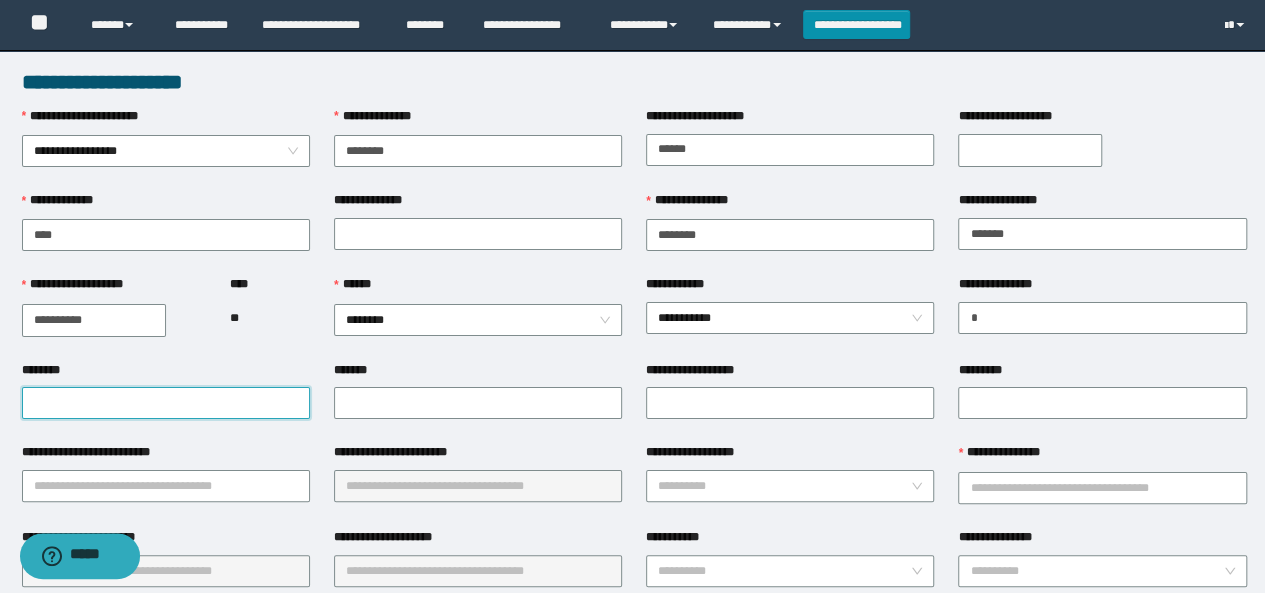 click on "********" at bounding box center (166, 403) 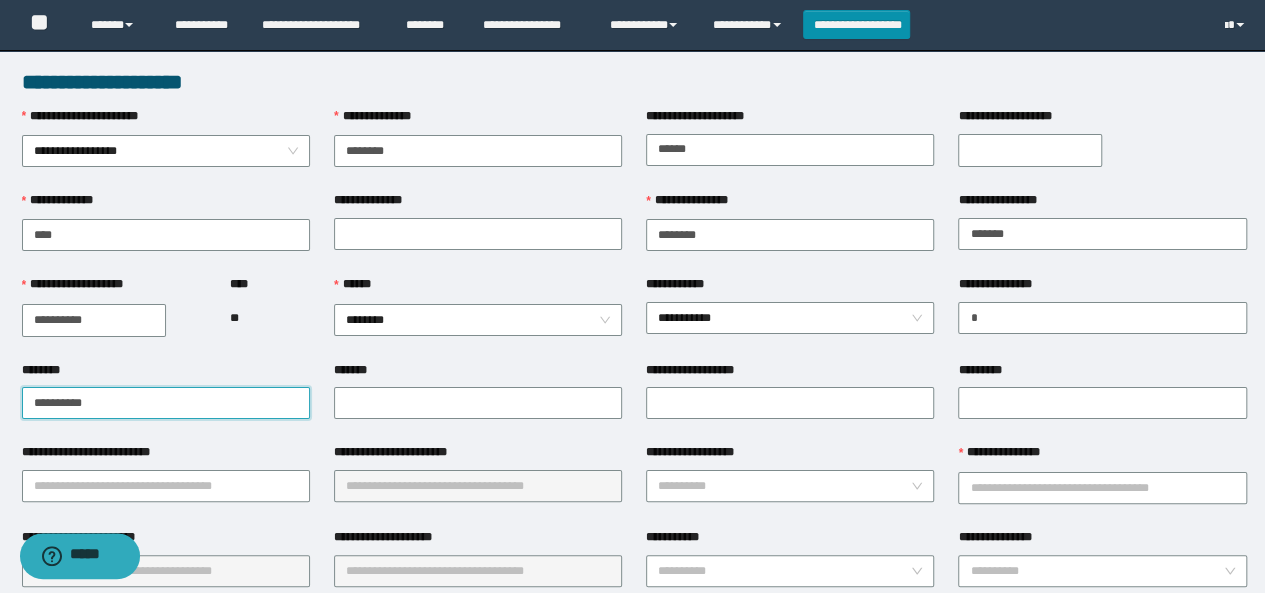 click on "**********" at bounding box center (632, 840) 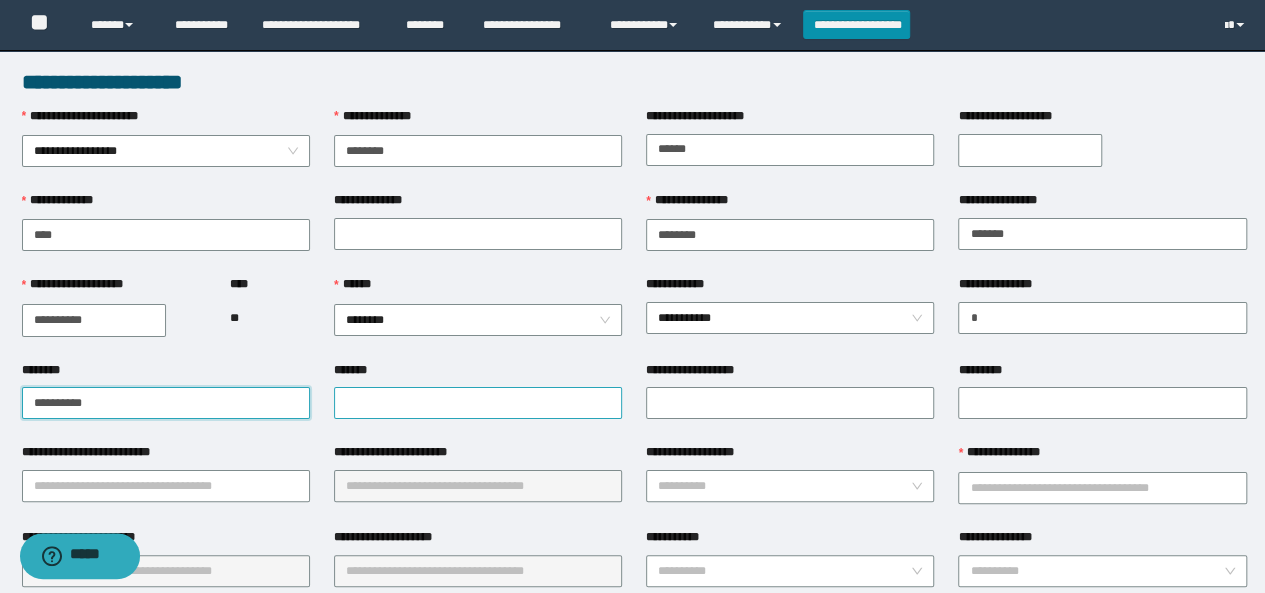 type on "**********" 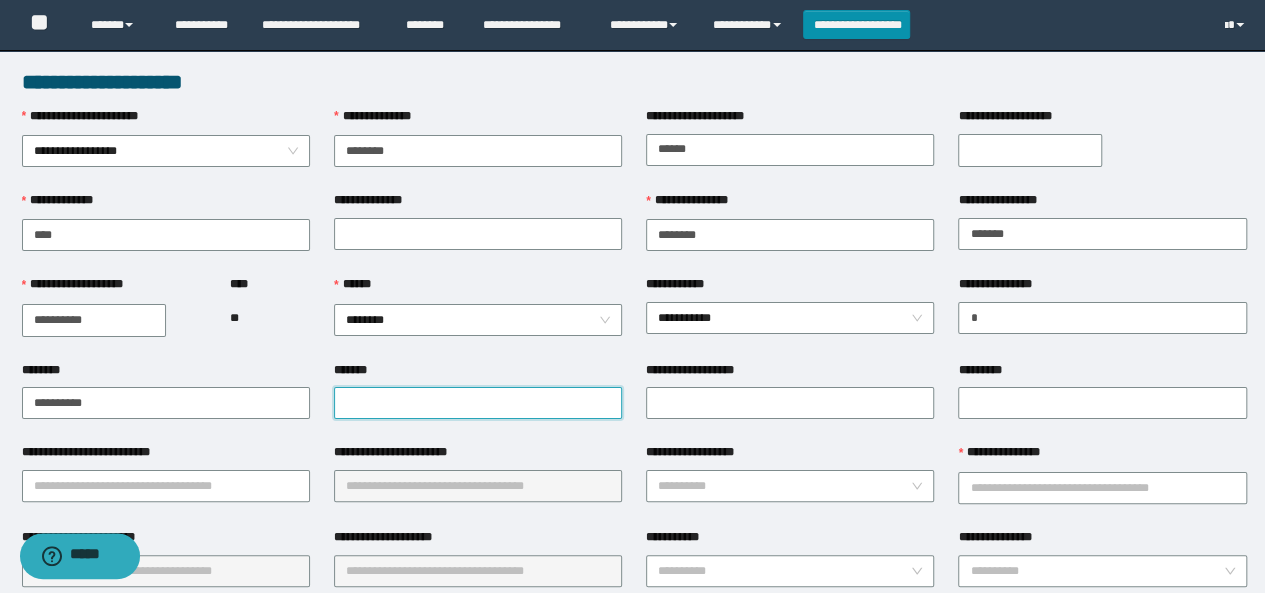 click on "*******" at bounding box center [478, 403] 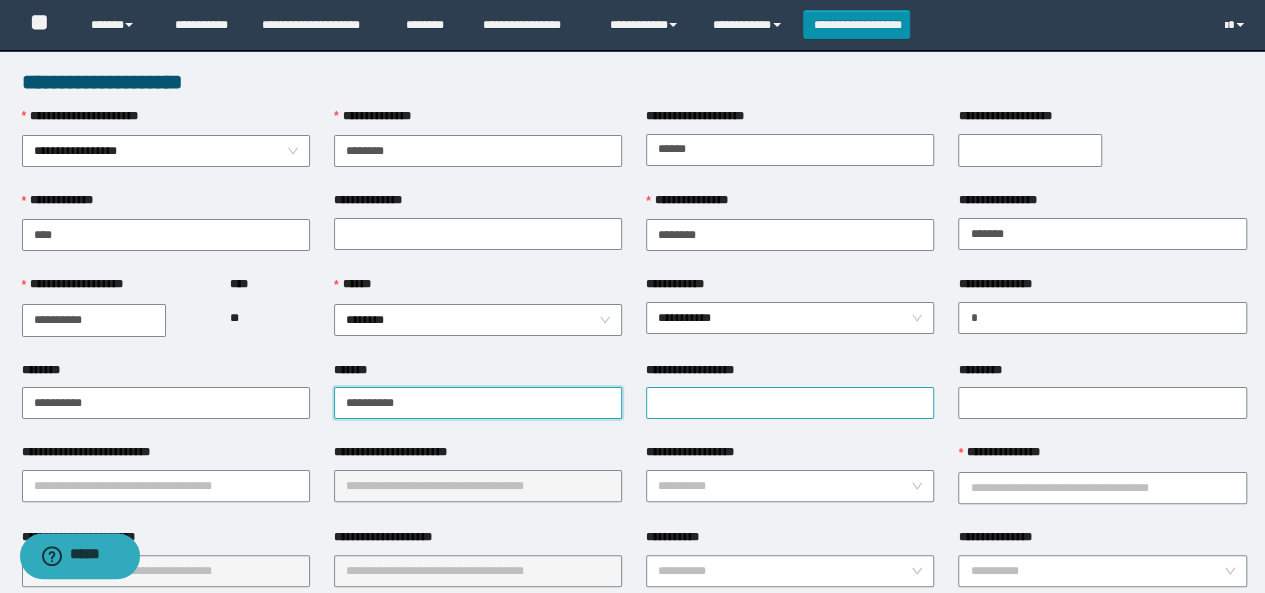 type on "**********" 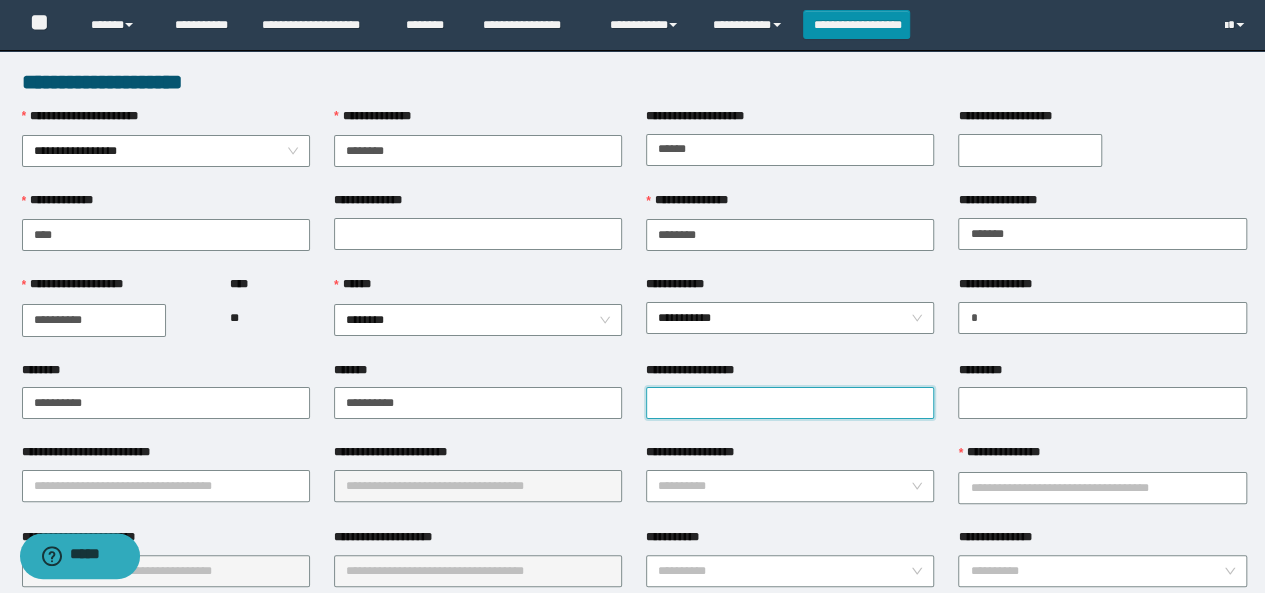 click on "**********" at bounding box center [790, 403] 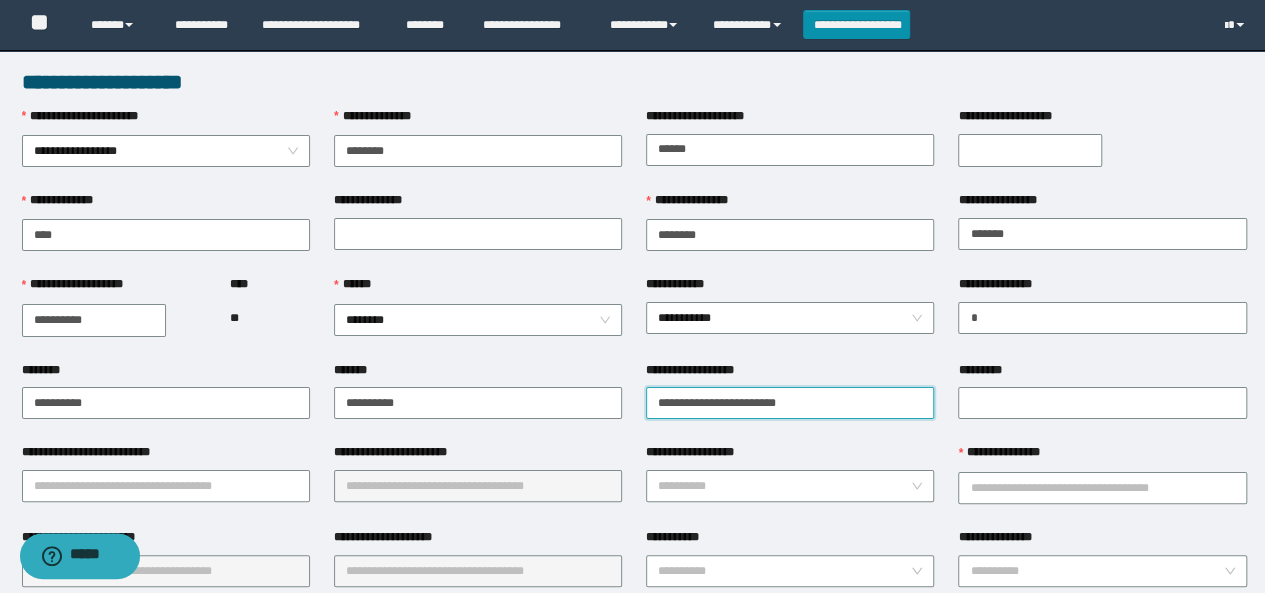 type on "**********" 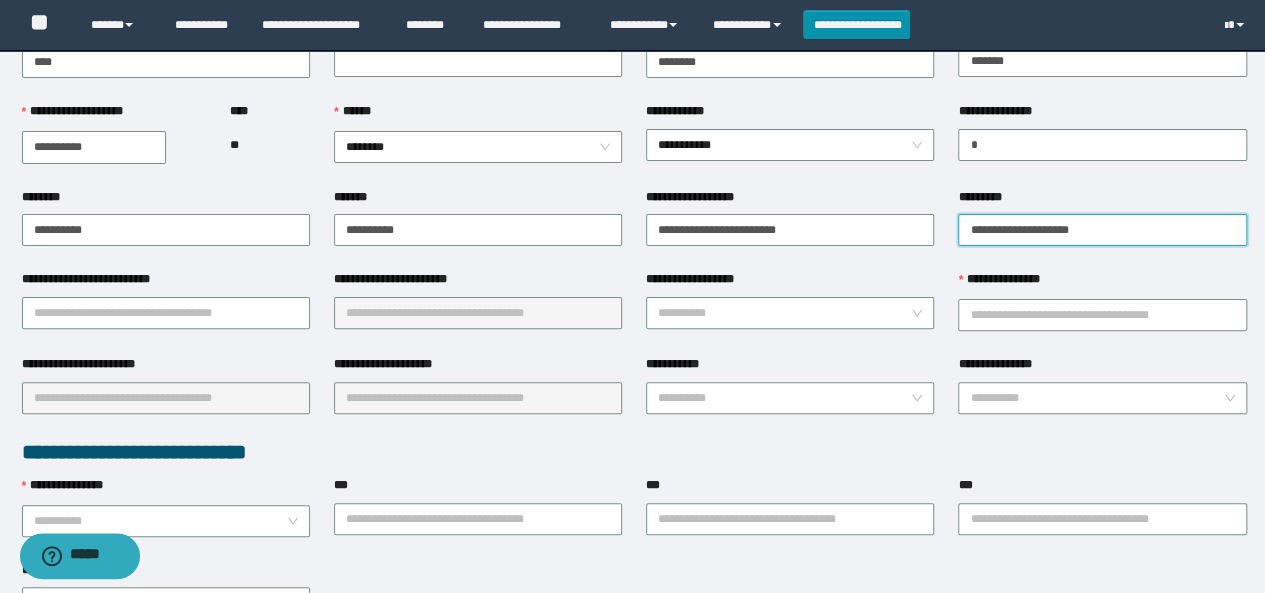 scroll, scrollTop: 300, scrollLeft: 0, axis: vertical 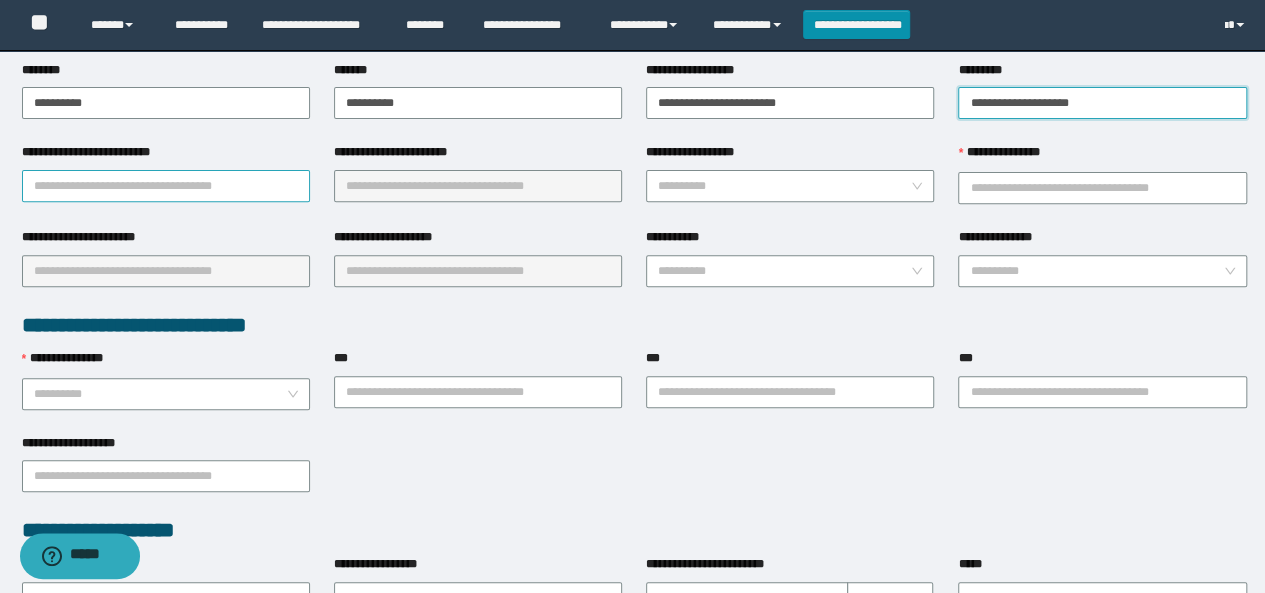 type on "**********" 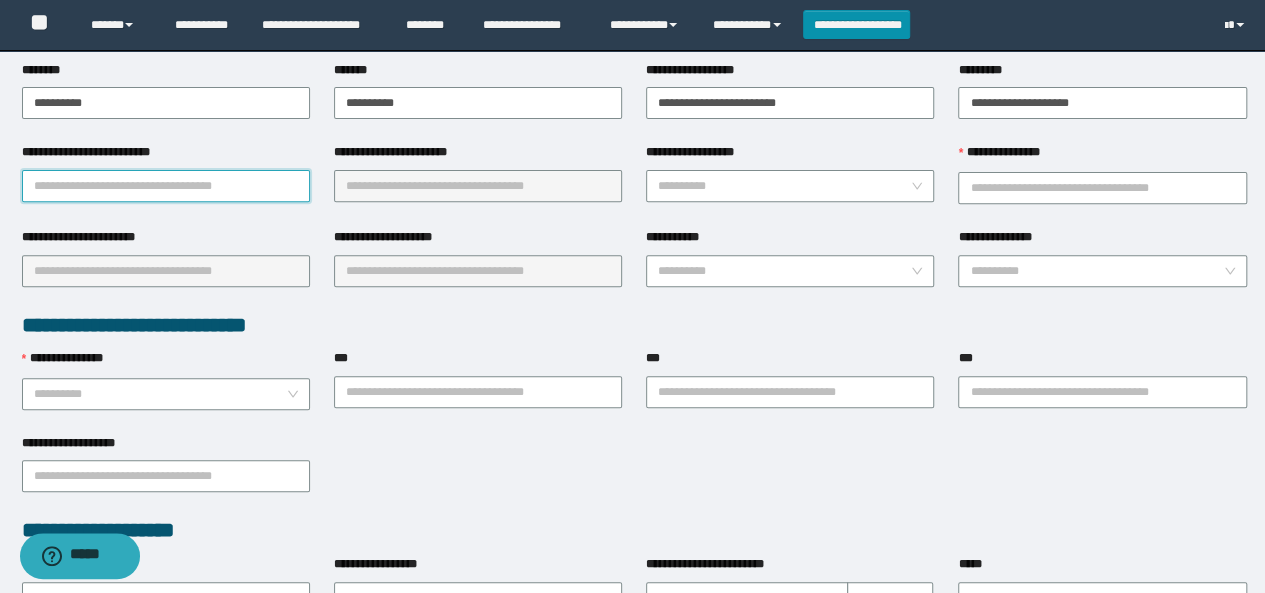 click on "**********" at bounding box center (166, 186) 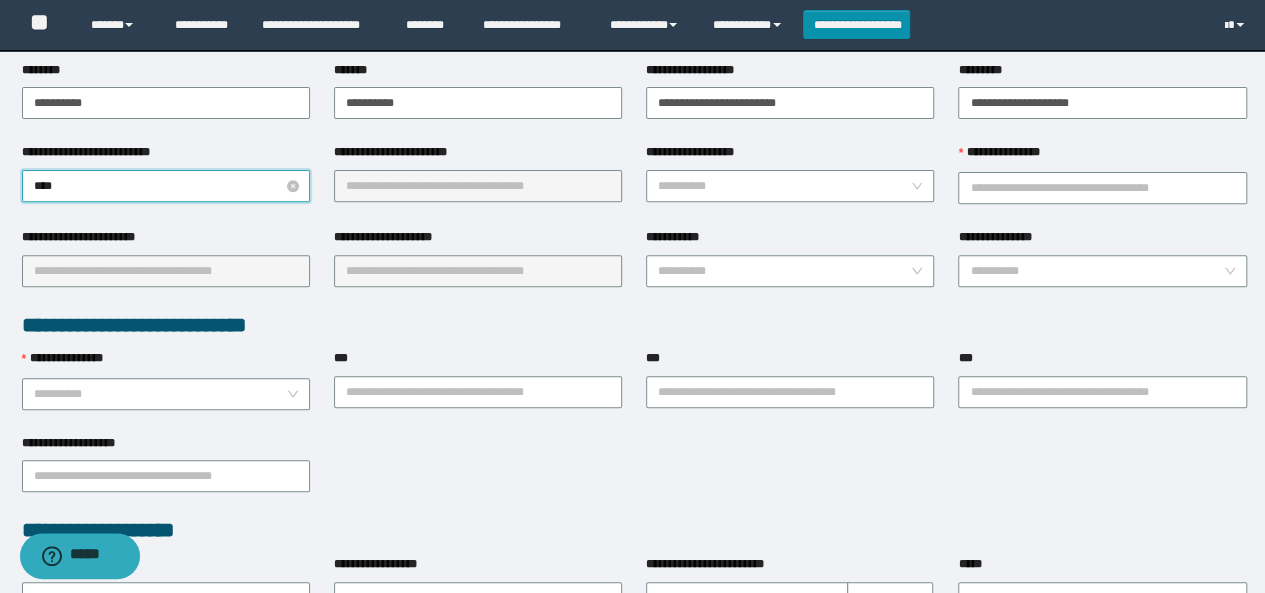 type on "*****" 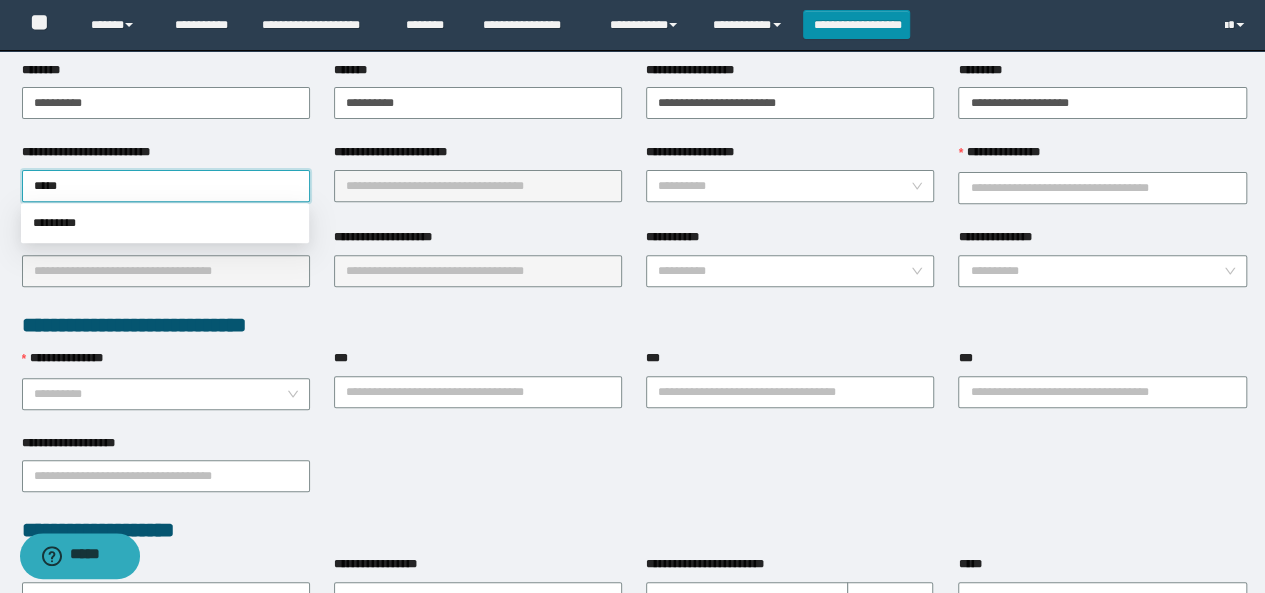 click on "*********" at bounding box center [165, 223] 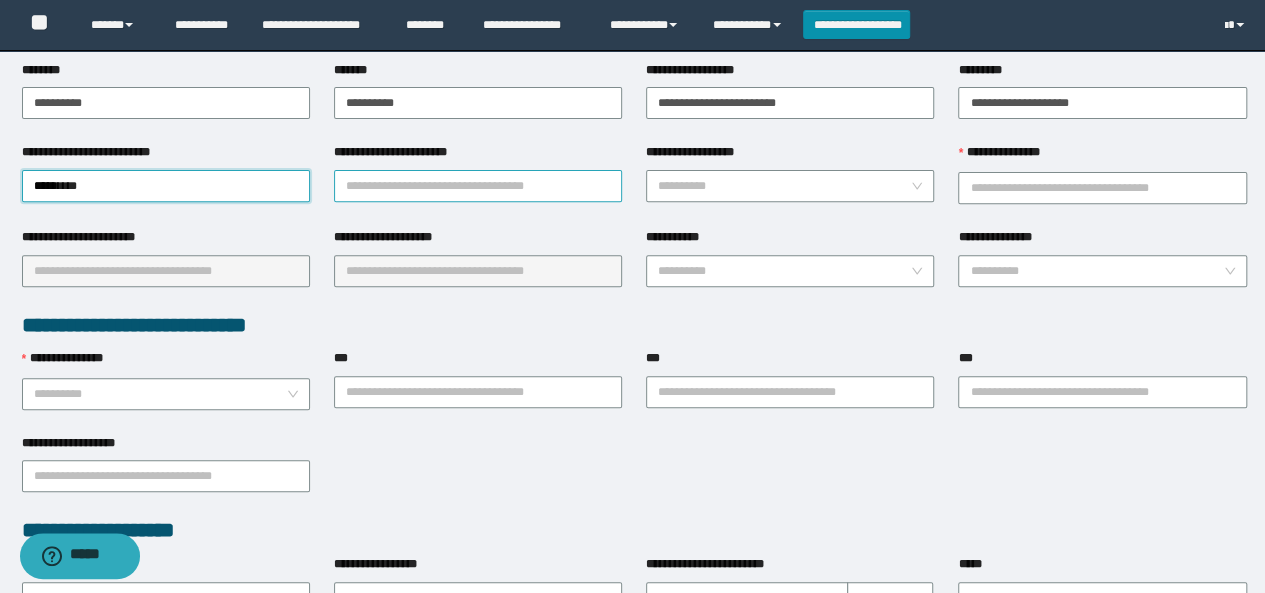 click on "**********" at bounding box center [478, 186] 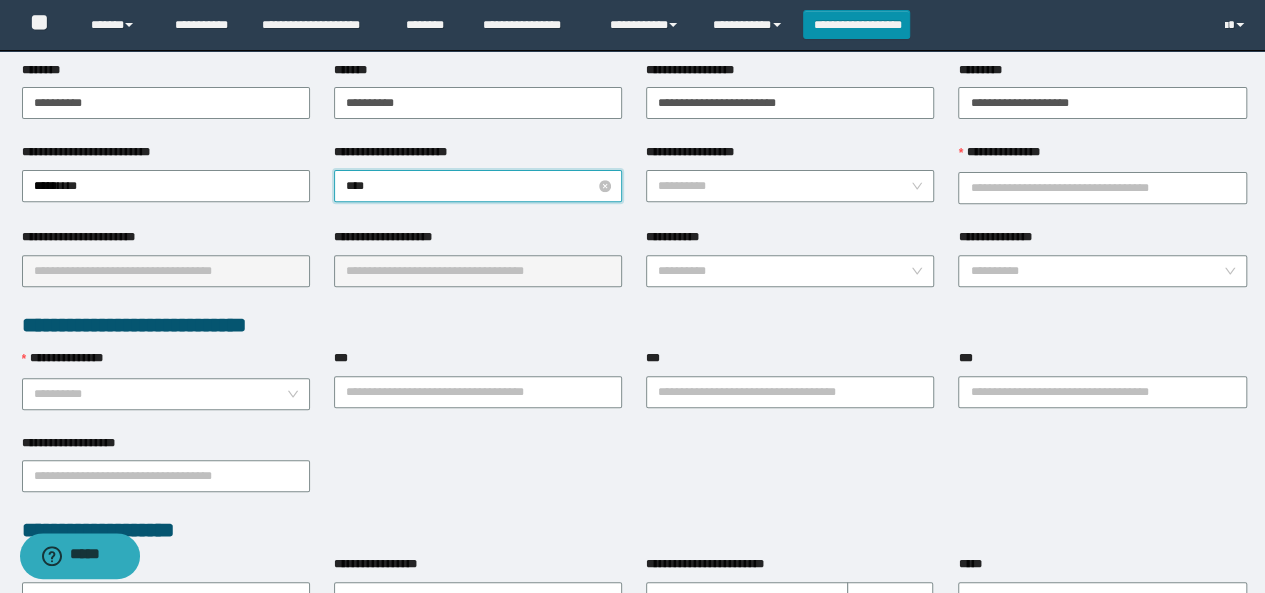 type on "*****" 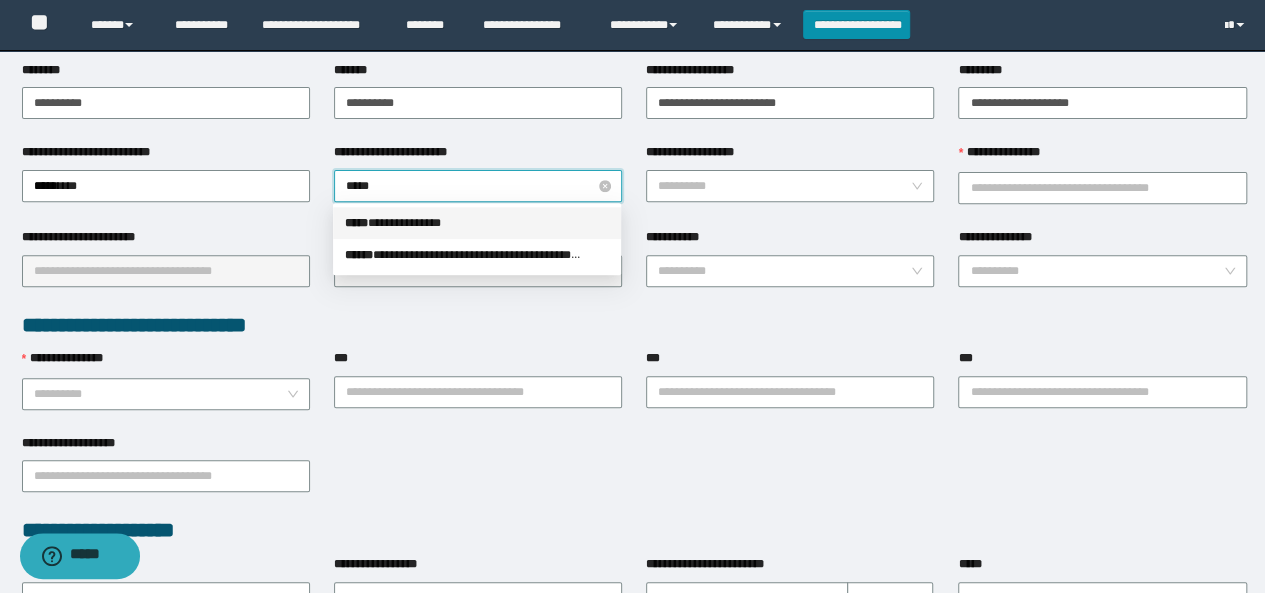 drag, startPoint x: 432, startPoint y: 215, endPoint x: 551, endPoint y: 168, distance: 127.9453 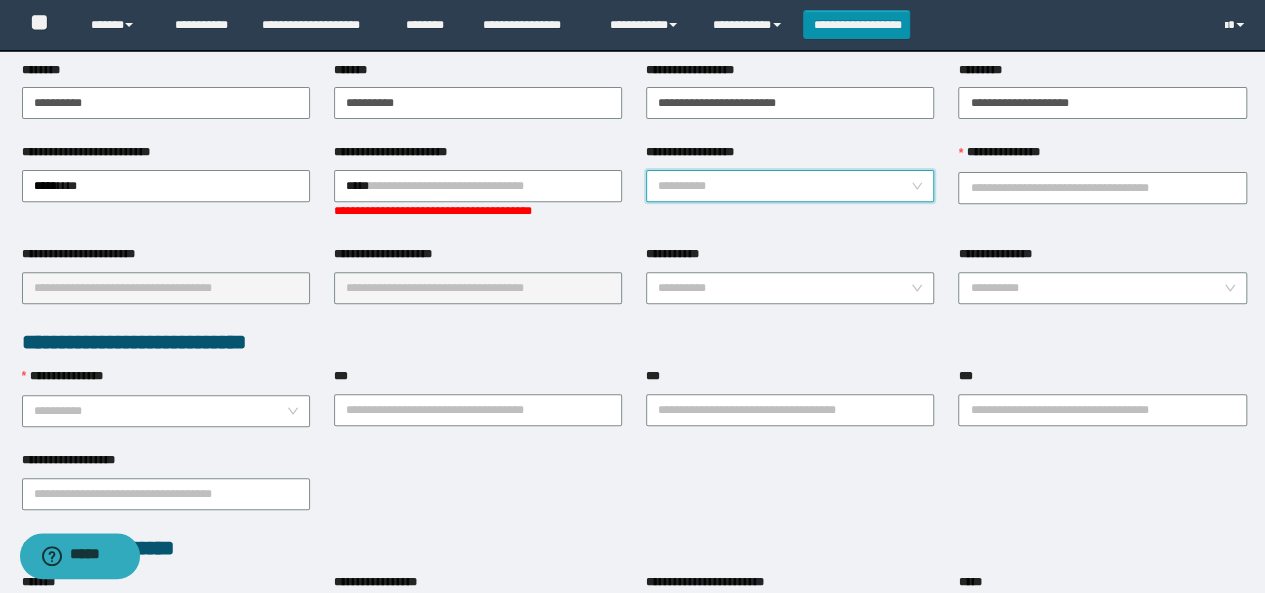 click on "**********" at bounding box center [784, 186] 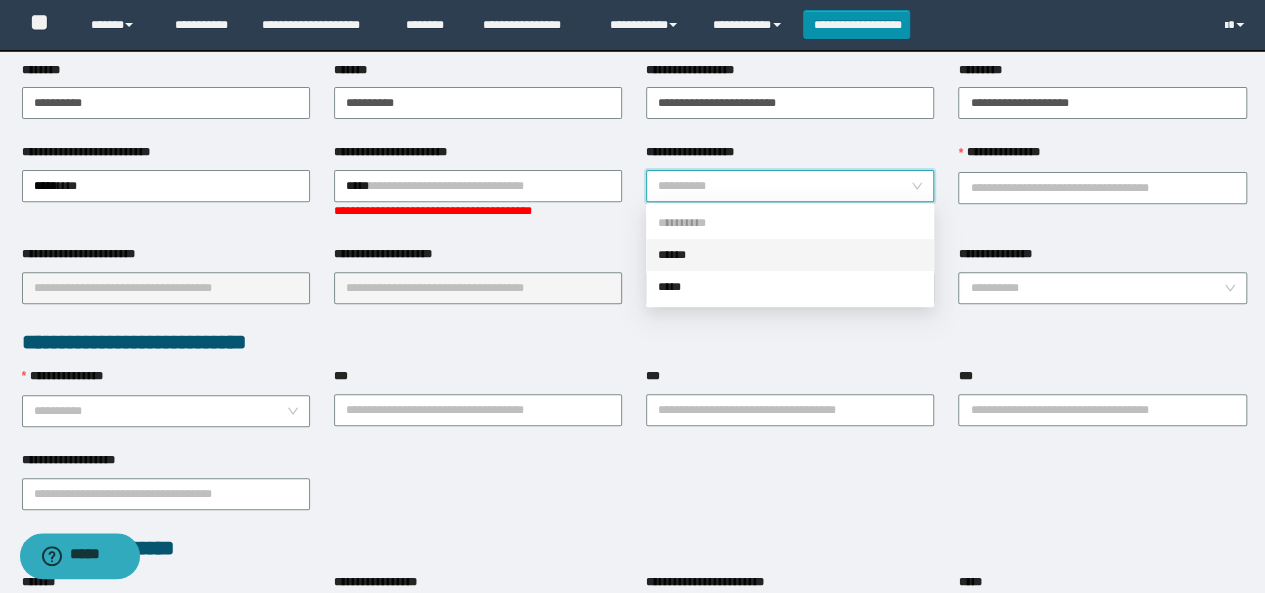 click on "******" at bounding box center (790, 255) 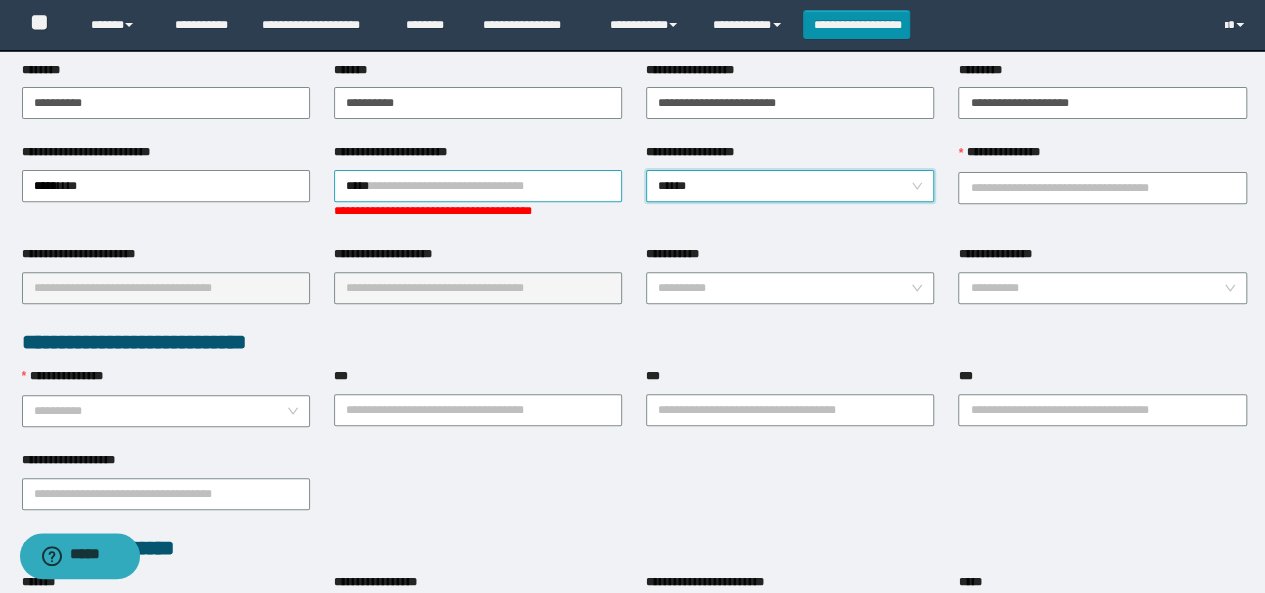 click on "*****" at bounding box center (478, 186) 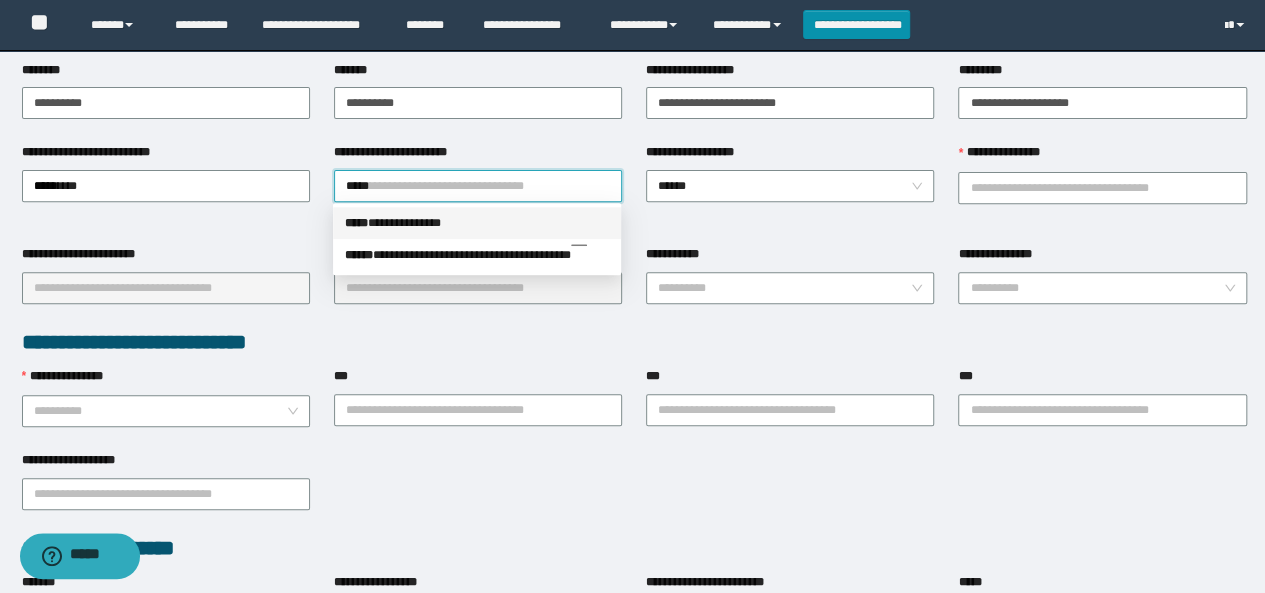 click on "**********" at bounding box center [477, 223] 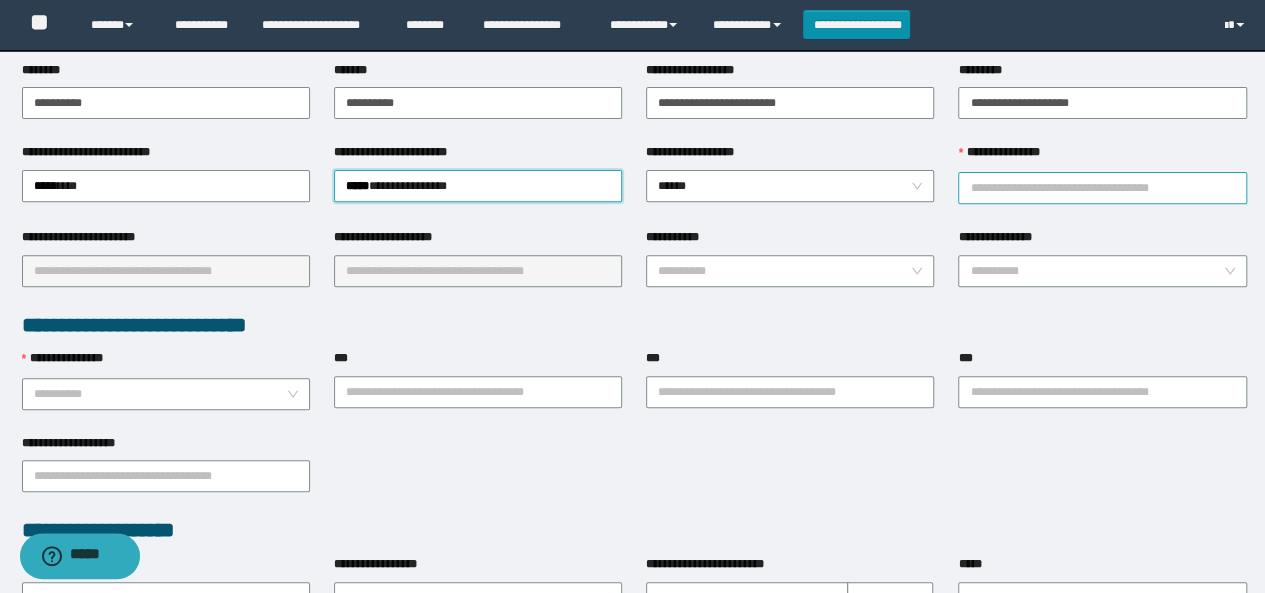 click on "**********" at bounding box center (1102, 188) 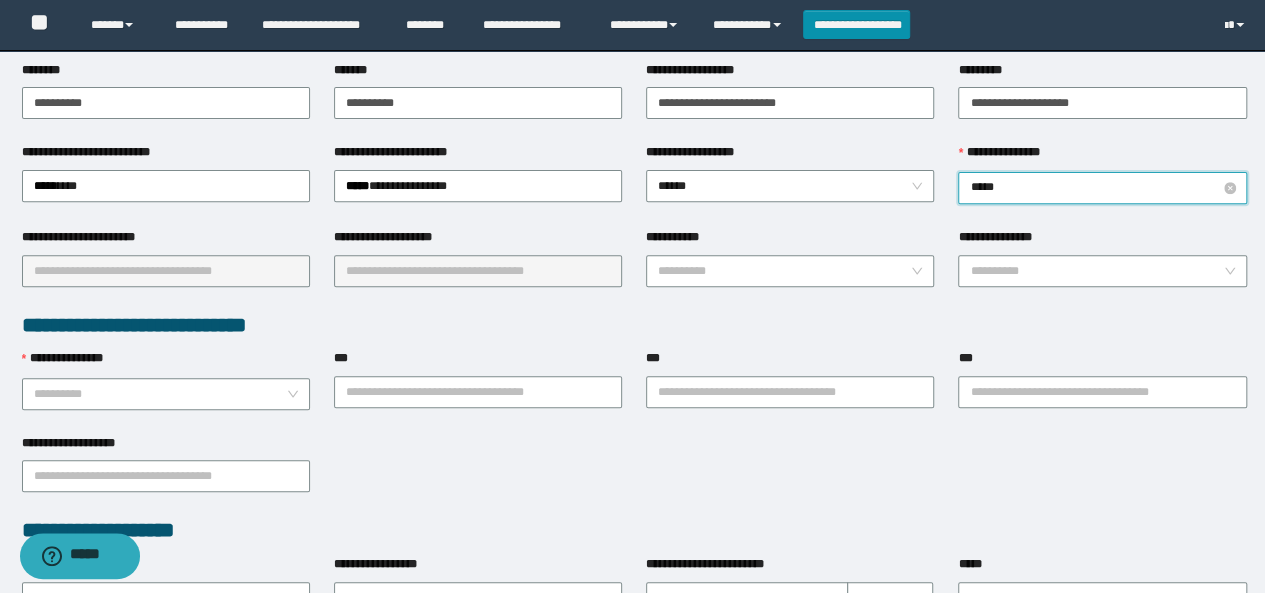 type on "******" 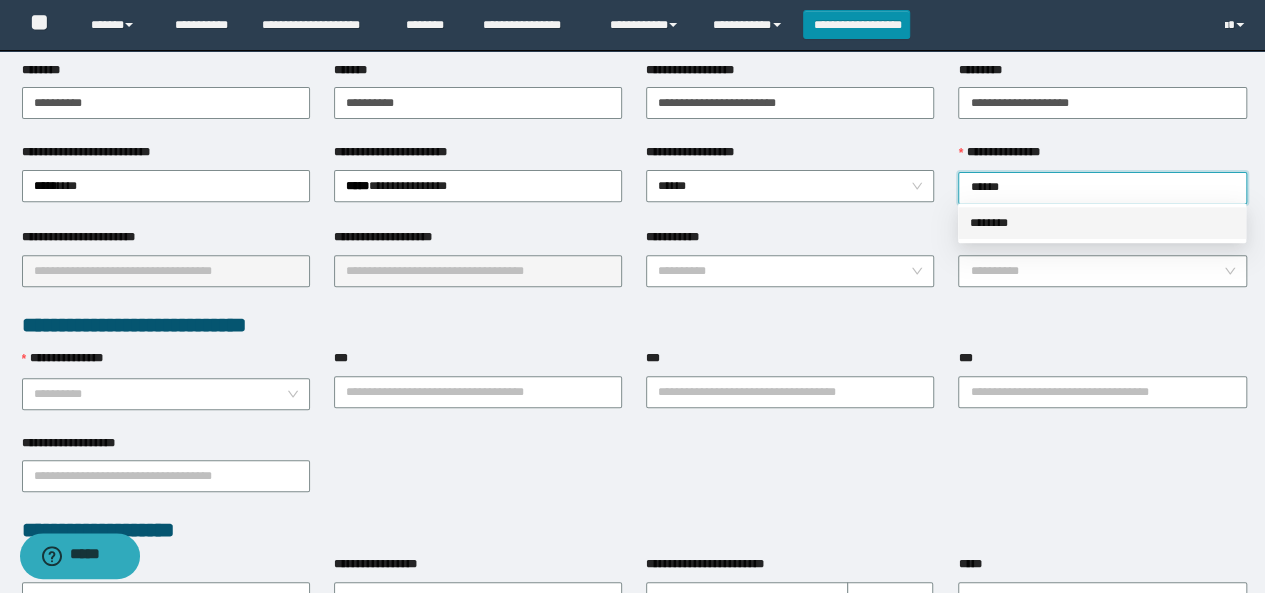 click on "********" at bounding box center (1102, 223) 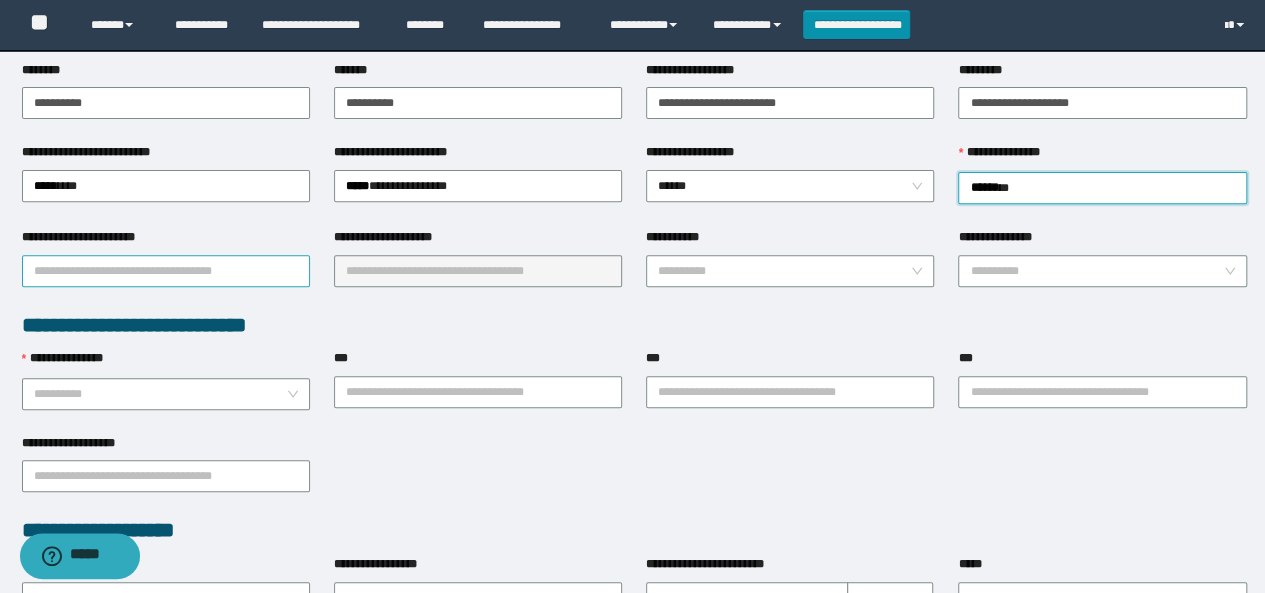 click on "**********" at bounding box center (166, 271) 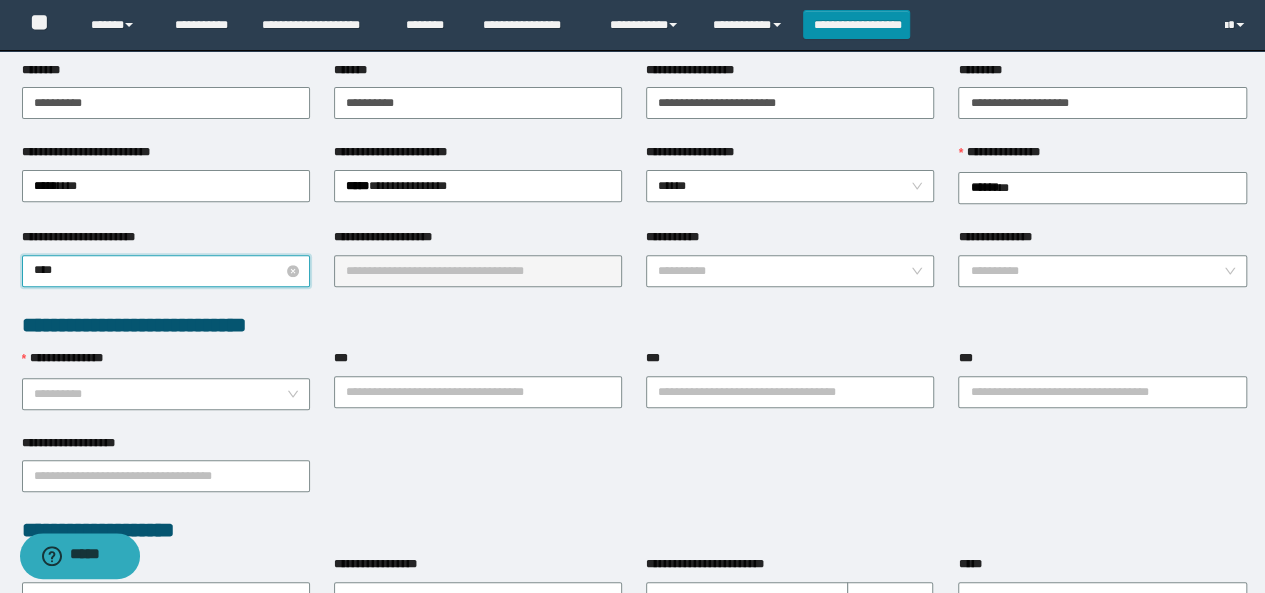 type on "*****" 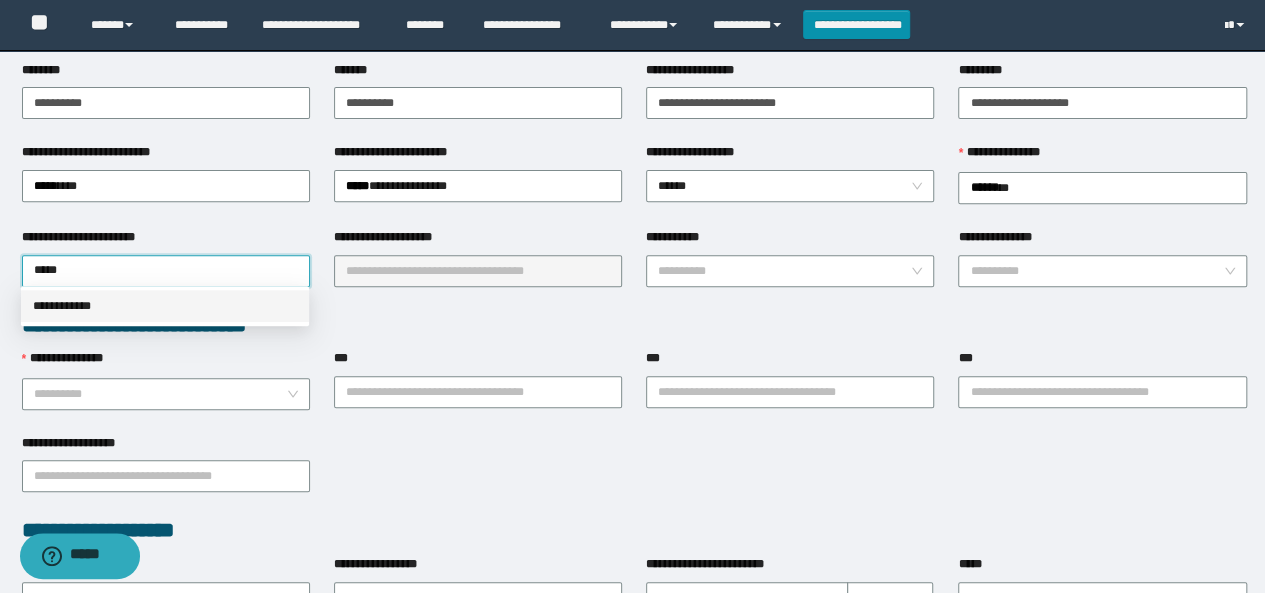 drag, startPoint x: 58, startPoint y: 302, endPoint x: 229, endPoint y: 295, distance: 171.14322 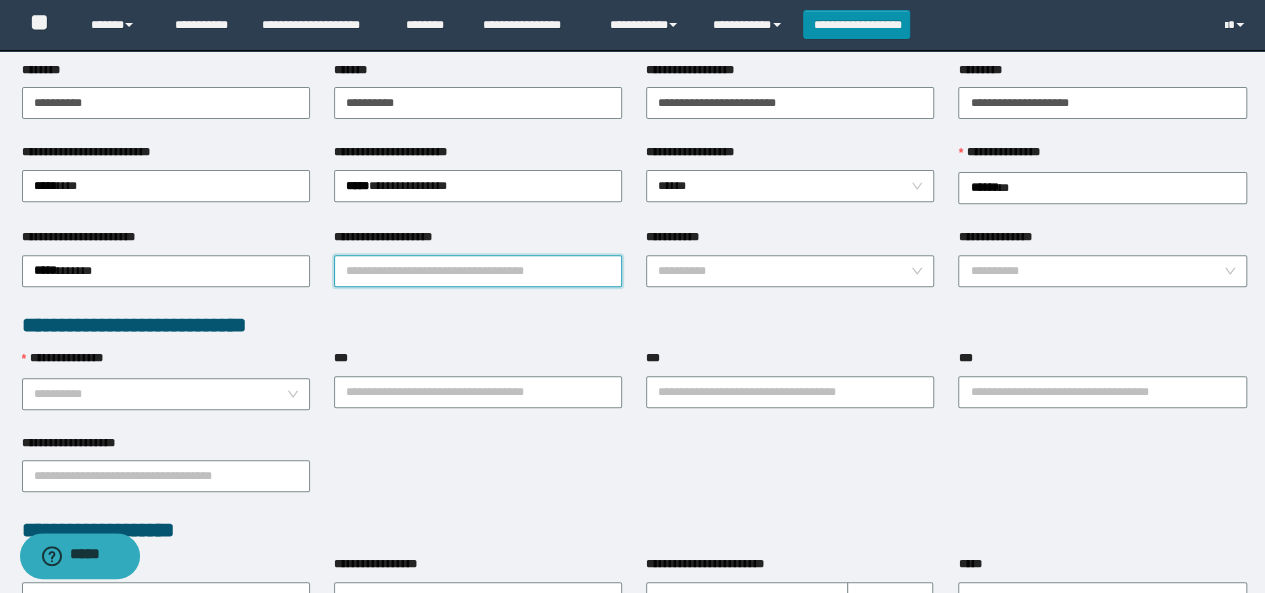 click on "**********" at bounding box center [478, 271] 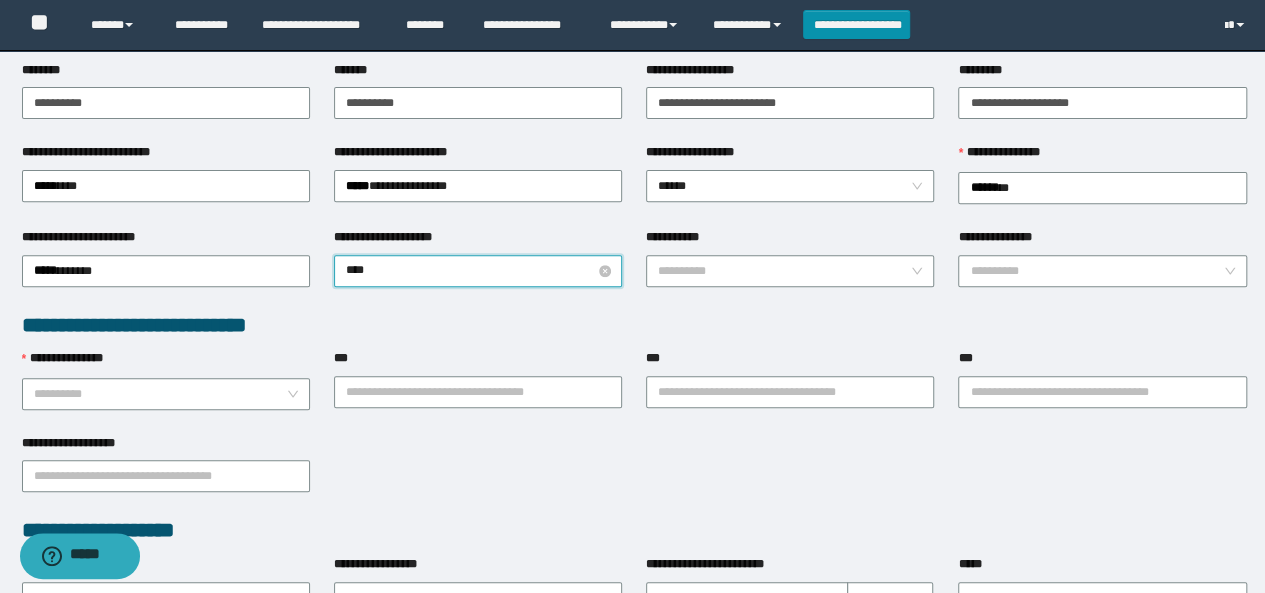 type on "*****" 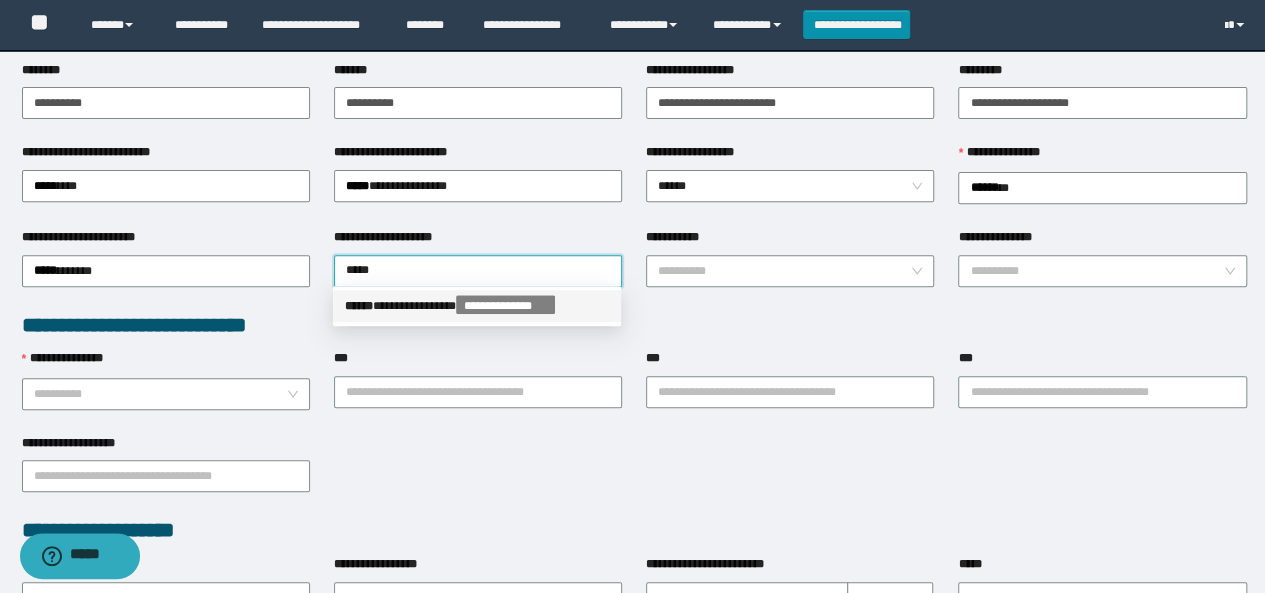 click on "**********" at bounding box center [477, 306] 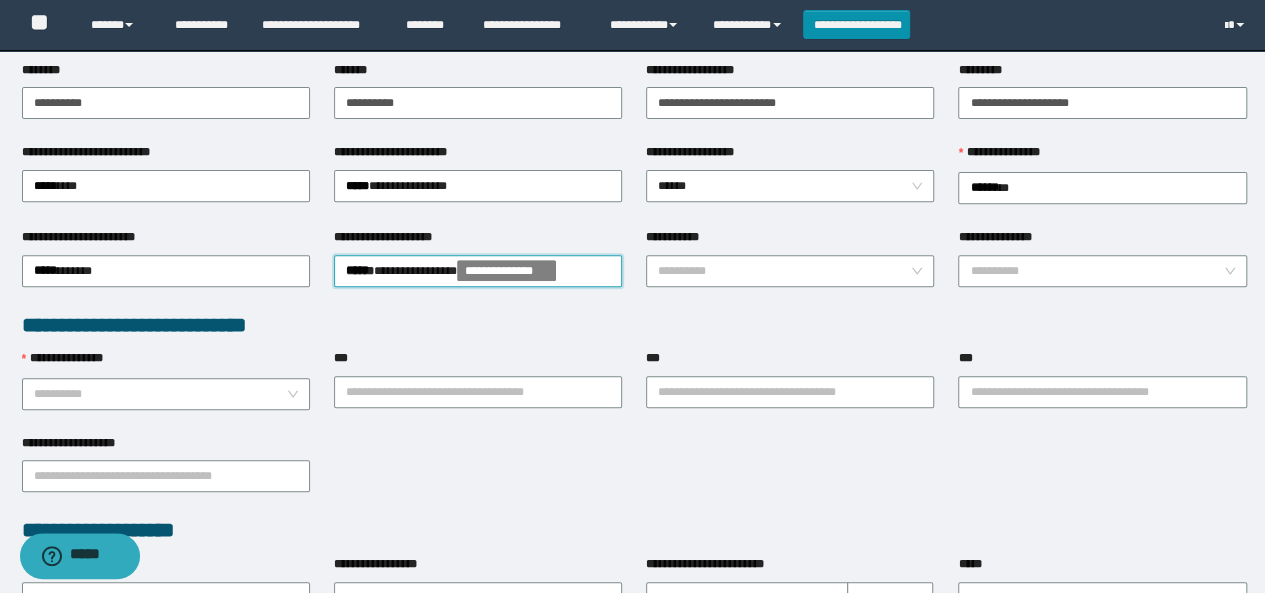 click on "**********" at bounding box center (790, 241) 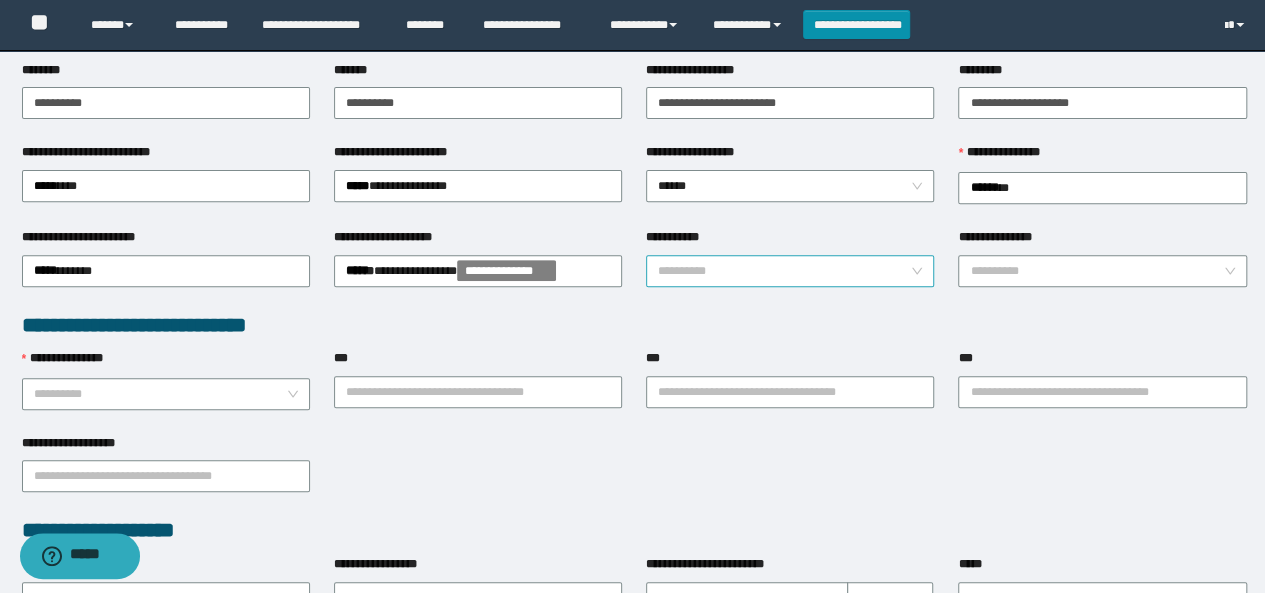 click on "**********" at bounding box center (784, 271) 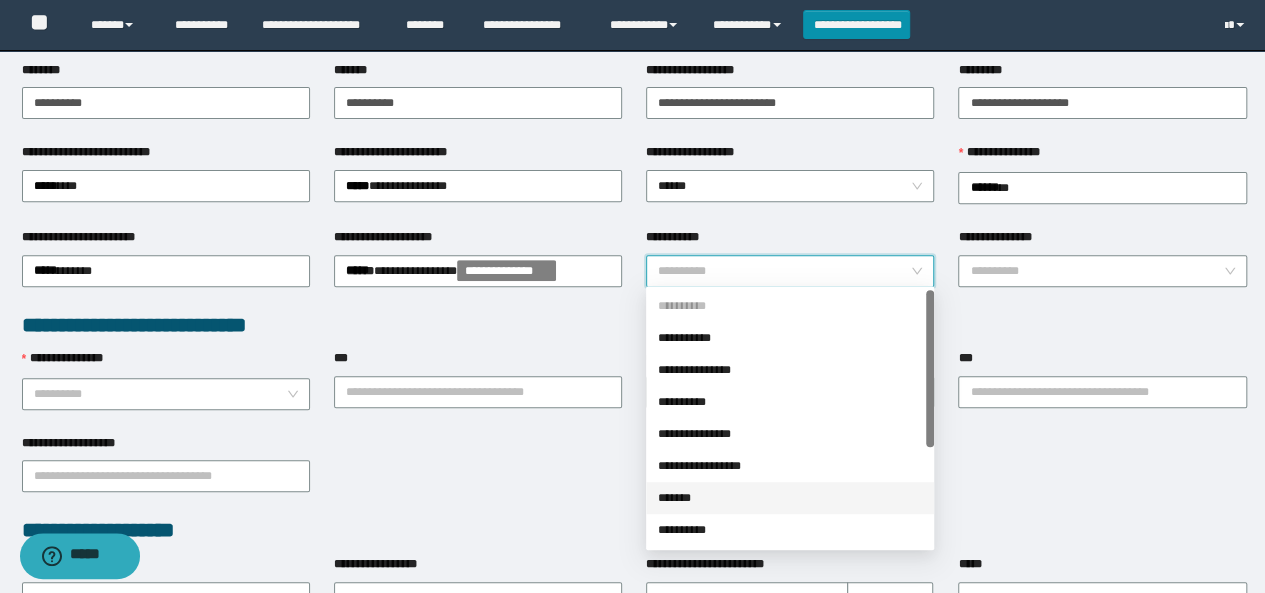 click on "*******" at bounding box center [790, 498] 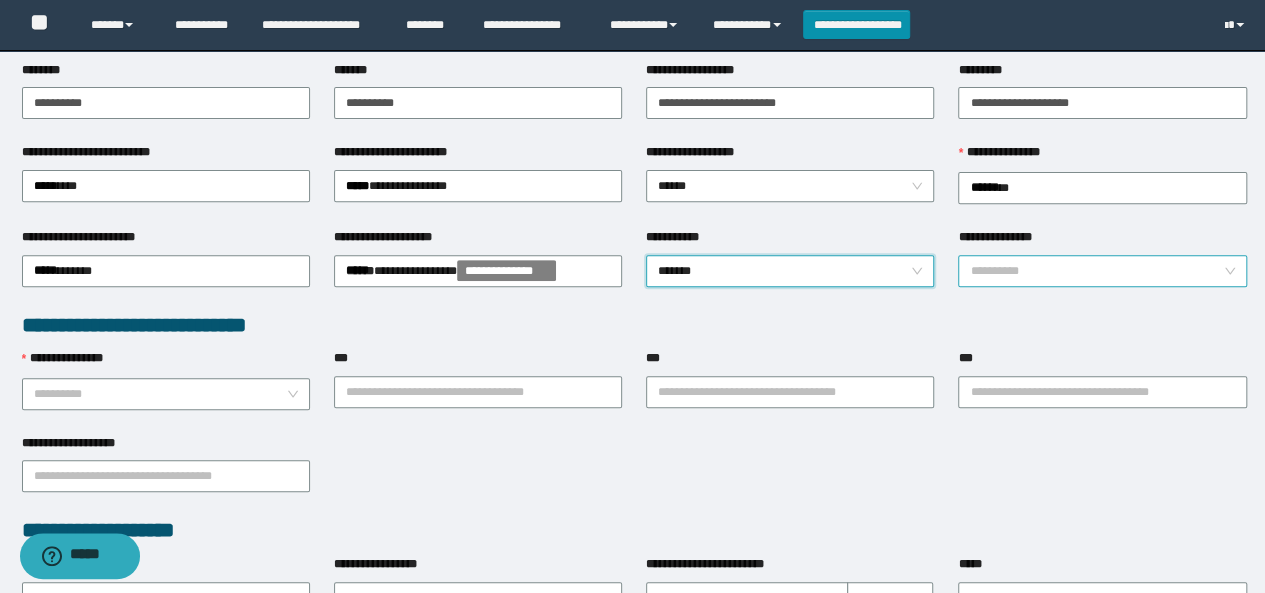 click on "**********" at bounding box center [1096, 271] 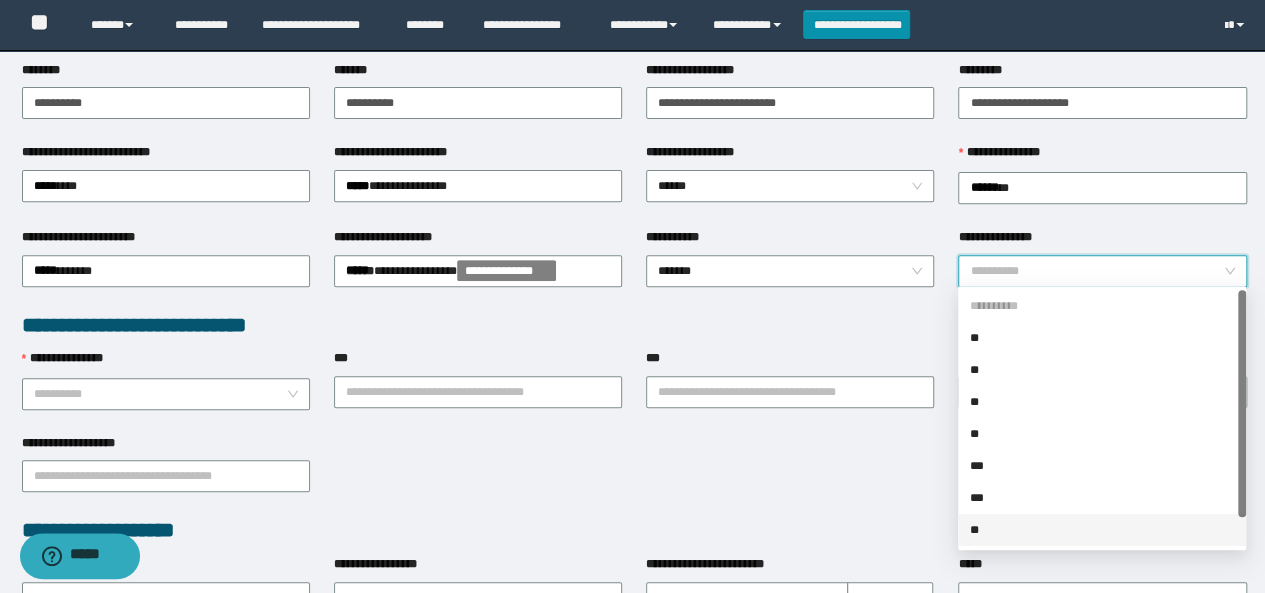 drag, startPoint x: 997, startPoint y: 529, endPoint x: 887, endPoint y: 489, distance: 117.047 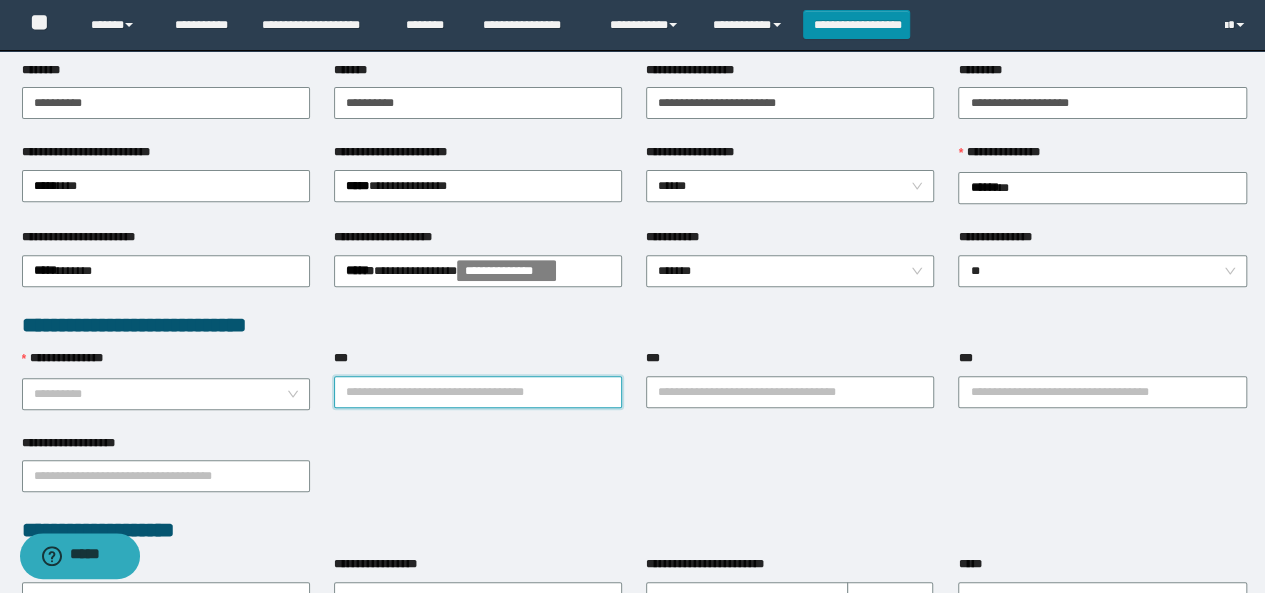click on "***" at bounding box center [478, 392] 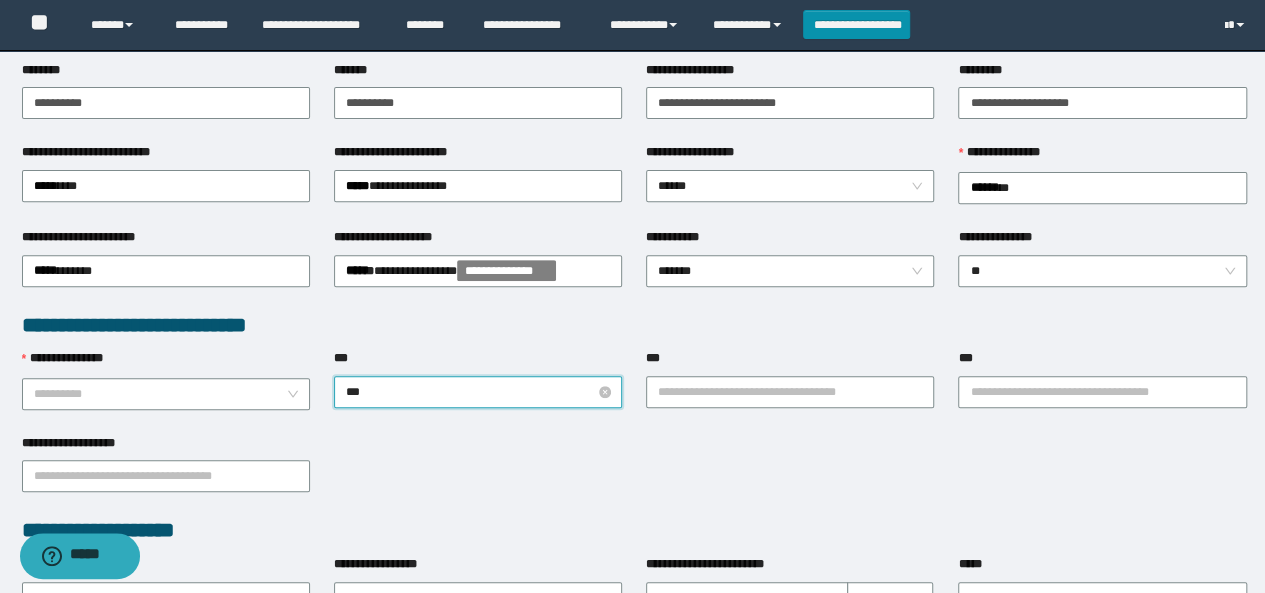 type on "****" 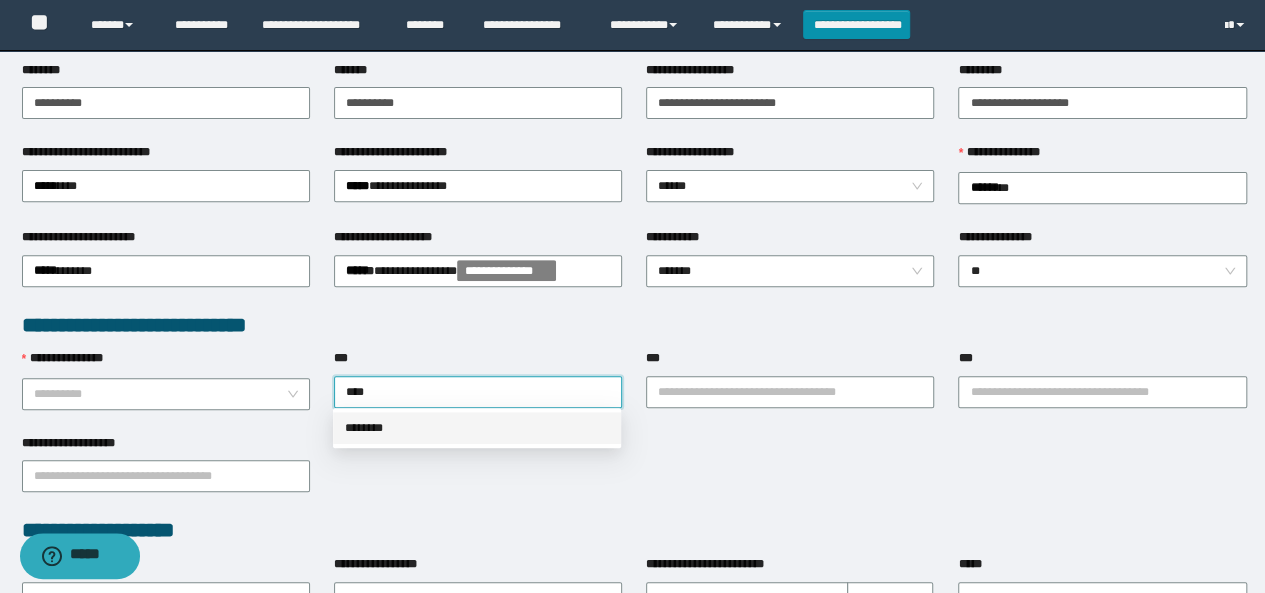 click on "********" at bounding box center (477, 428) 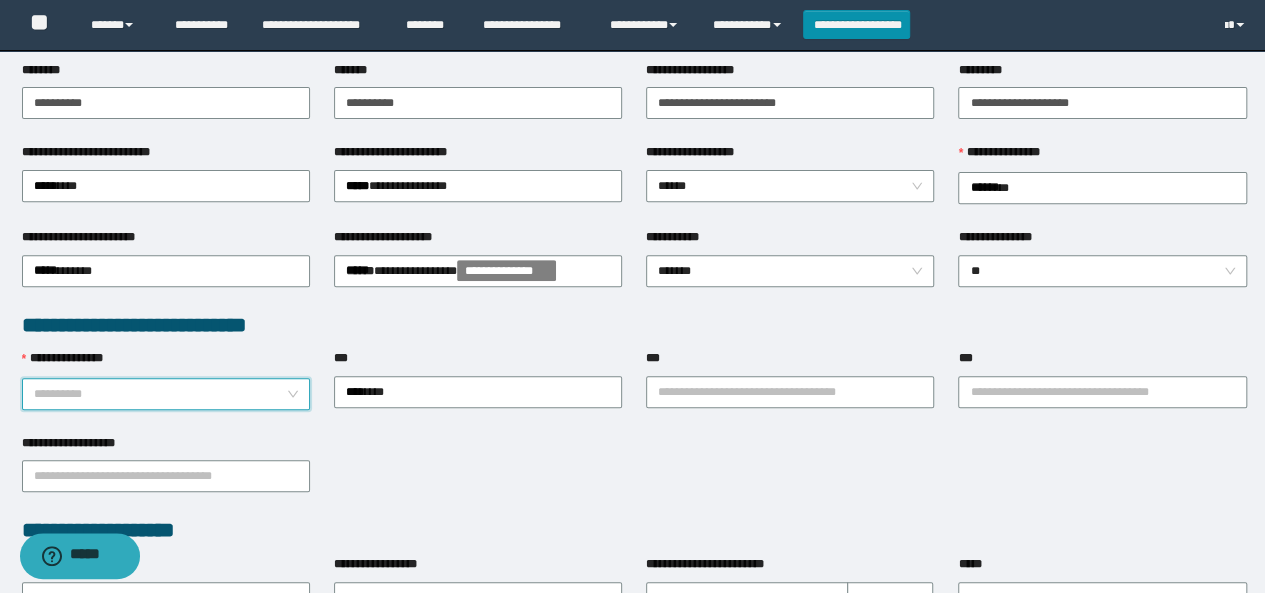 click on "**********" at bounding box center [160, 394] 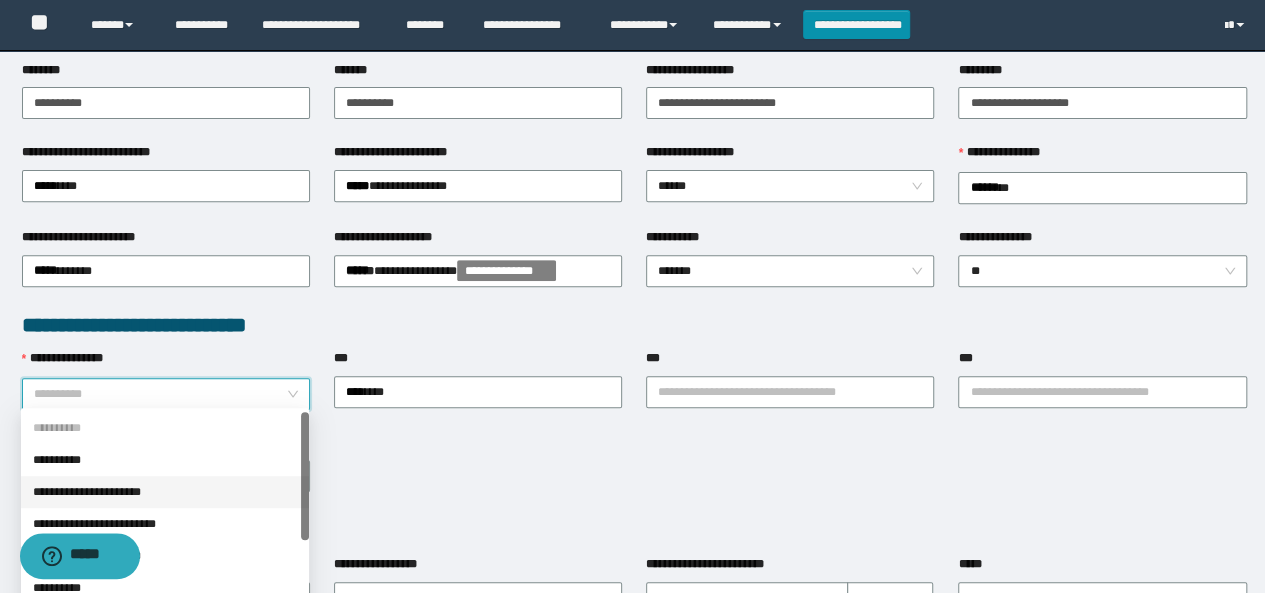 drag, startPoint x: 110, startPoint y: 493, endPoint x: 437, endPoint y: 465, distance: 328.1966 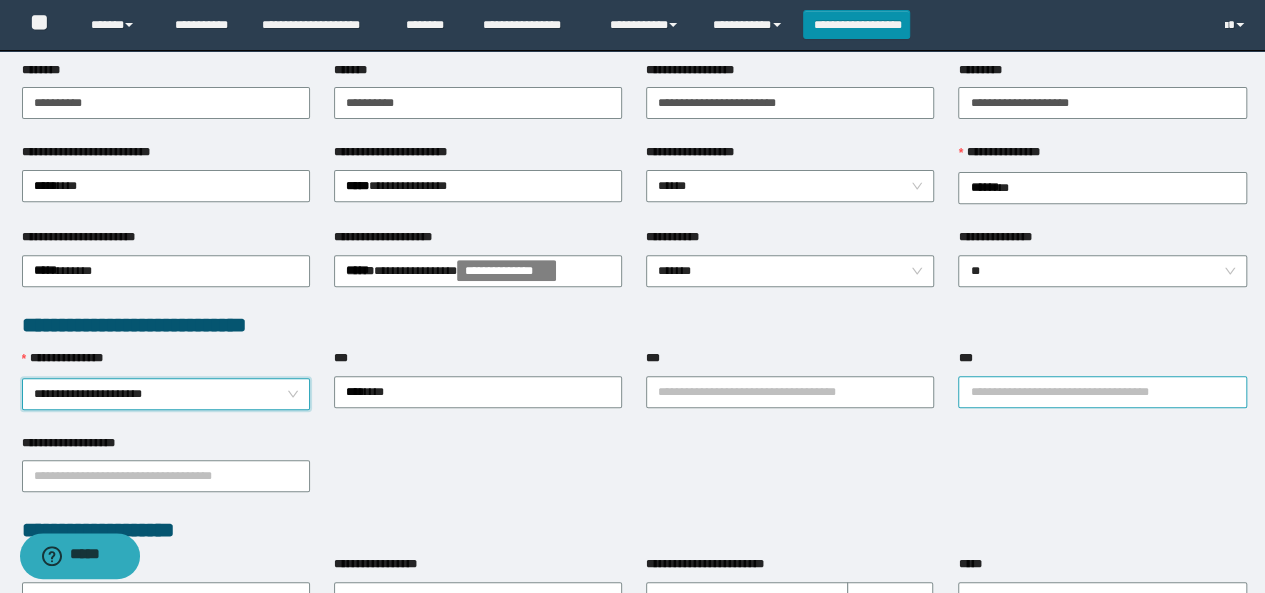 click on "***" at bounding box center (1102, 392) 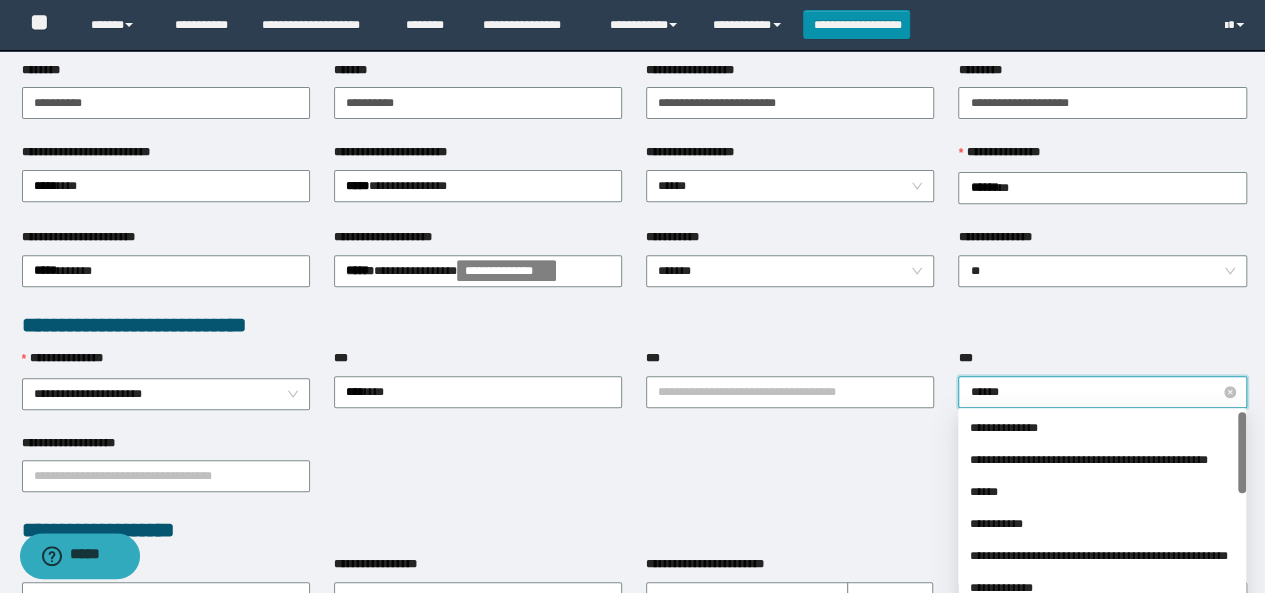 type on "*******" 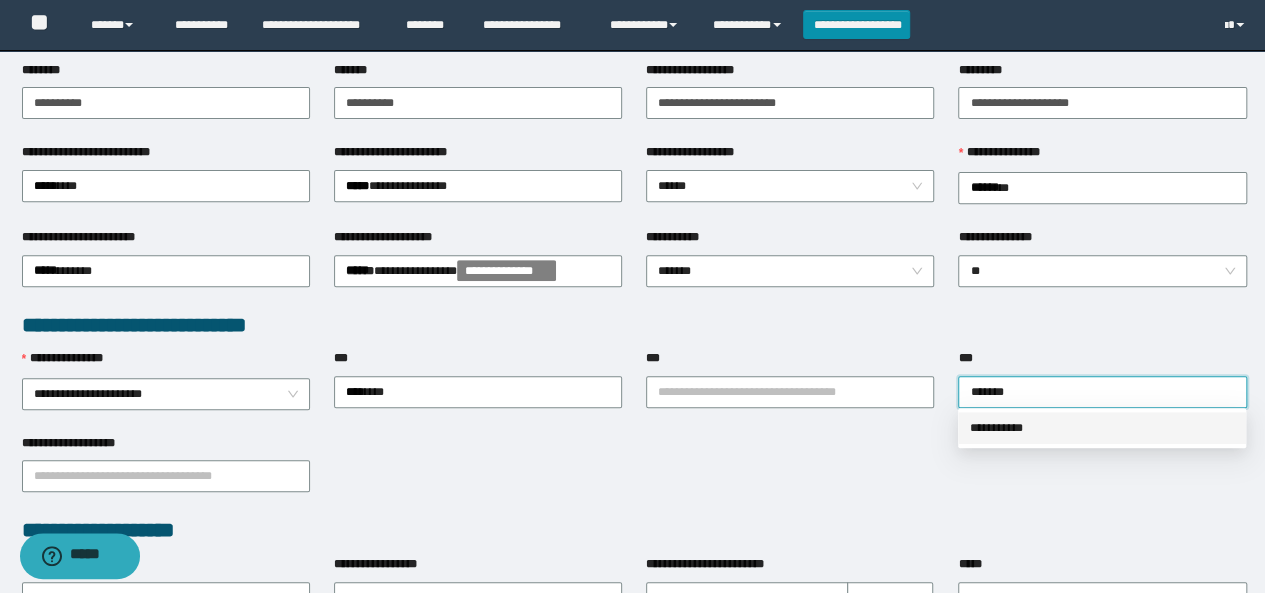 drag, startPoint x: 990, startPoint y: 426, endPoint x: 708, endPoint y: 413, distance: 282.2995 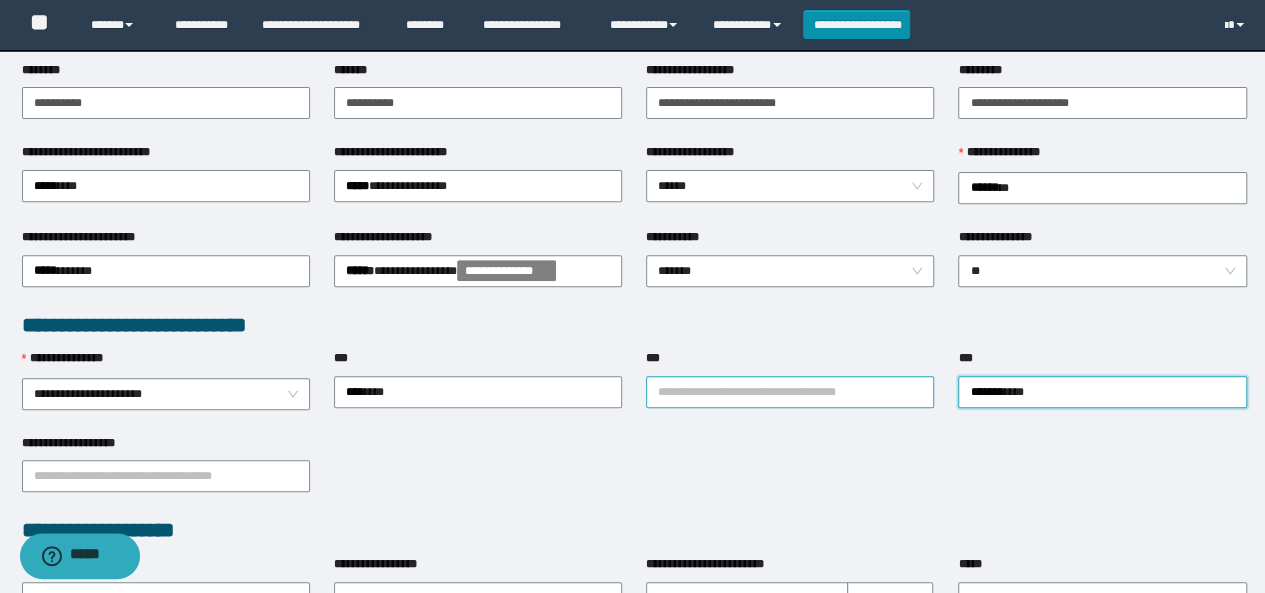 click on "***" at bounding box center [790, 392] 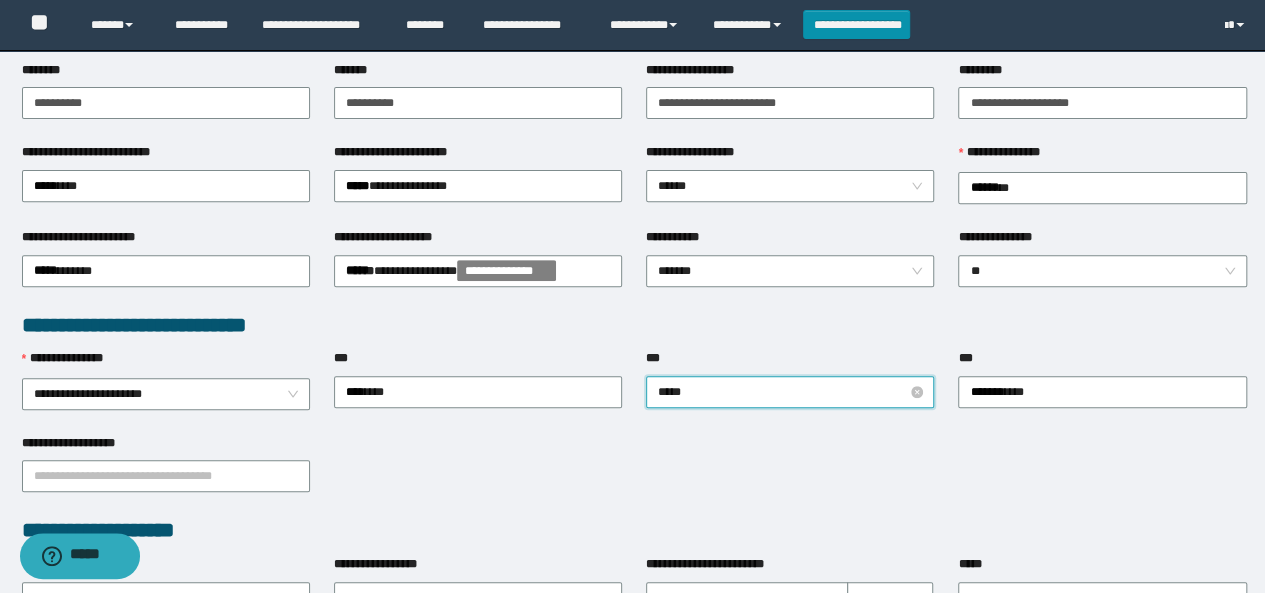 type on "******" 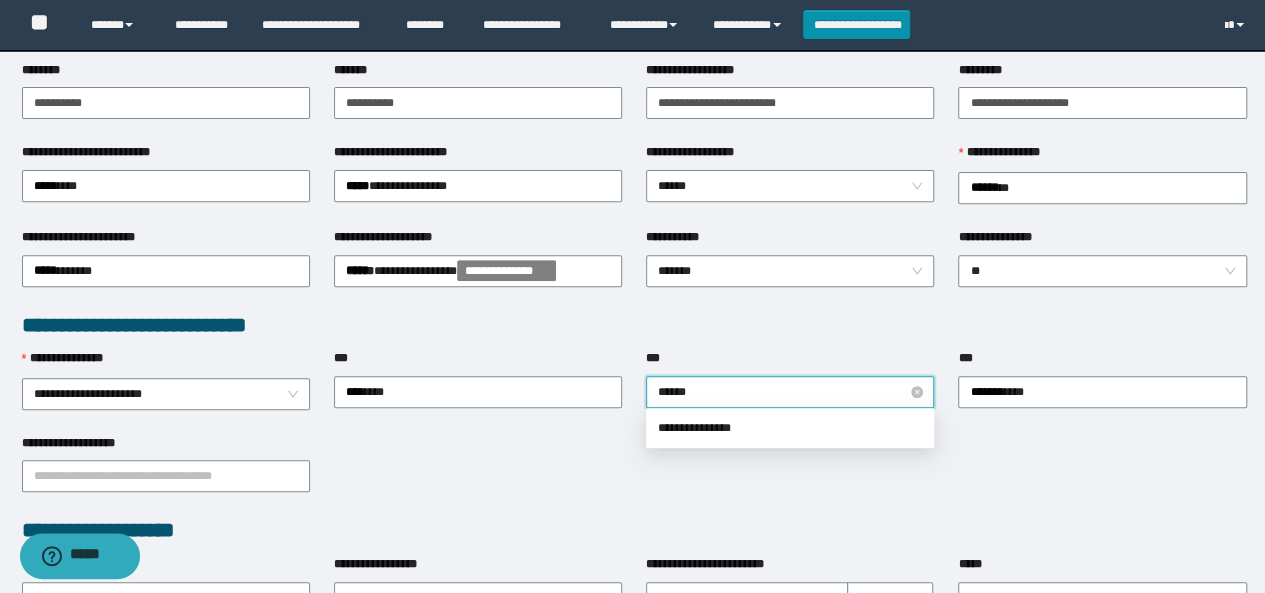 scroll, scrollTop: 600, scrollLeft: 0, axis: vertical 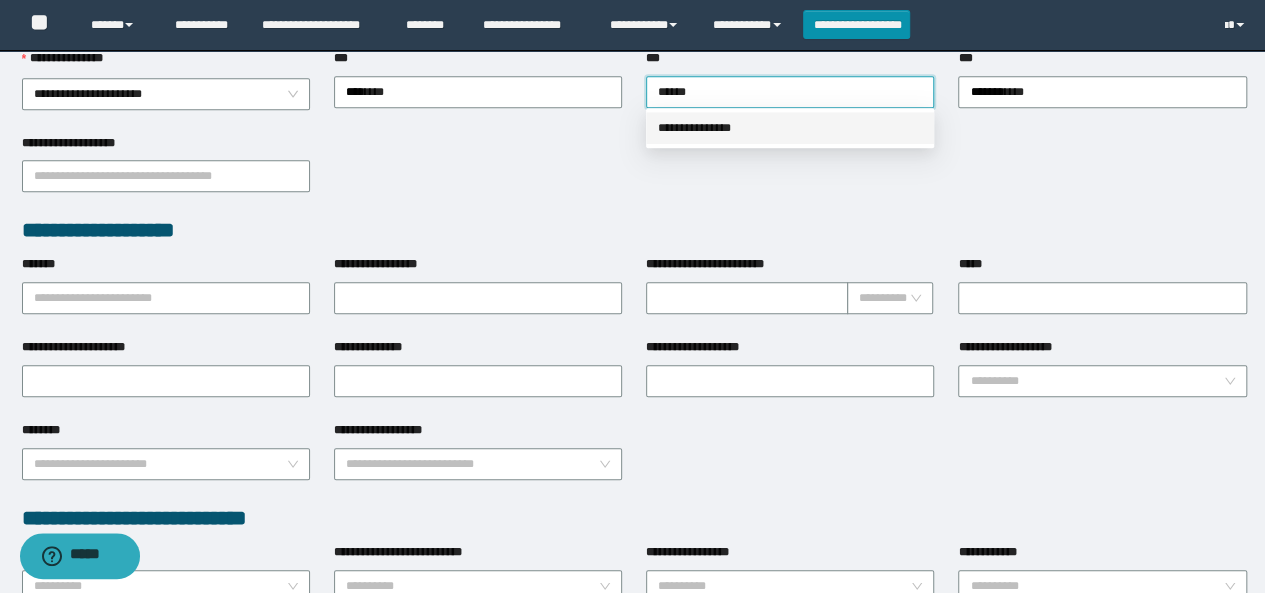 click on "**********" at bounding box center [790, 128] 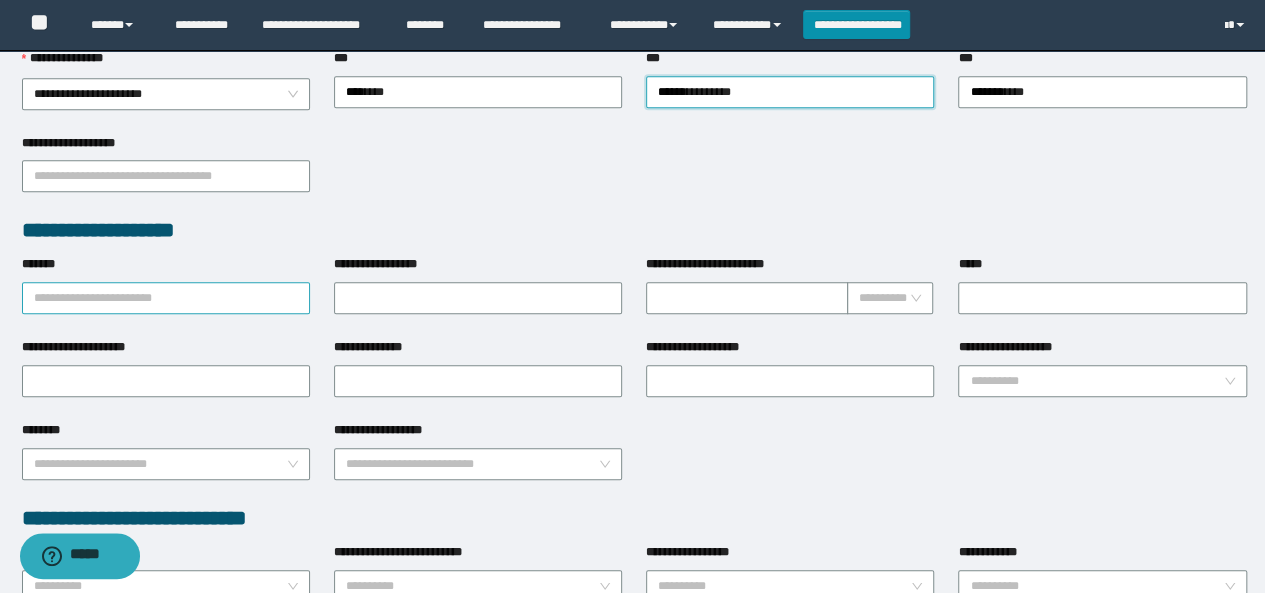 click on "*******" at bounding box center (166, 298) 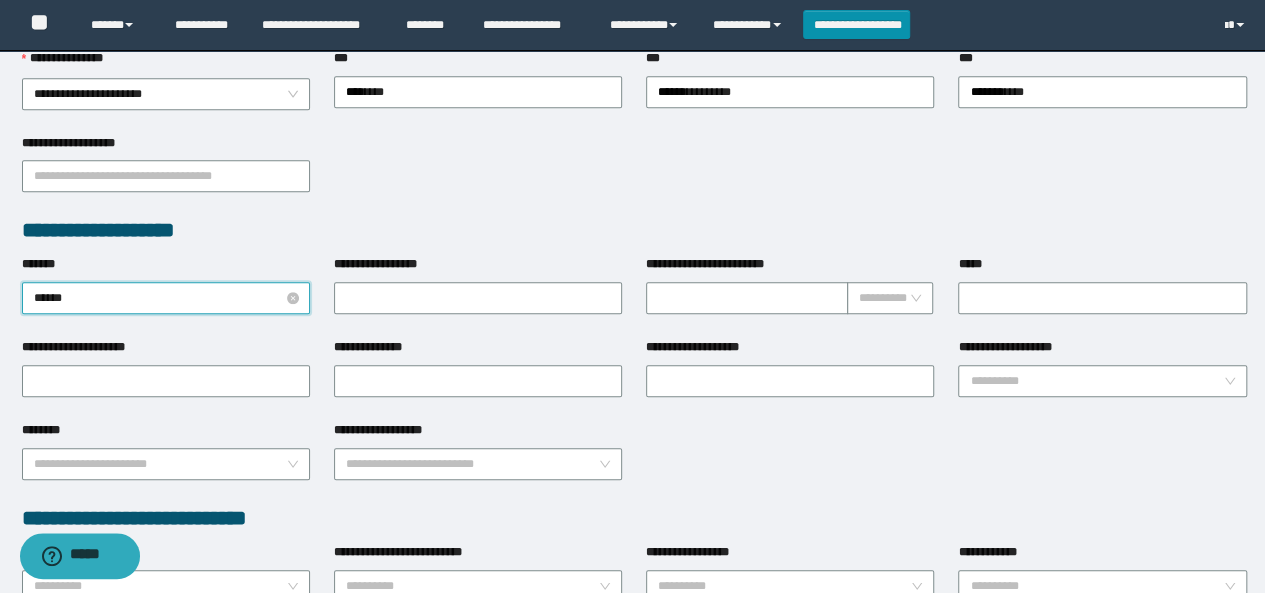 type on "*******" 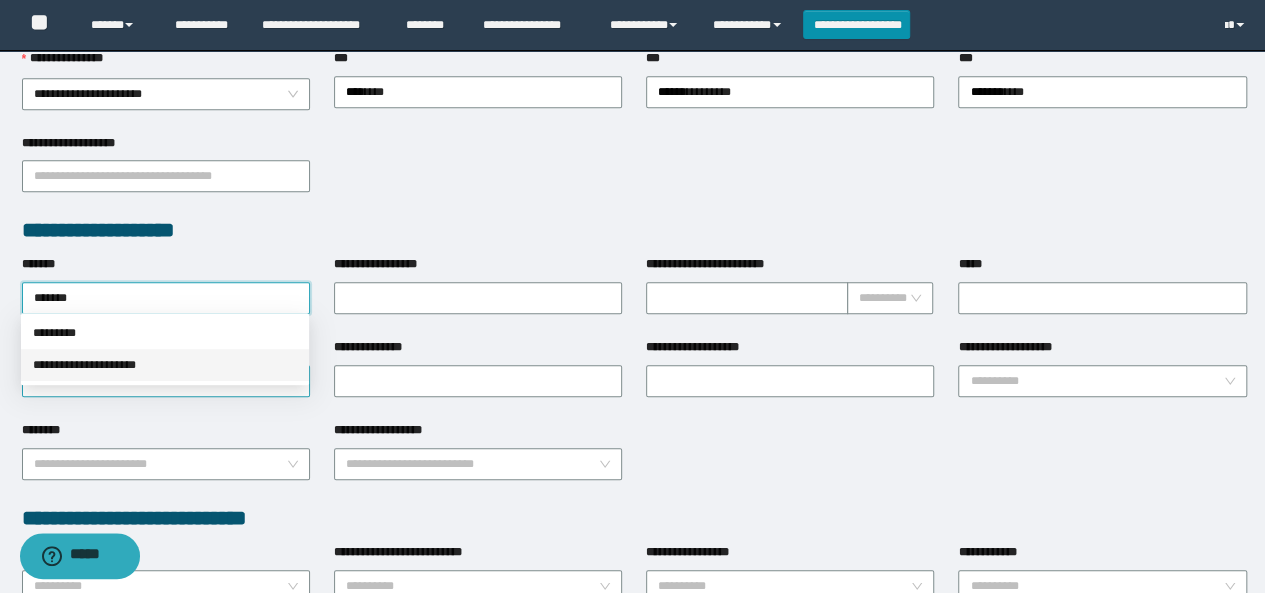 drag, startPoint x: 98, startPoint y: 365, endPoint x: 136, endPoint y: 360, distance: 38.327538 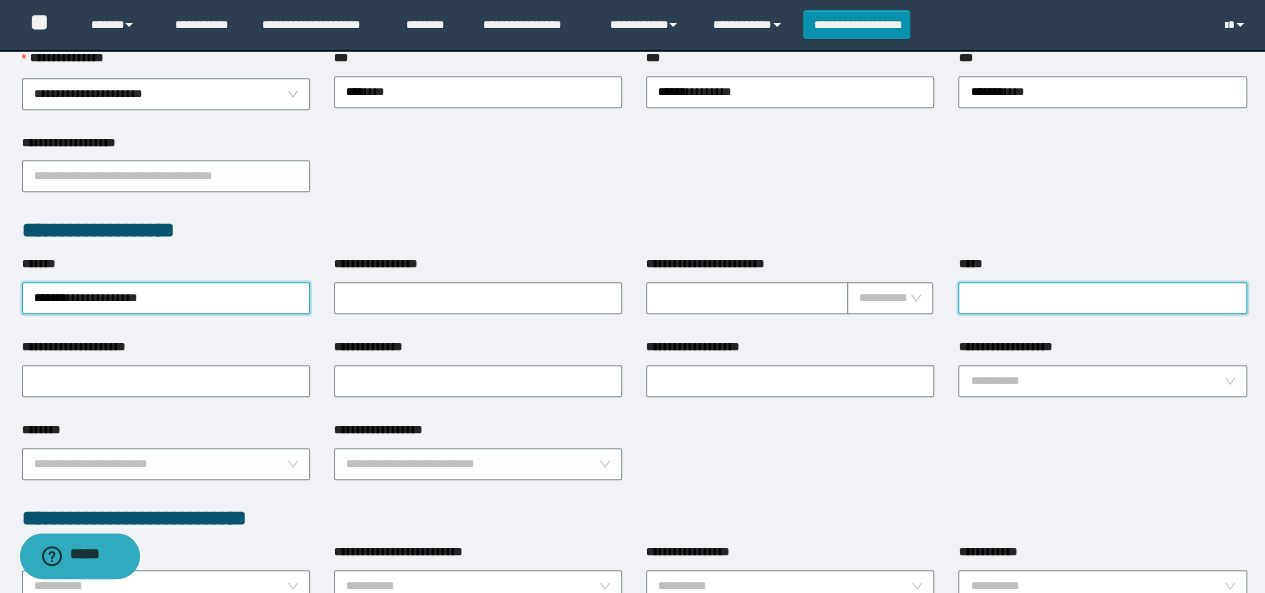 click on "*****" at bounding box center [1102, 298] 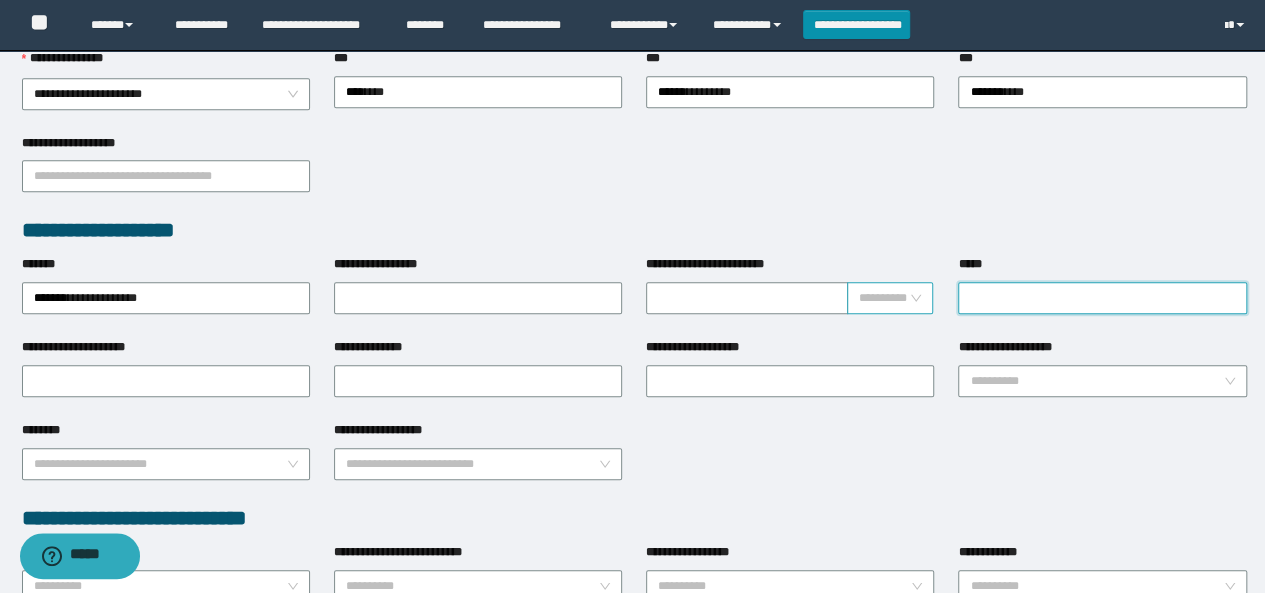 paste on "**********" 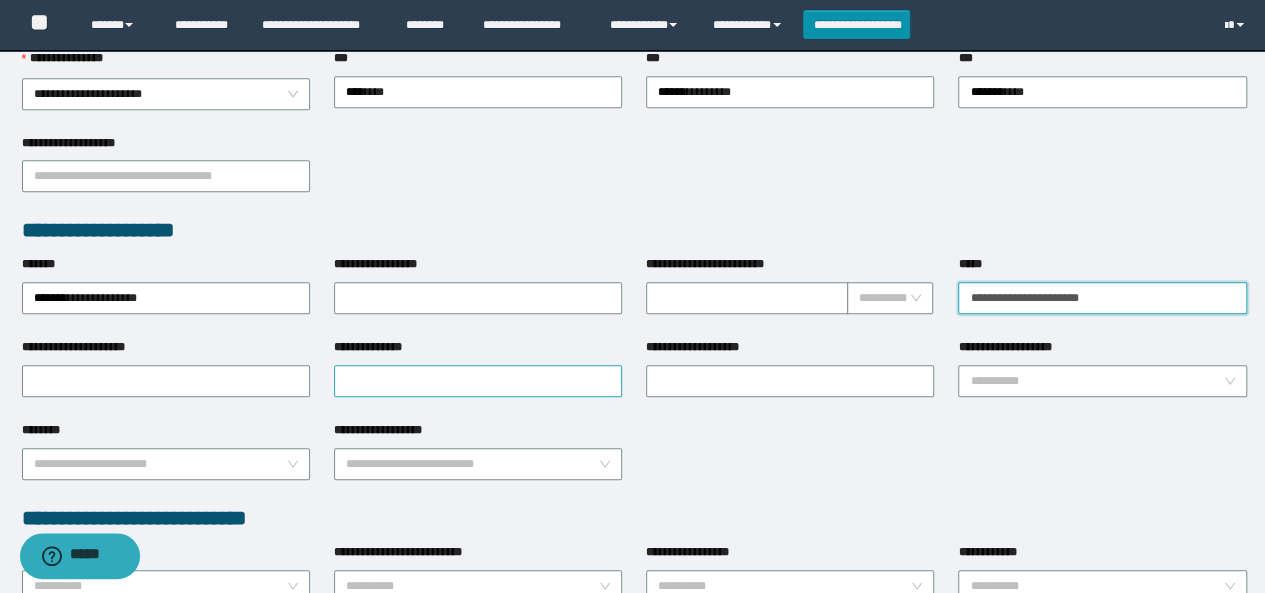 type on "**********" 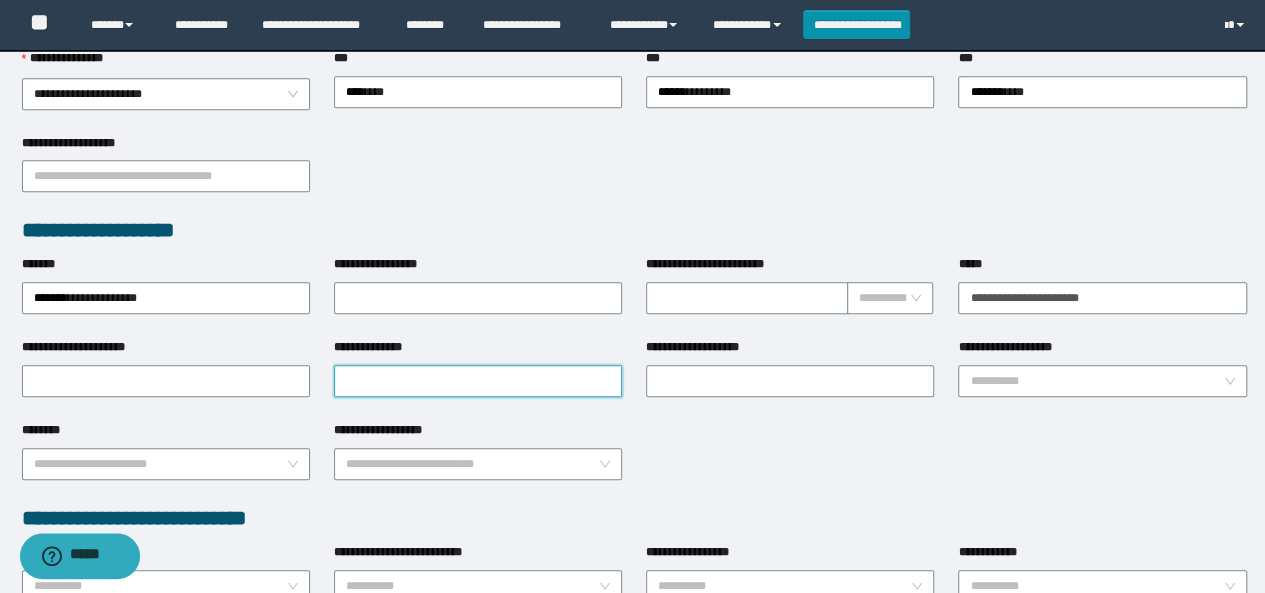 click on "**********" at bounding box center [478, 381] 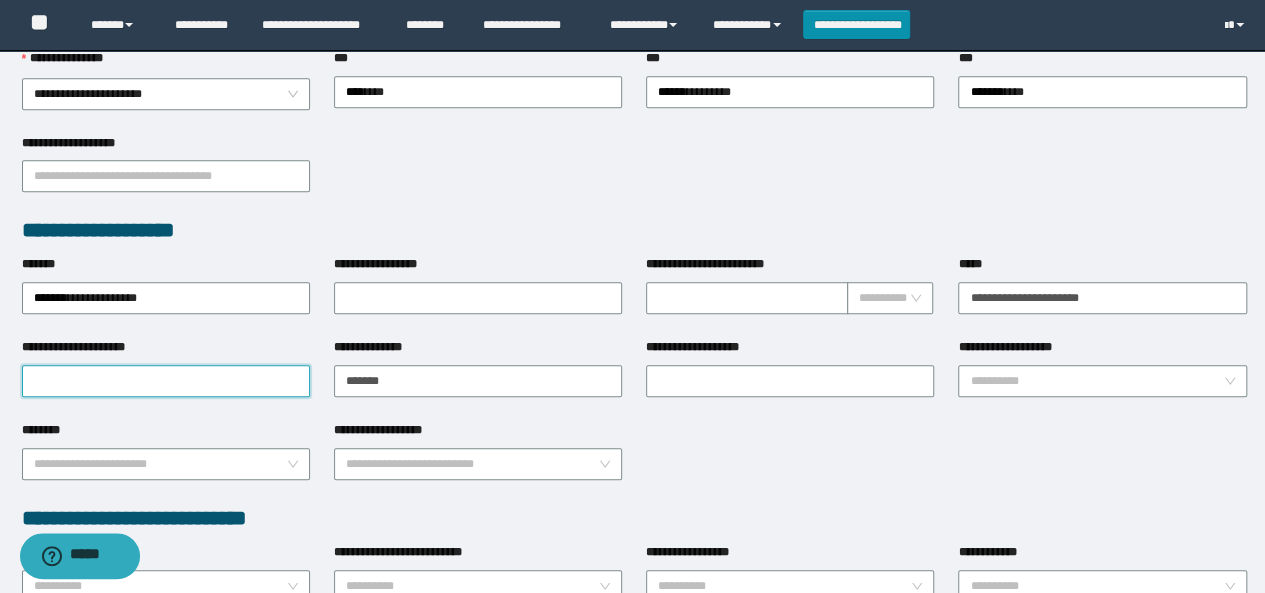 click on "**********" at bounding box center [166, 381] 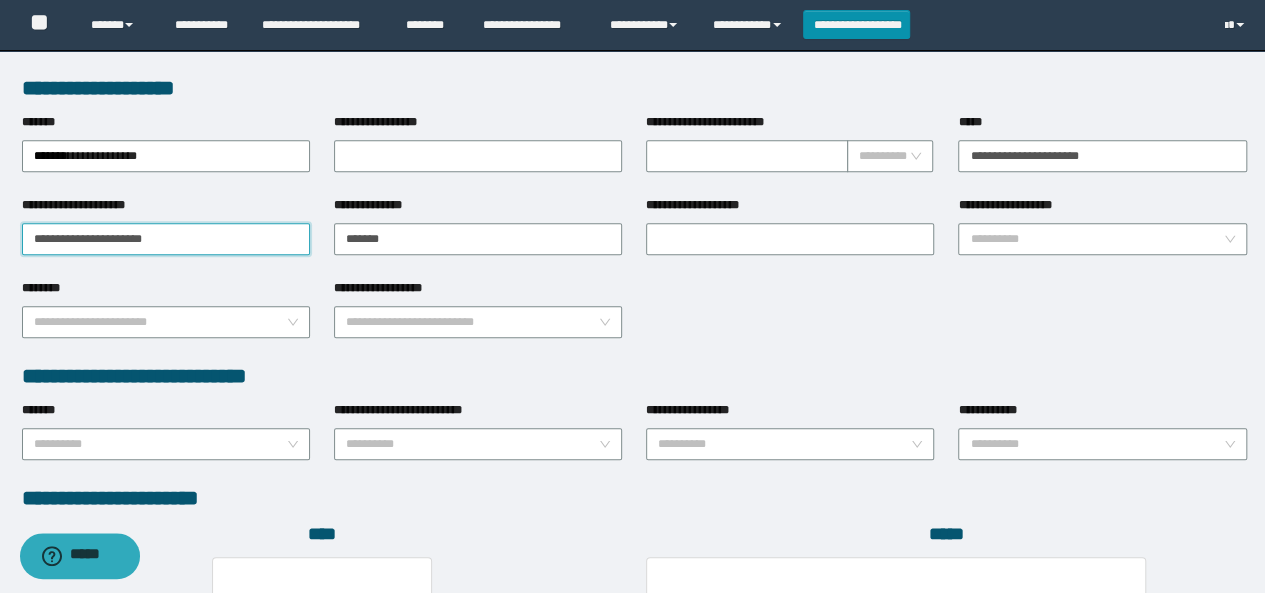 scroll, scrollTop: 900, scrollLeft: 0, axis: vertical 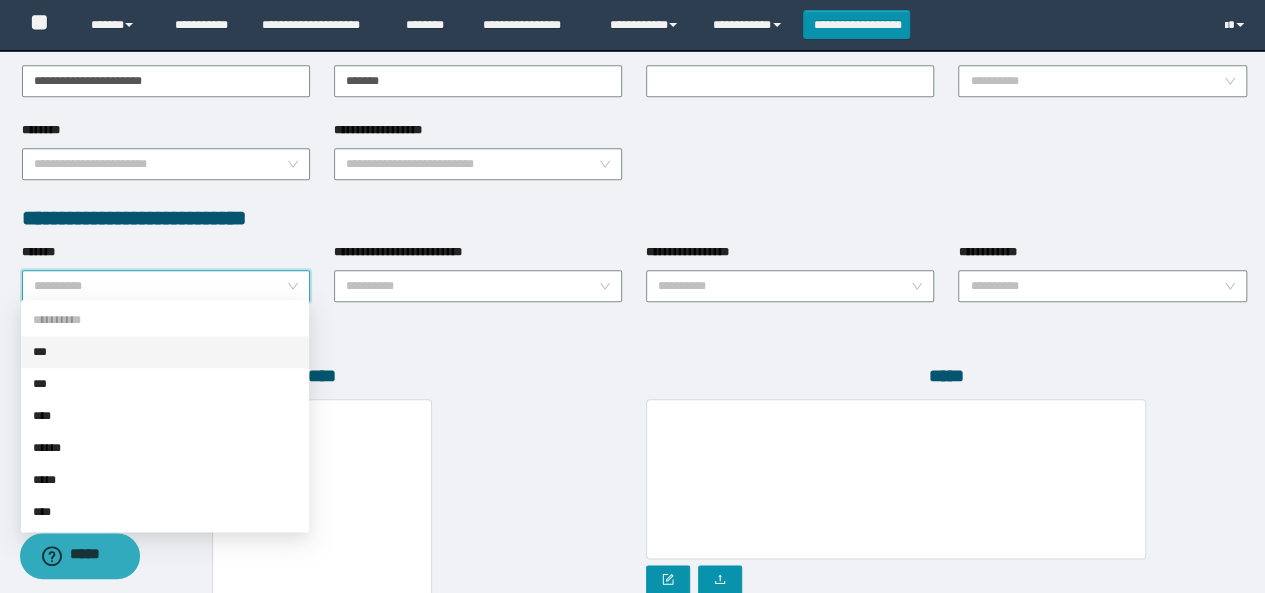 click on "*******" at bounding box center (160, 286) 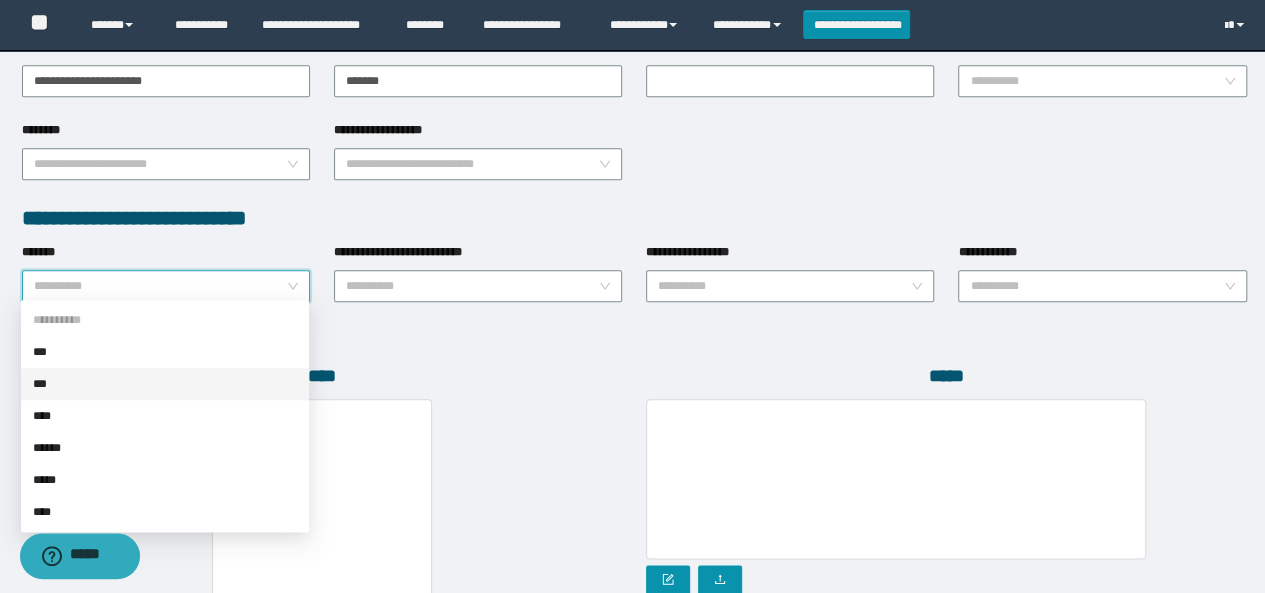 click on "***" at bounding box center [165, 384] 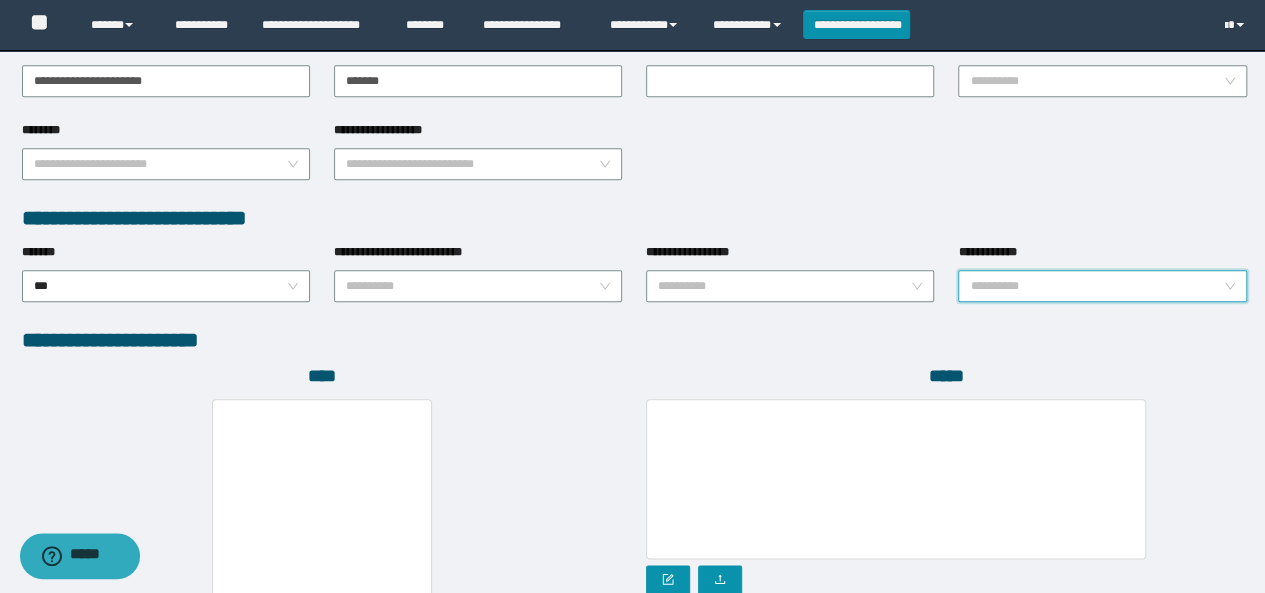 click on "**********" at bounding box center [1096, 286] 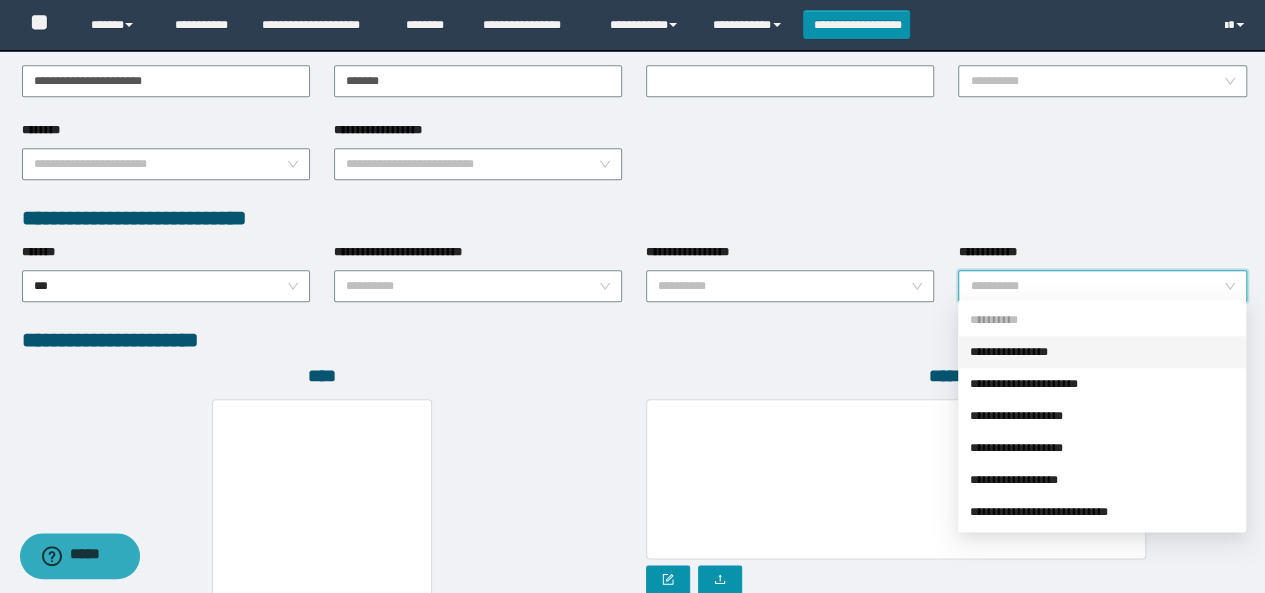click on "**********" at bounding box center (1102, 352) 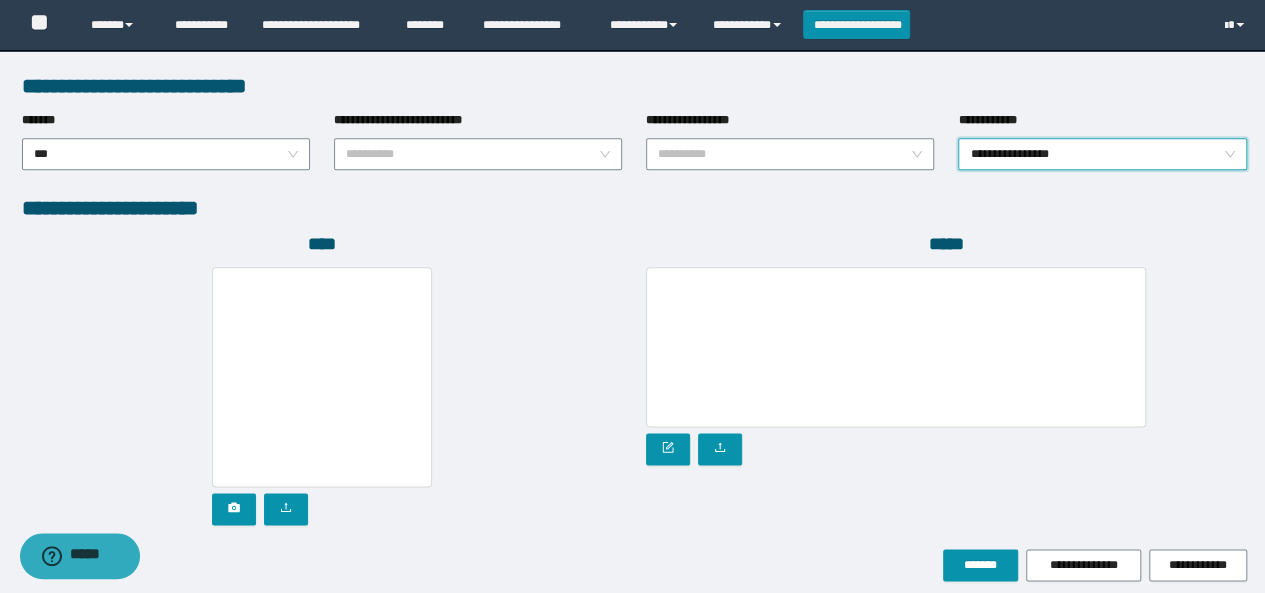 scroll, scrollTop: 1110, scrollLeft: 0, axis: vertical 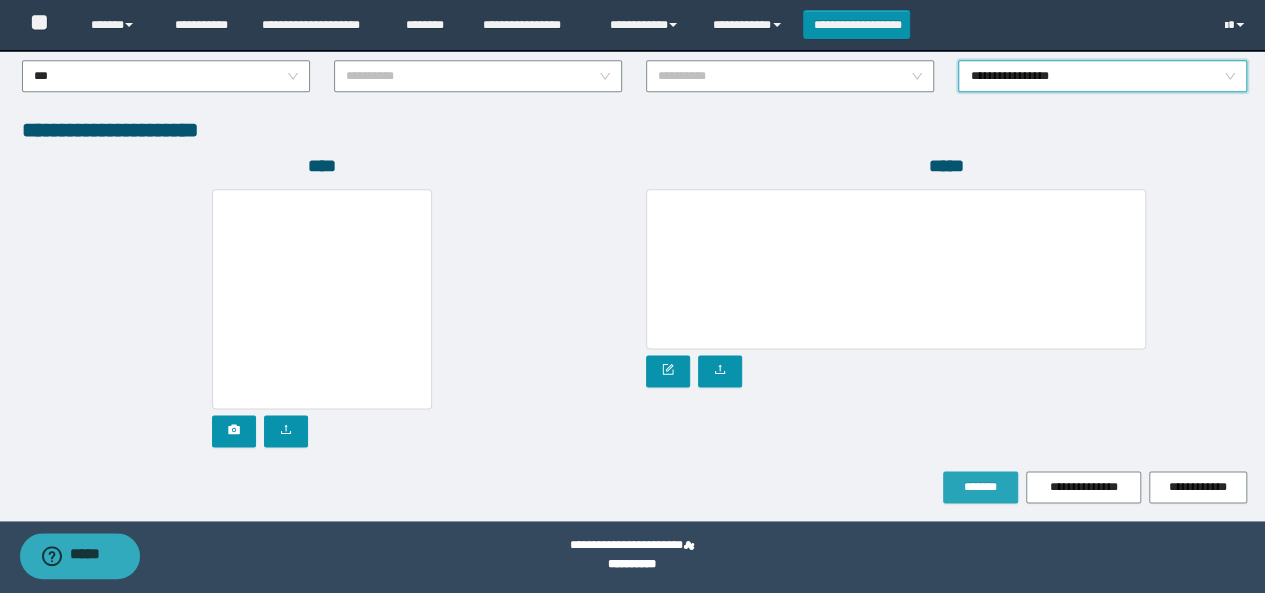 drag, startPoint x: 970, startPoint y: 471, endPoint x: 694, endPoint y: 410, distance: 282.66058 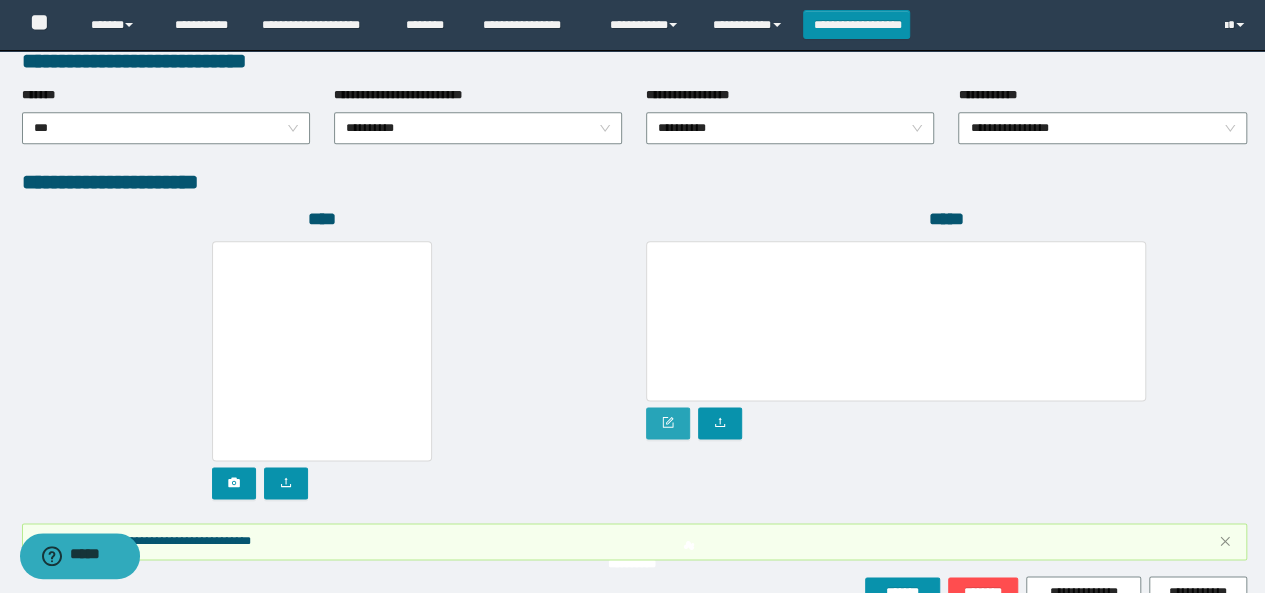 click 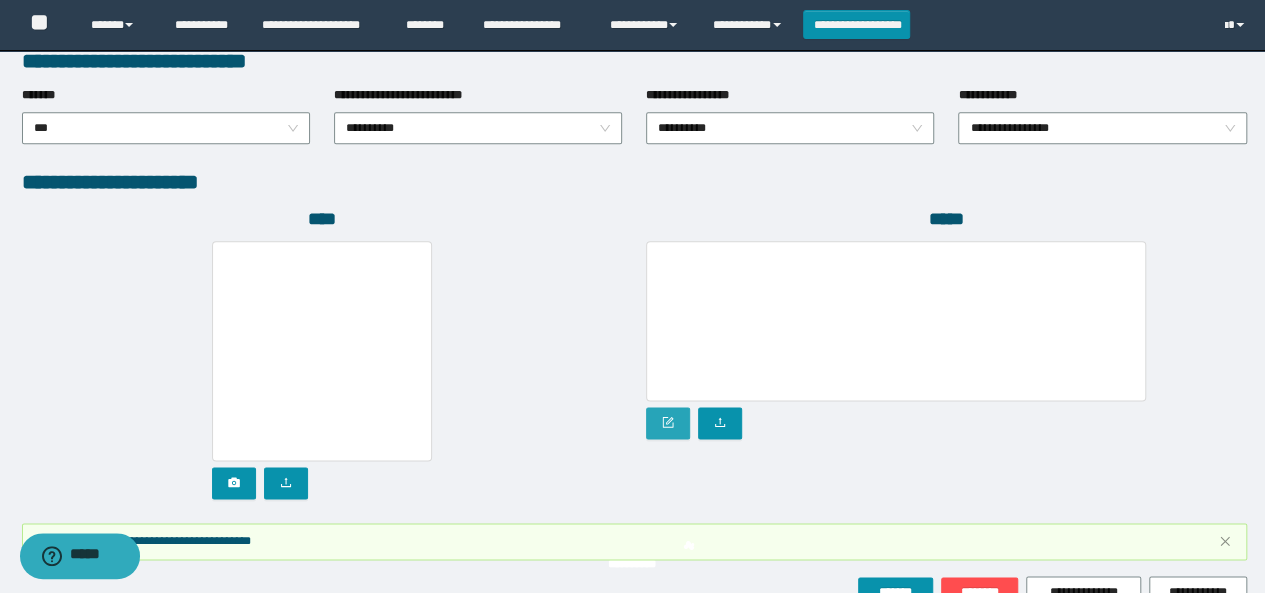 scroll, scrollTop: 1163, scrollLeft: 0, axis: vertical 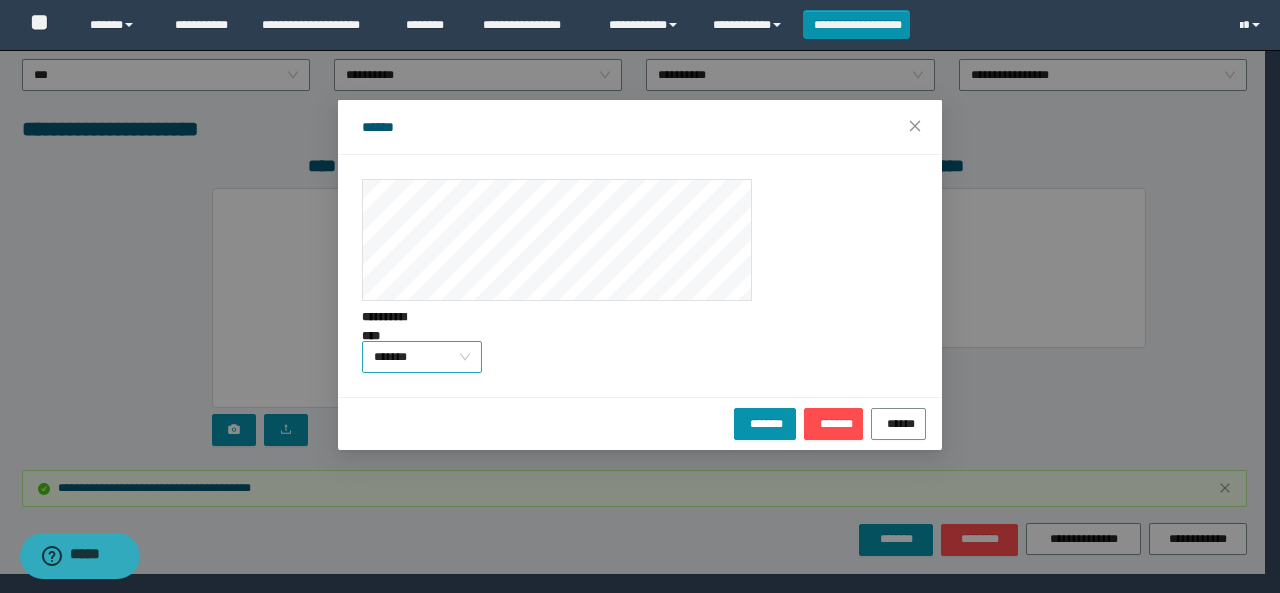 drag, startPoint x: 382, startPoint y: 391, endPoint x: 398, endPoint y: 413, distance: 27.202942 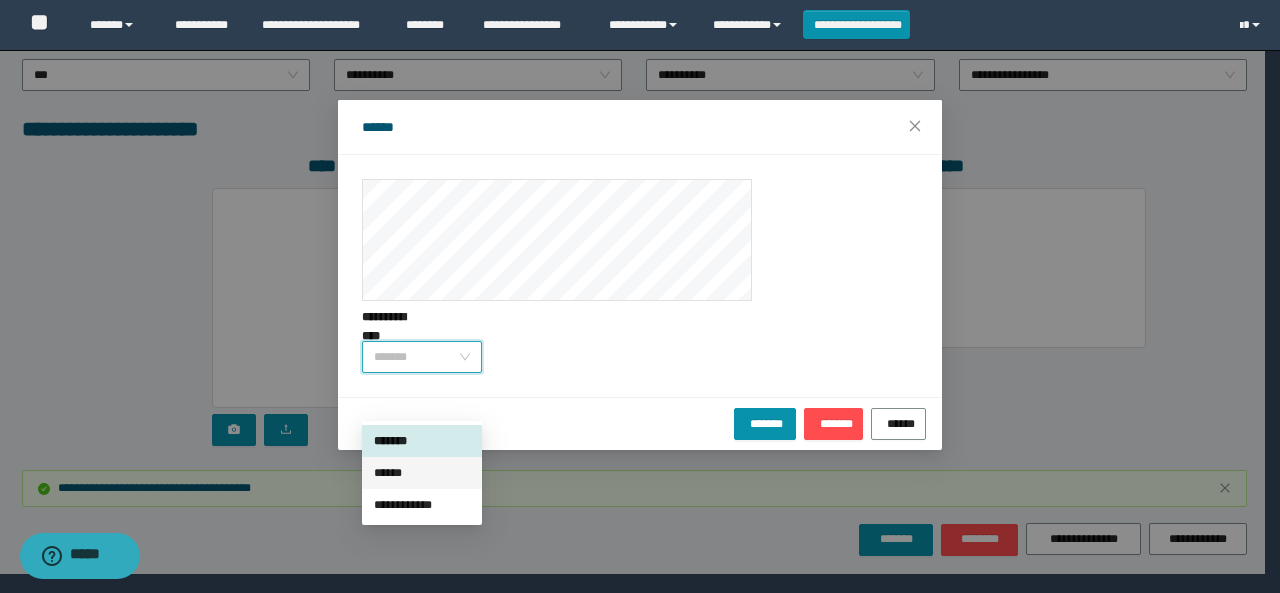 click on "******" at bounding box center [422, 473] 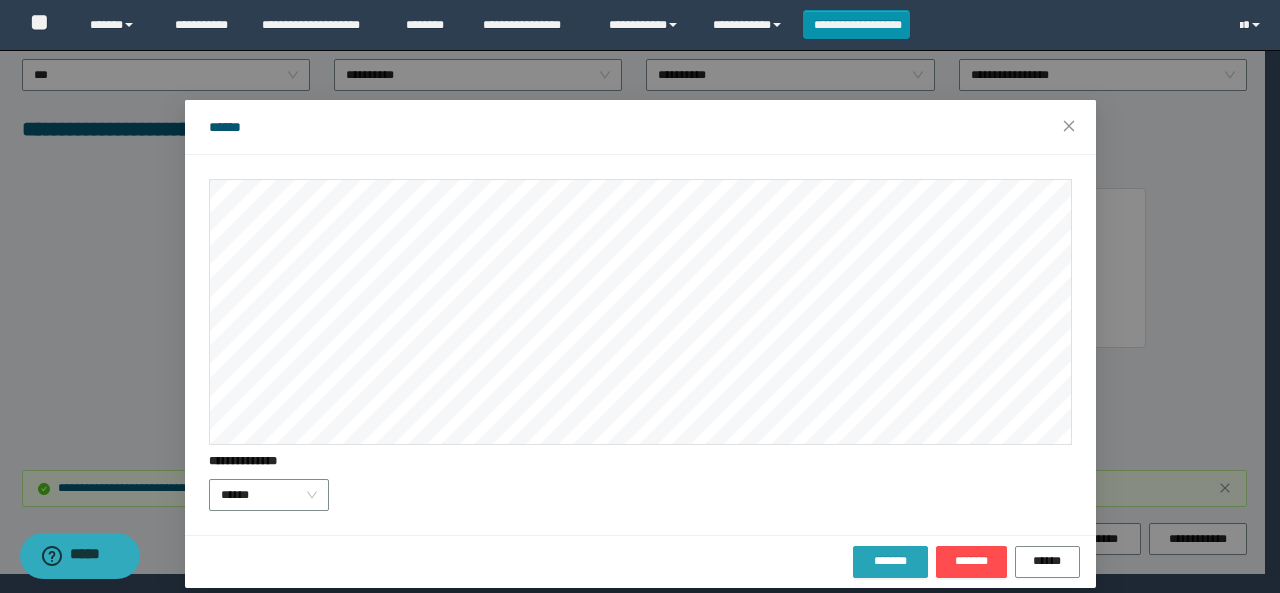 drag, startPoint x: 628, startPoint y: 177, endPoint x: 869, endPoint y: 563, distance: 455.05713 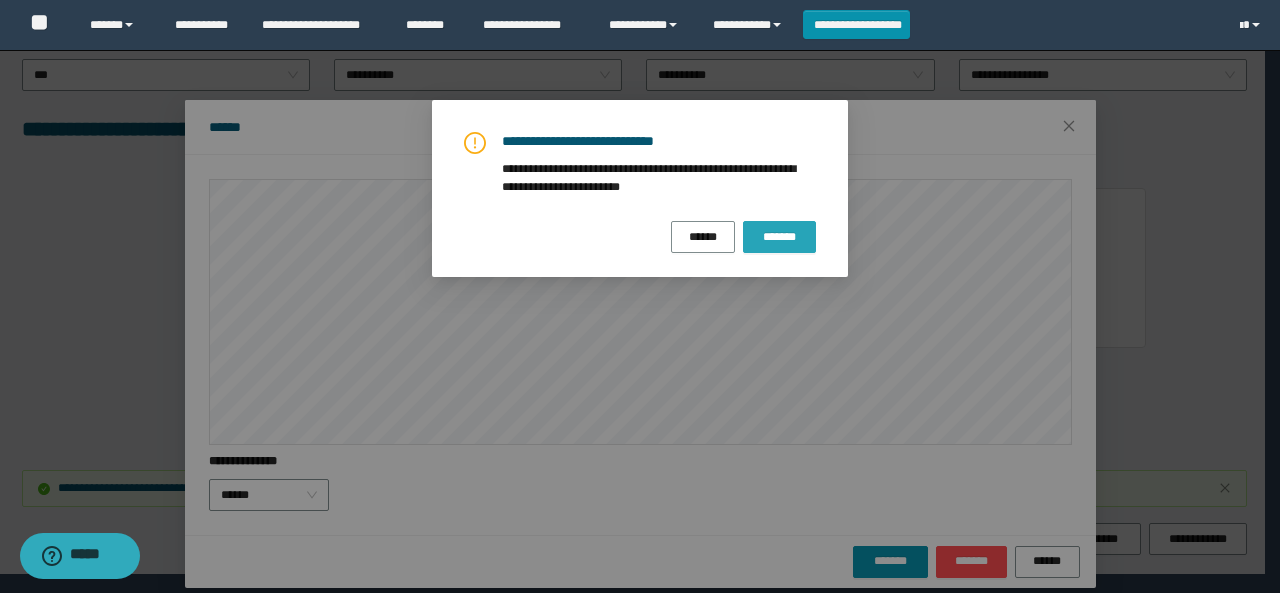 click on "*******" at bounding box center (779, 237) 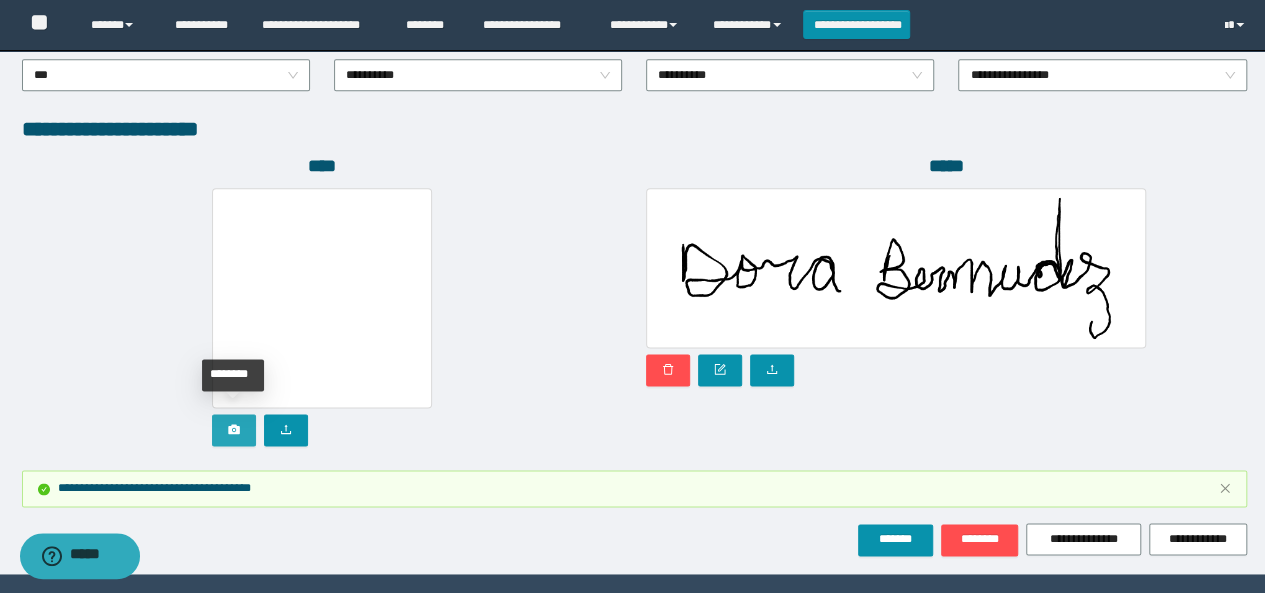 click at bounding box center (234, 430) 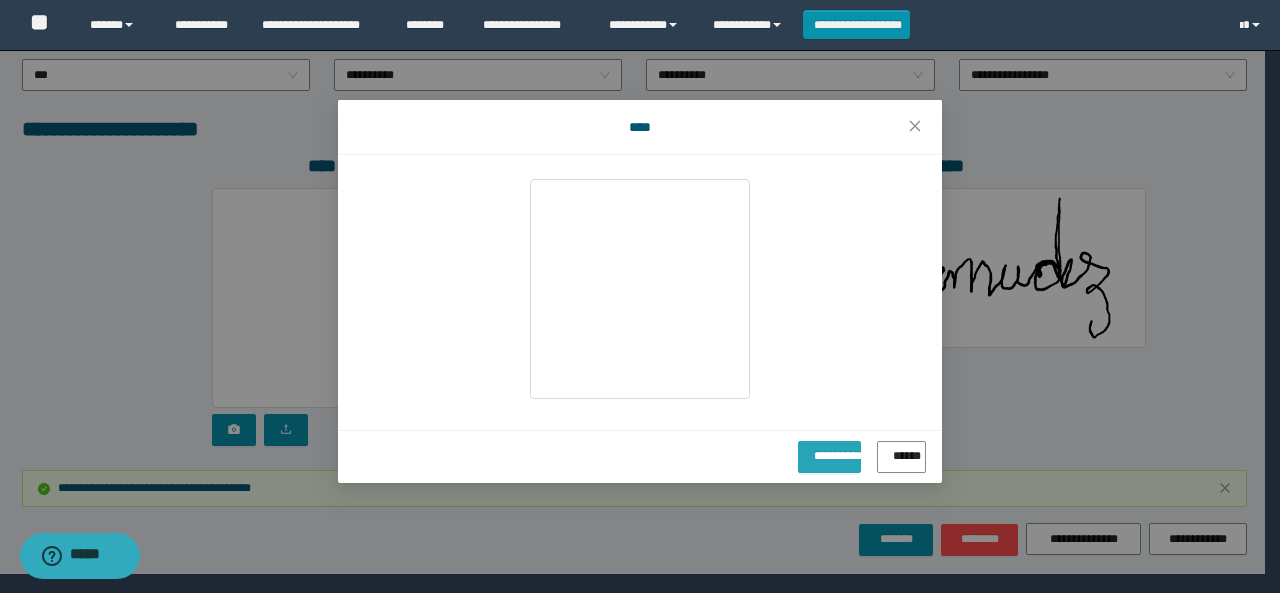 click on "**********" at bounding box center [829, 457] 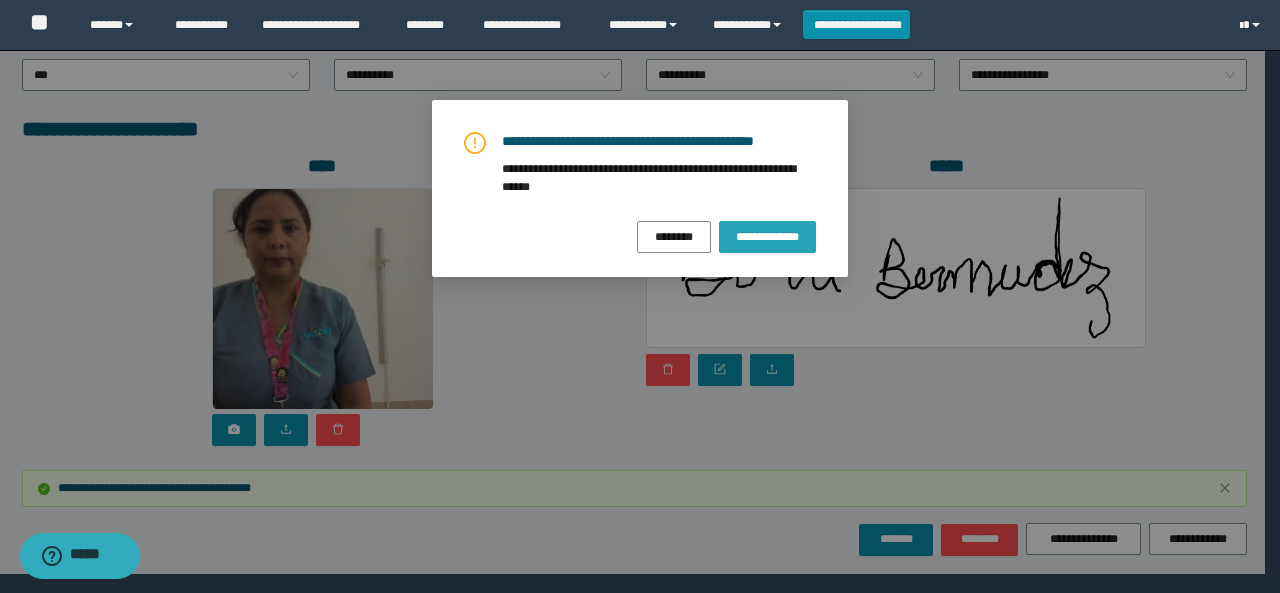 click on "**********" at bounding box center (767, 237) 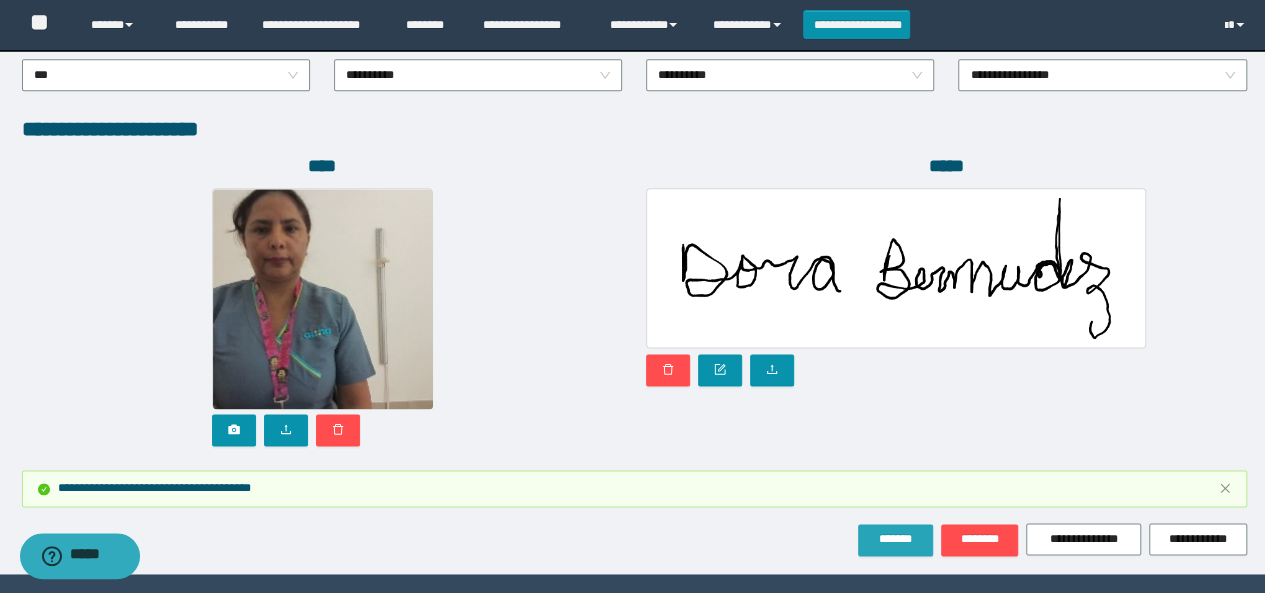 click on "*******" at bounding box center (895, 539) 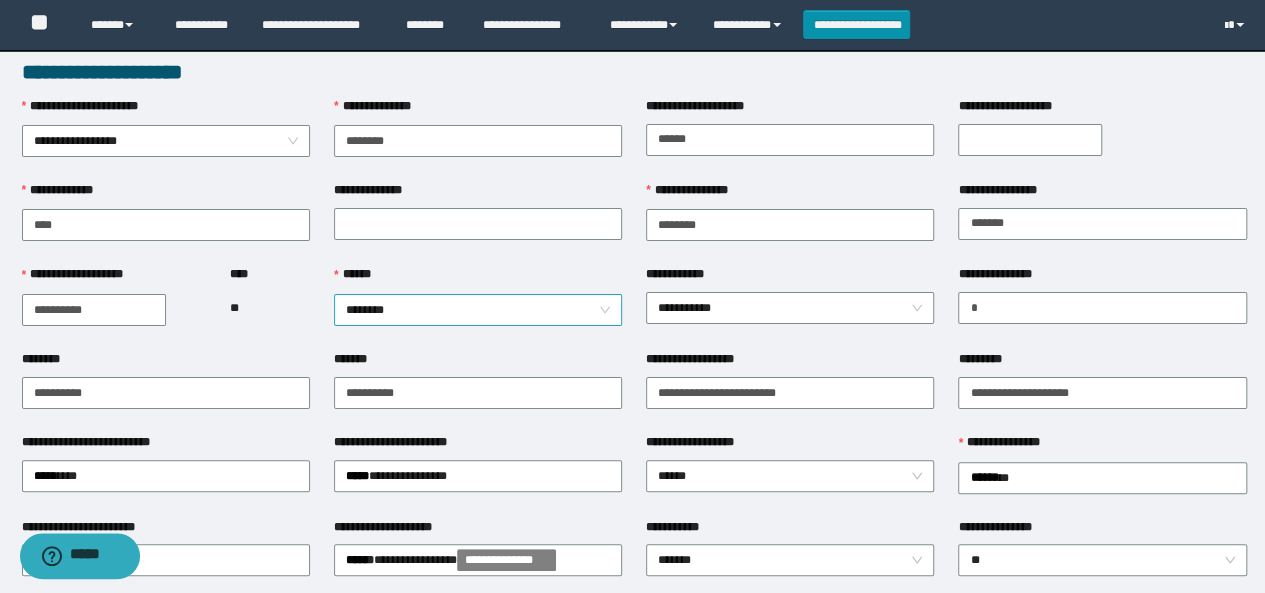 scroll, scrollTop: 0, scrollLeft: 0, axis: both 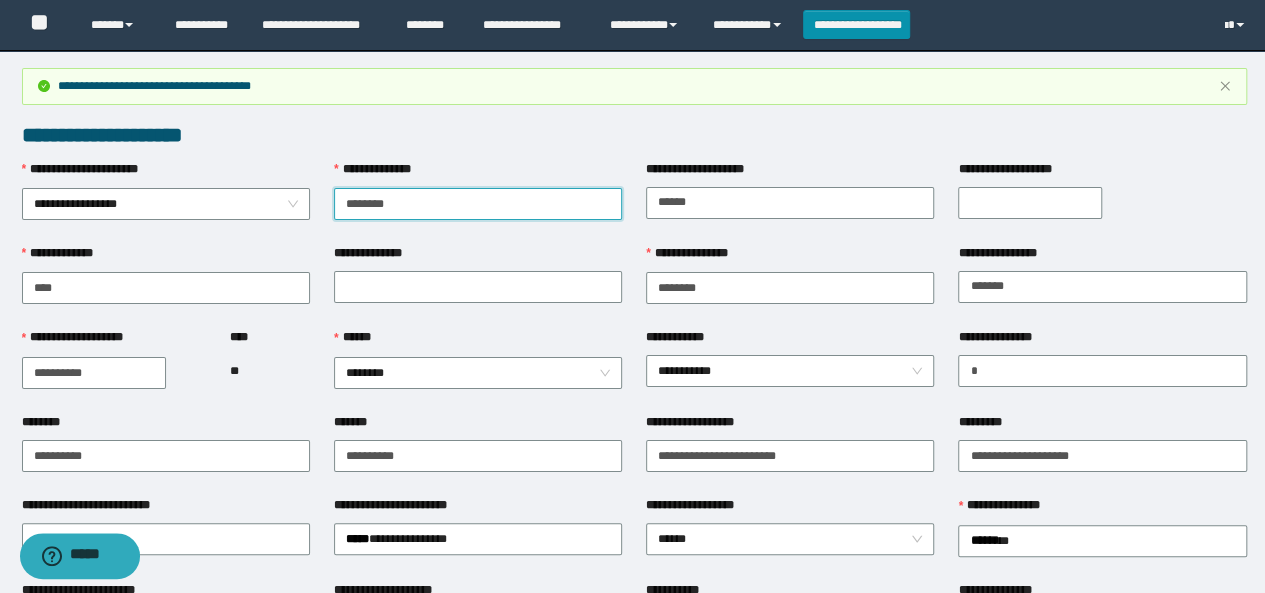 drag, startPoint x: 404, startPoint y: 184, endPoint x: 122, endPoint y: 129, distance: 287.31342 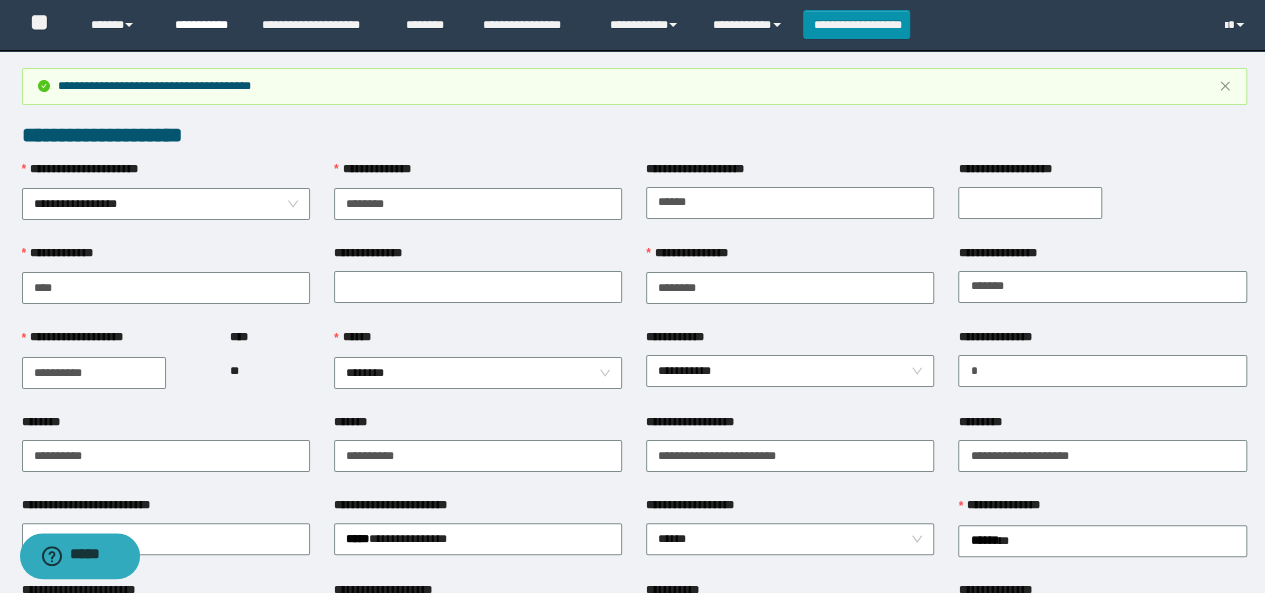 click on "**********" at bounding box center [203, 25] 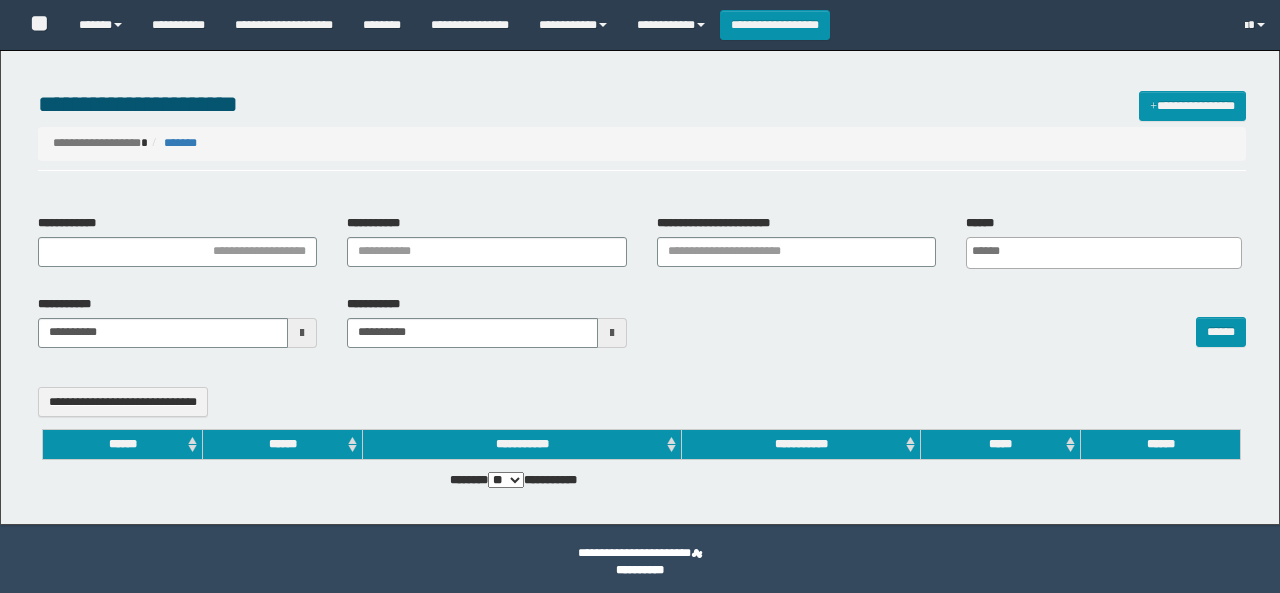 select 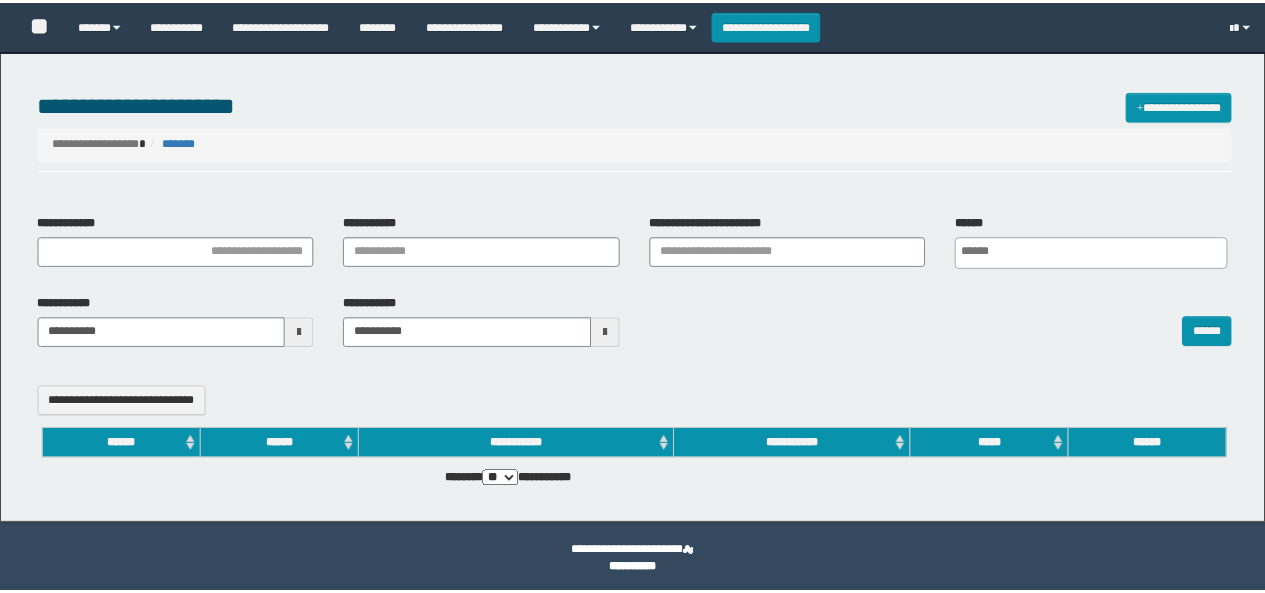 scroll, scrollTop: 0, scrollLeft: 0, axis: both 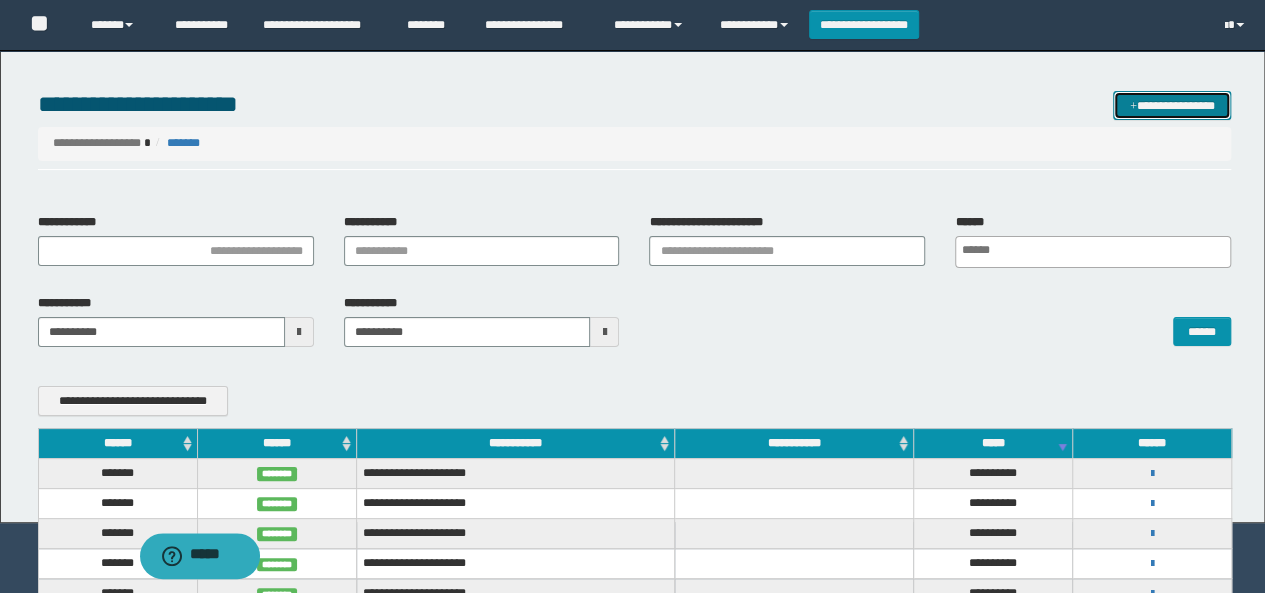 click on "**********" at bounding box center [1172, 105] 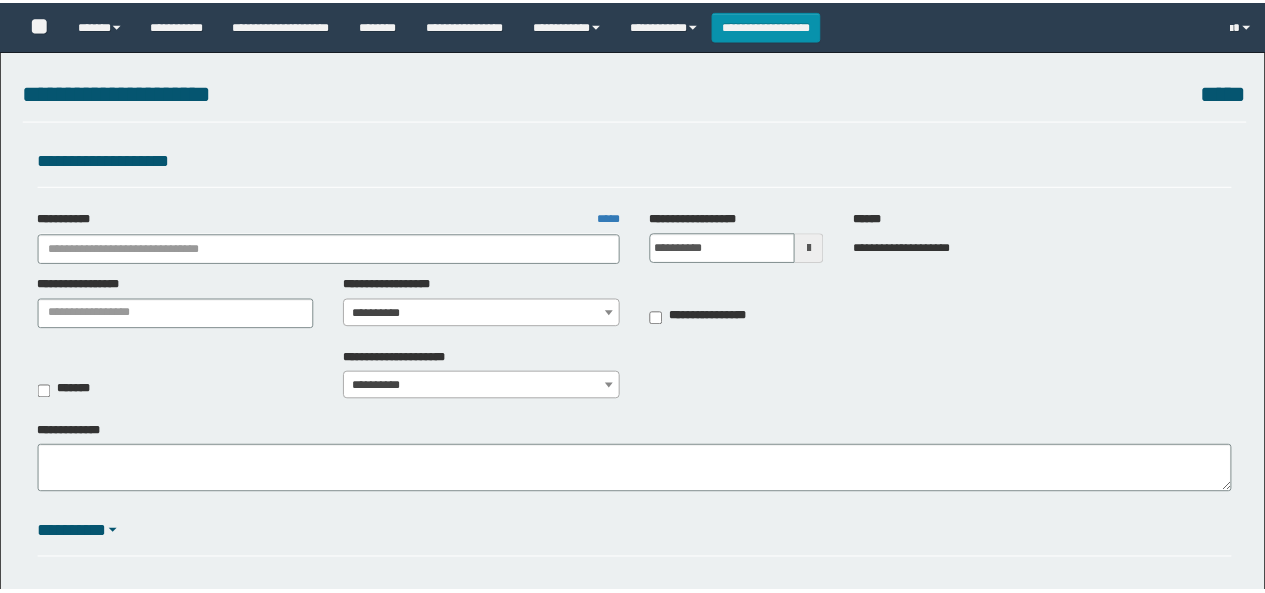 scroll, scrollTop: 0, scrollLeft: 0, axis: both 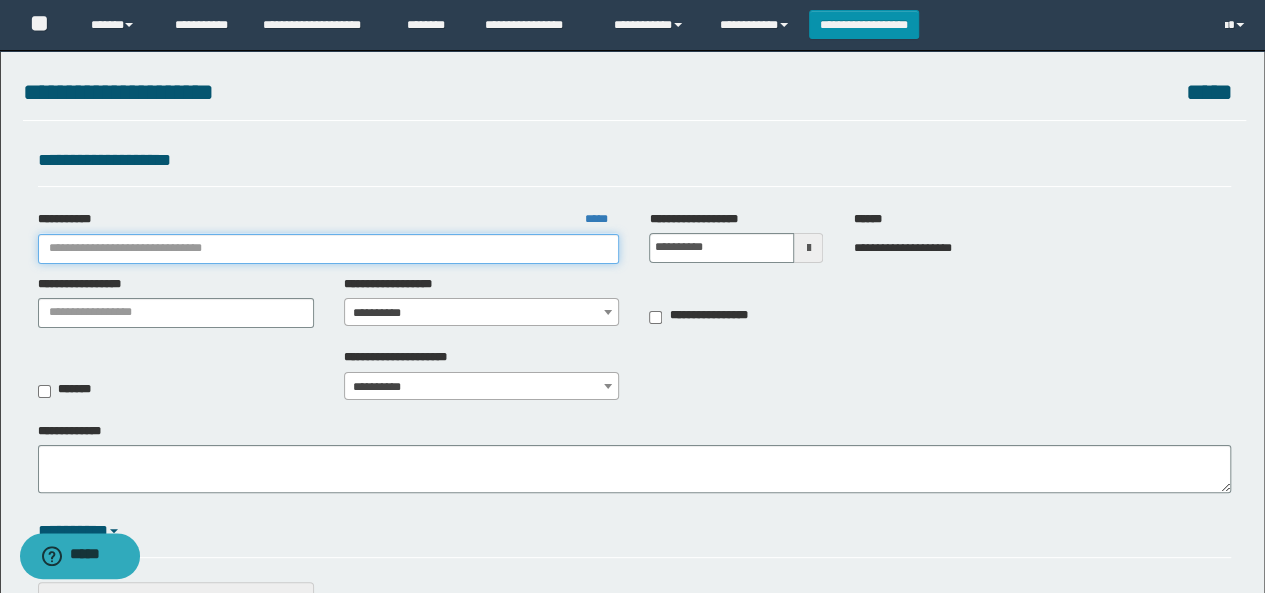 click on "**********" at bounding box center (329, 249) 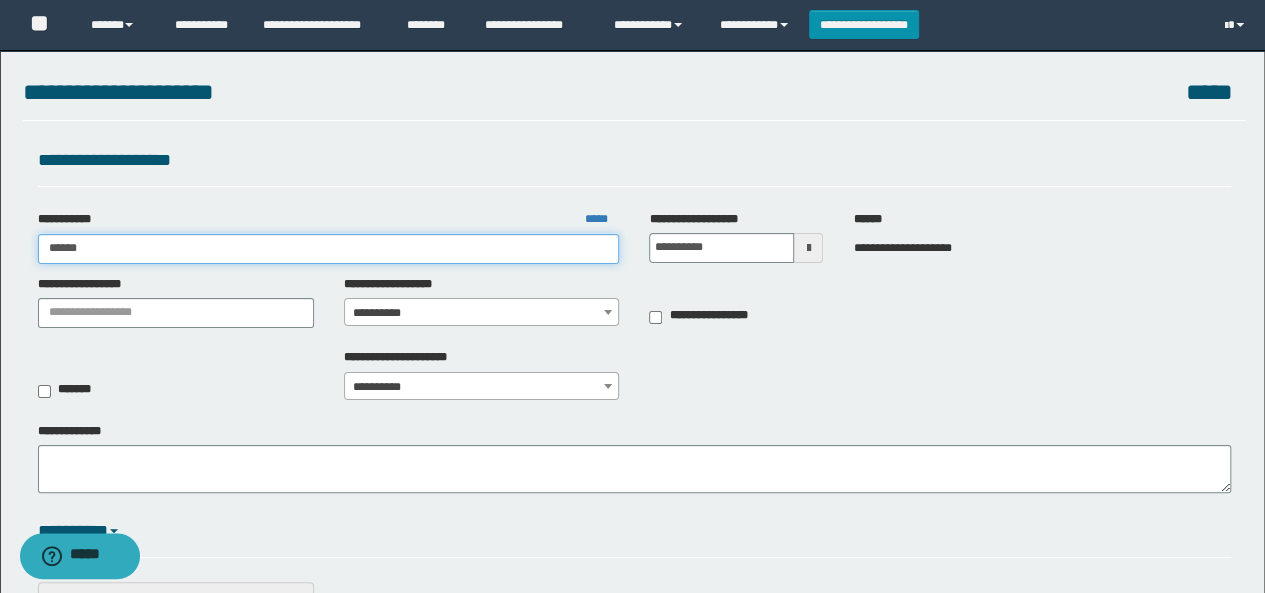type on "*******" 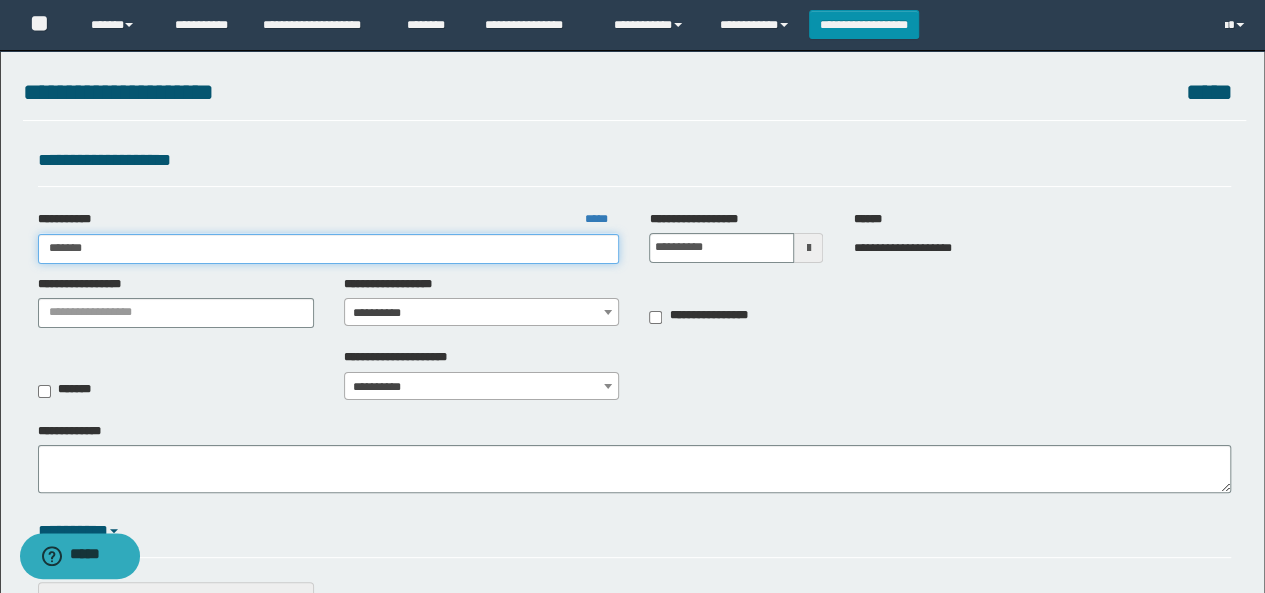 type on "*******" 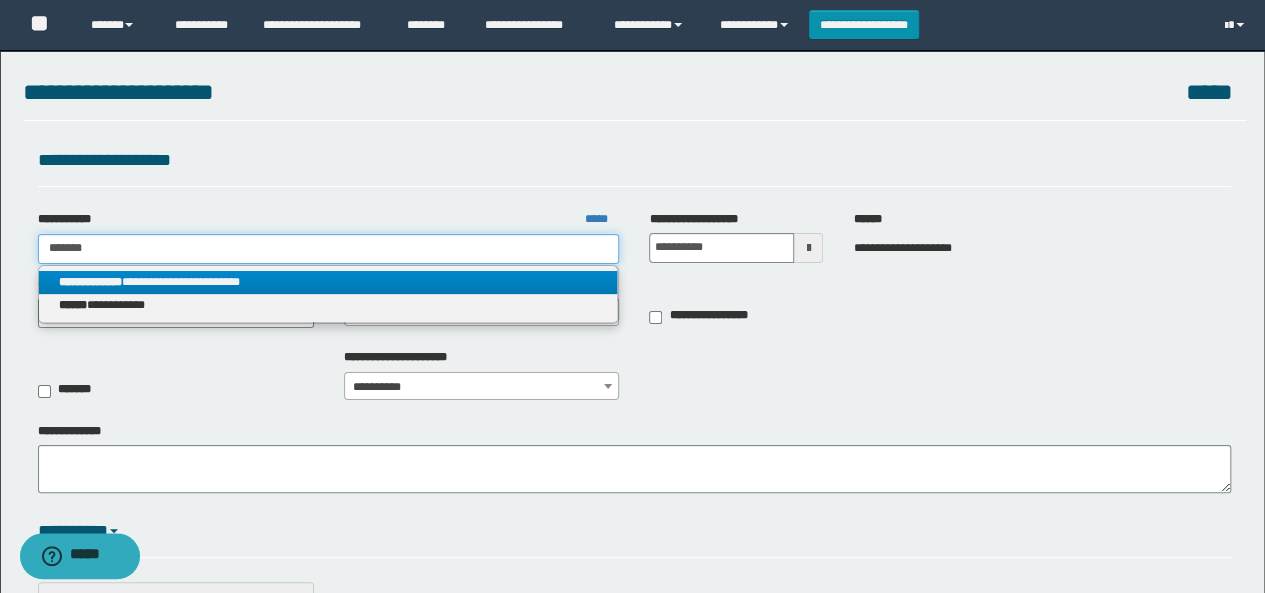 type on "*******" 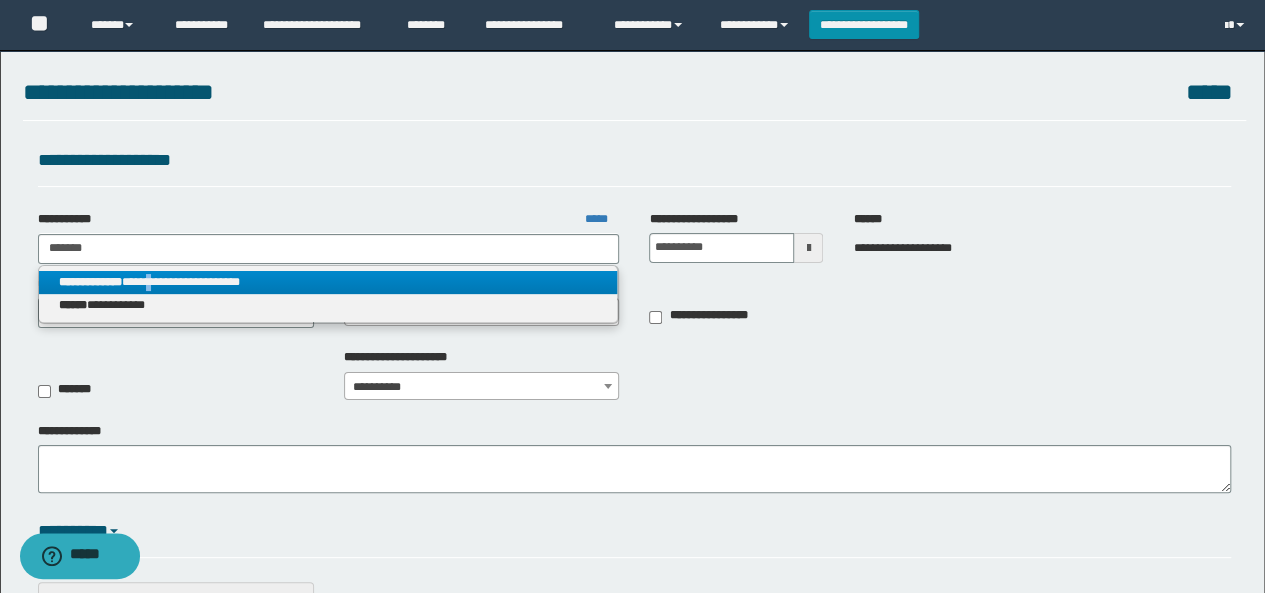 click on "**********" at bounding box center (328, 282) 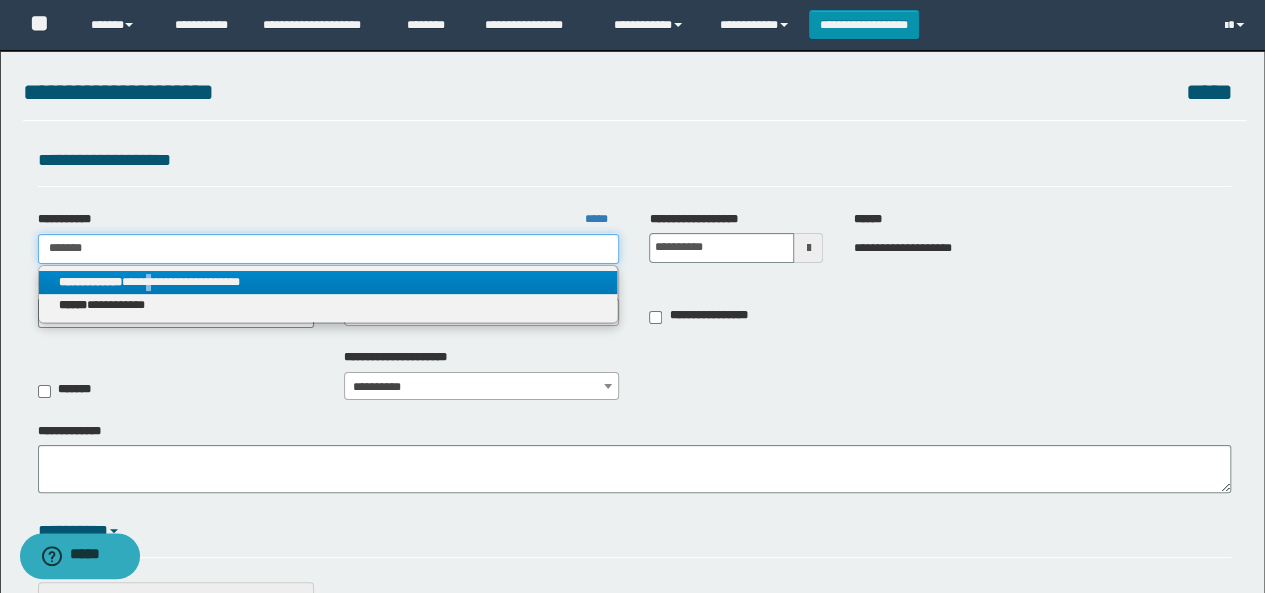 type 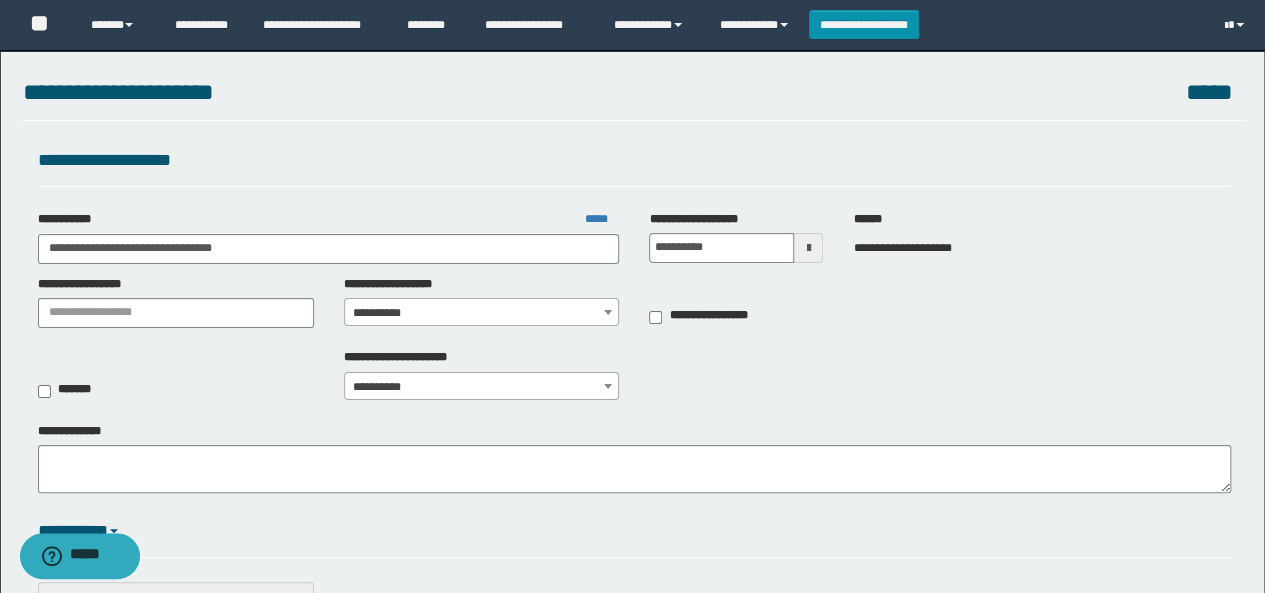 click on "**********" at bounding box center [482, 313] 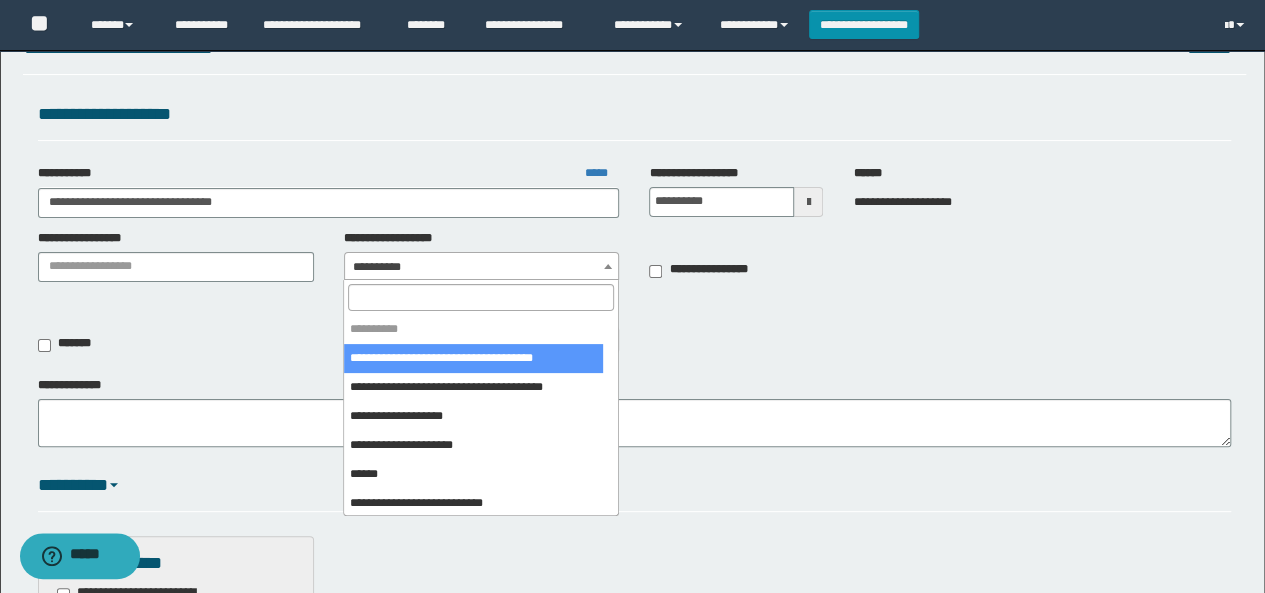 scroll, scrollTop: 200, scrollLeft: 0, axis: vertical 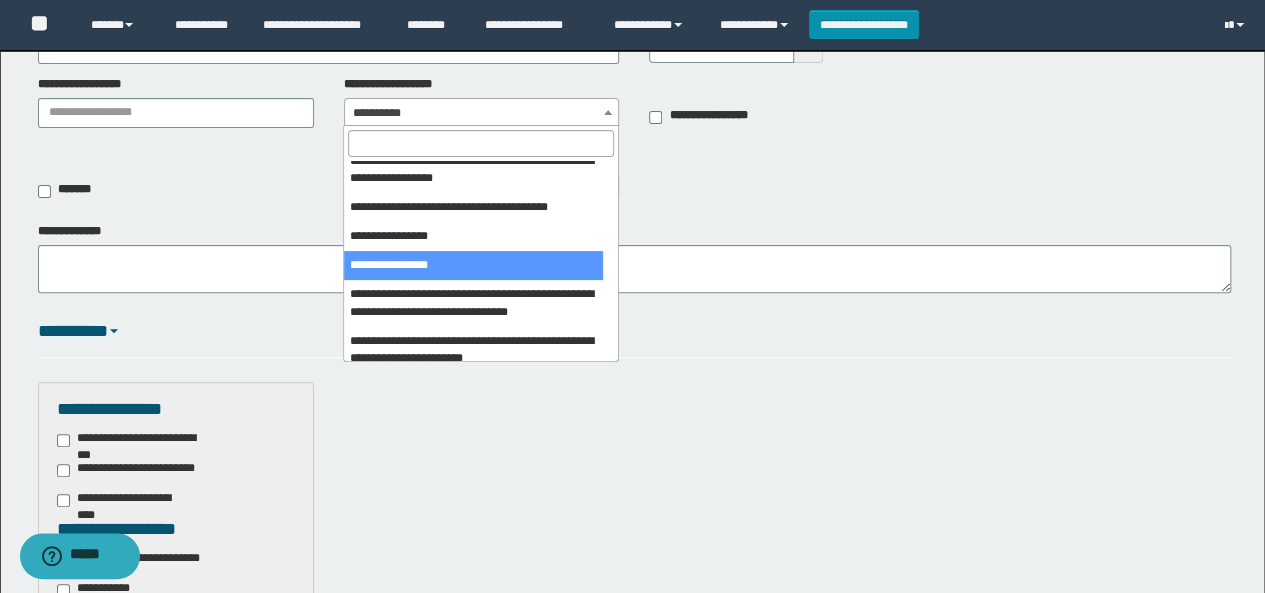 drag, startPoint x: 408, startPoint y: 267, endPoint x: 250, endPoint y: 299, distance: 161.20795 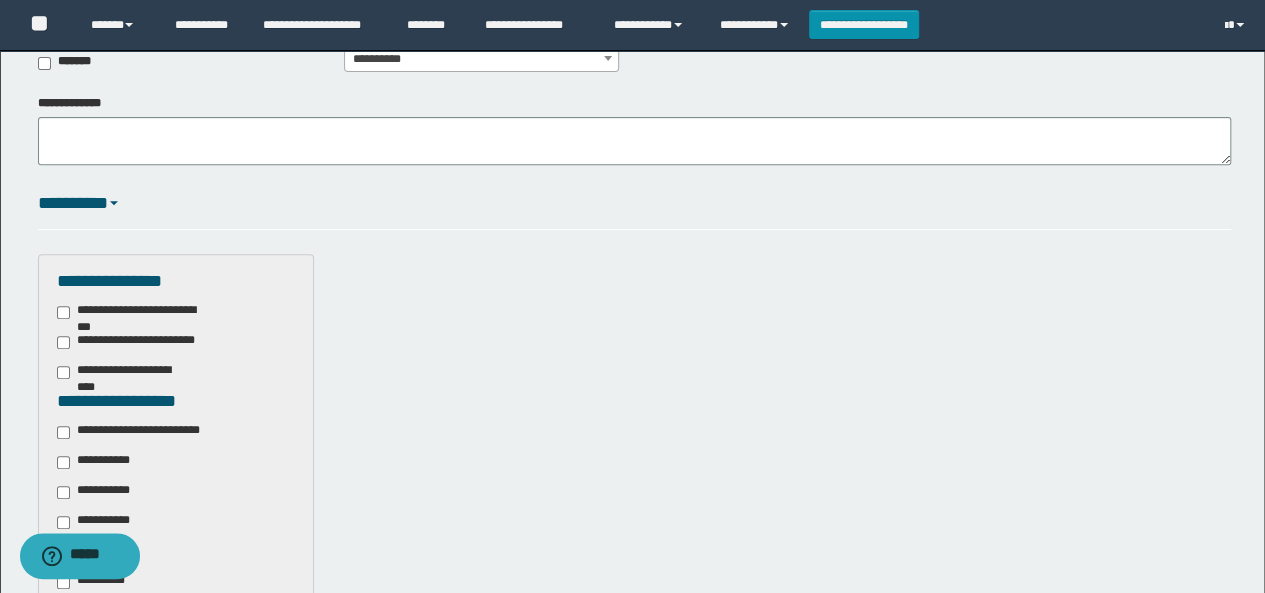 scroll, scrollTop: 400, scrollLeft: 0, axis: vertical 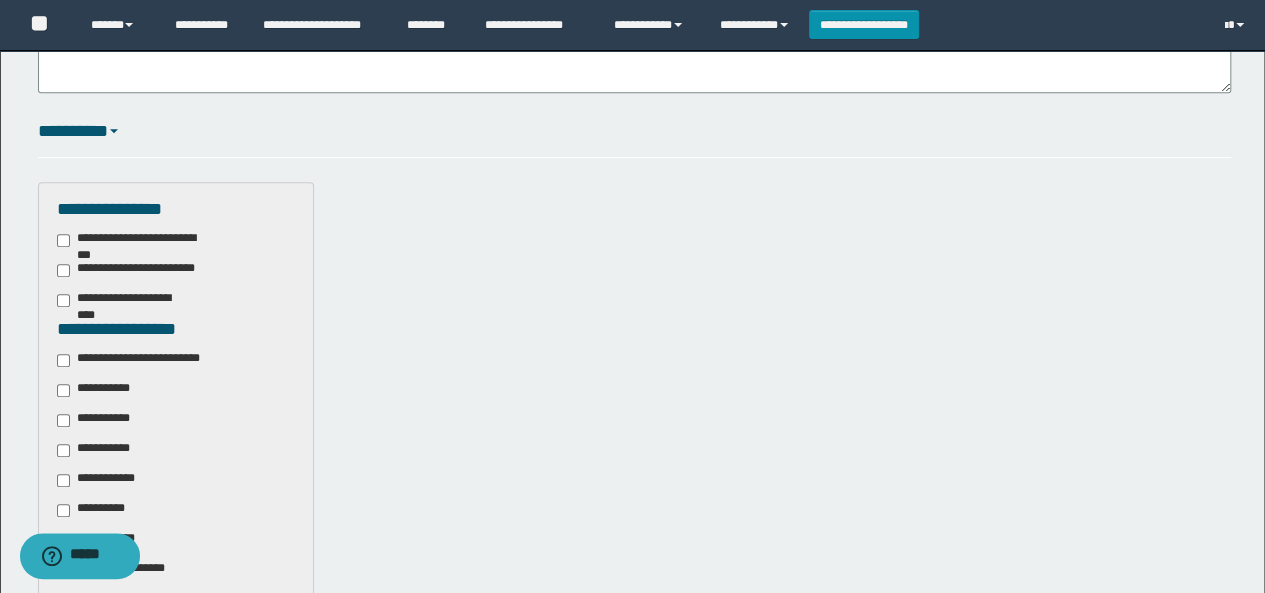 click on "**********" at bounding box center (143, 360) 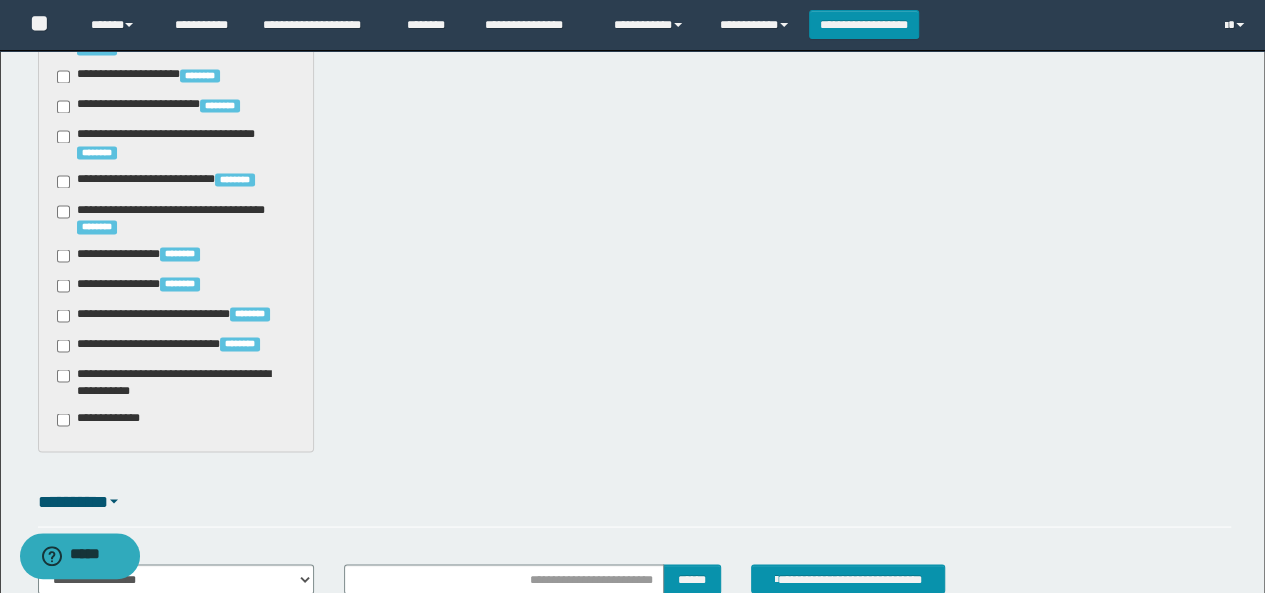 scroll, scrollTop: 1862, scrollLeft: 0, axis: vertical 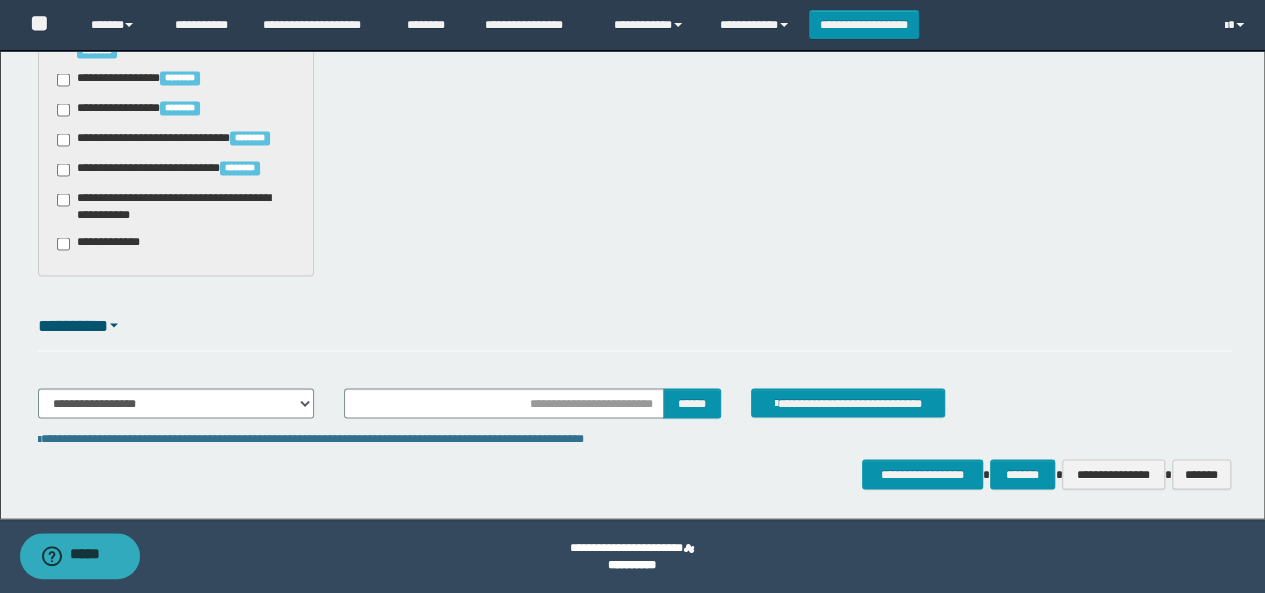 click on "**********" at bounding box center (635, 411) 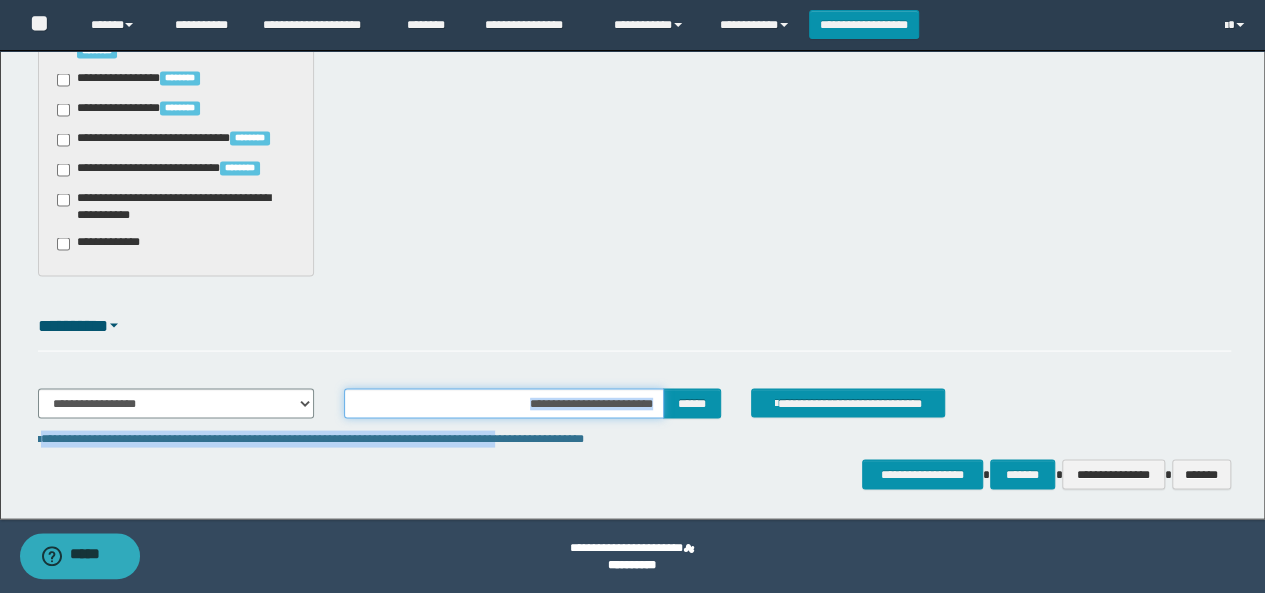 click at bounding box center (504, 403) 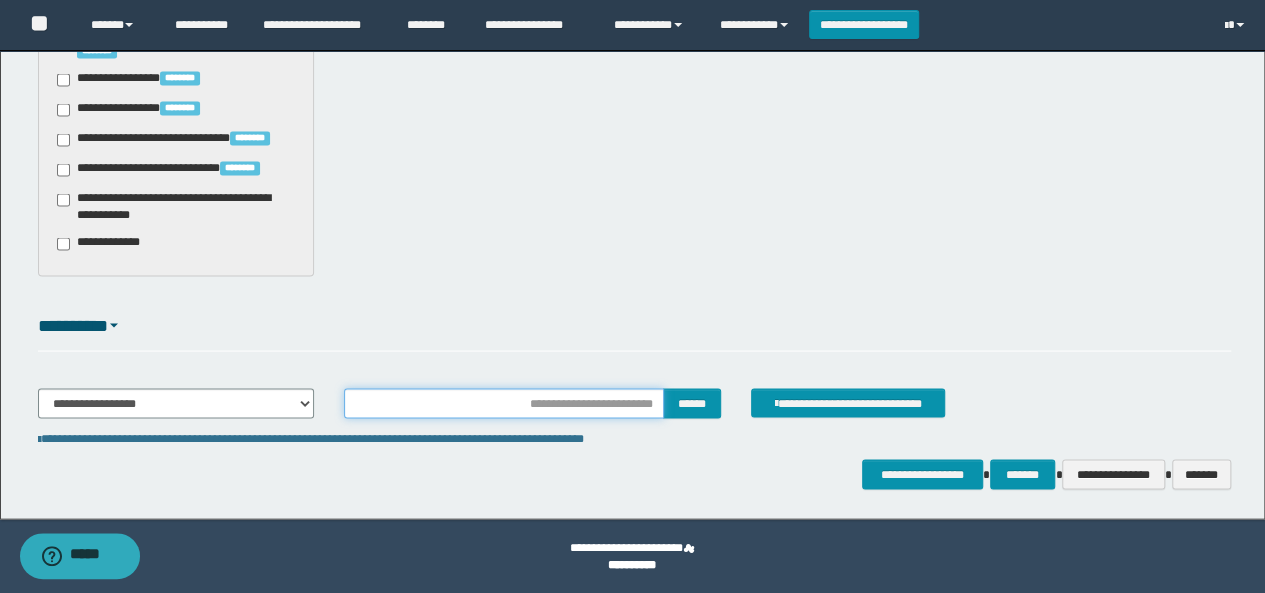 click at bounding box center (504, 403) 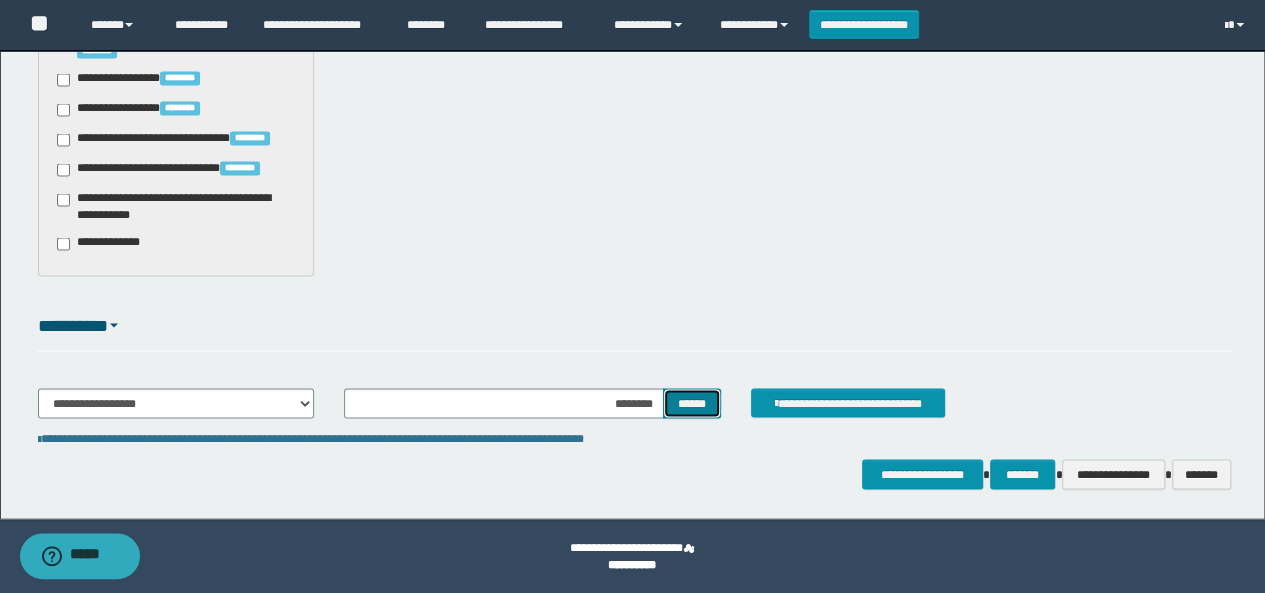 click on "******" at bounding box center [692, 402] 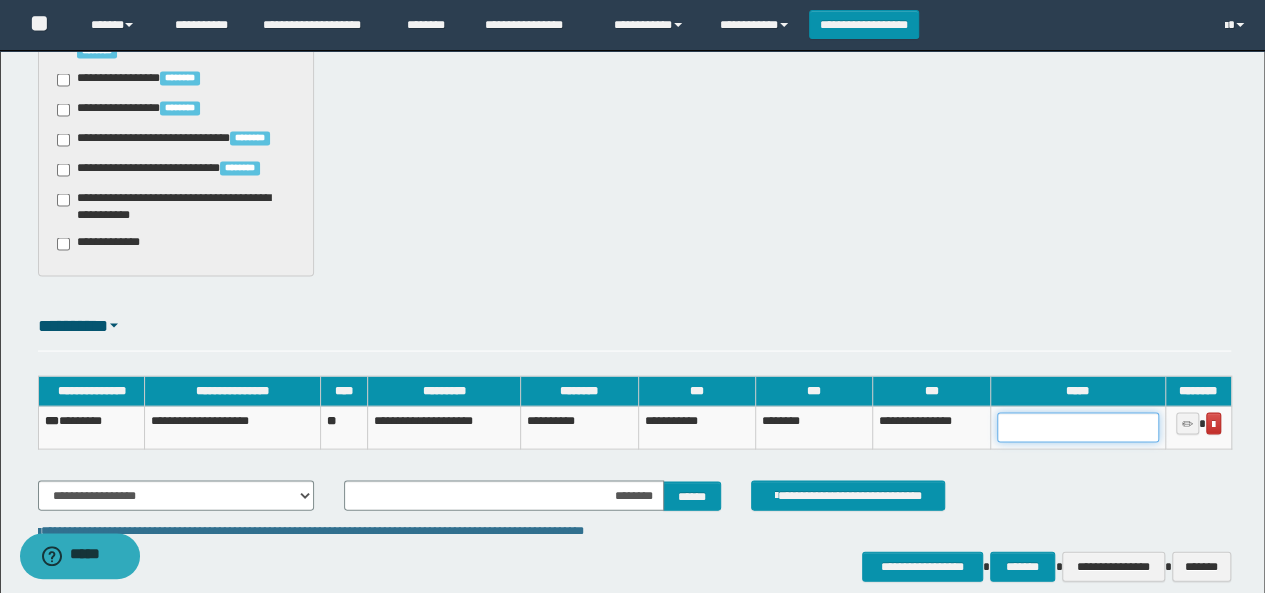 click at bounding box center [1078, 427] 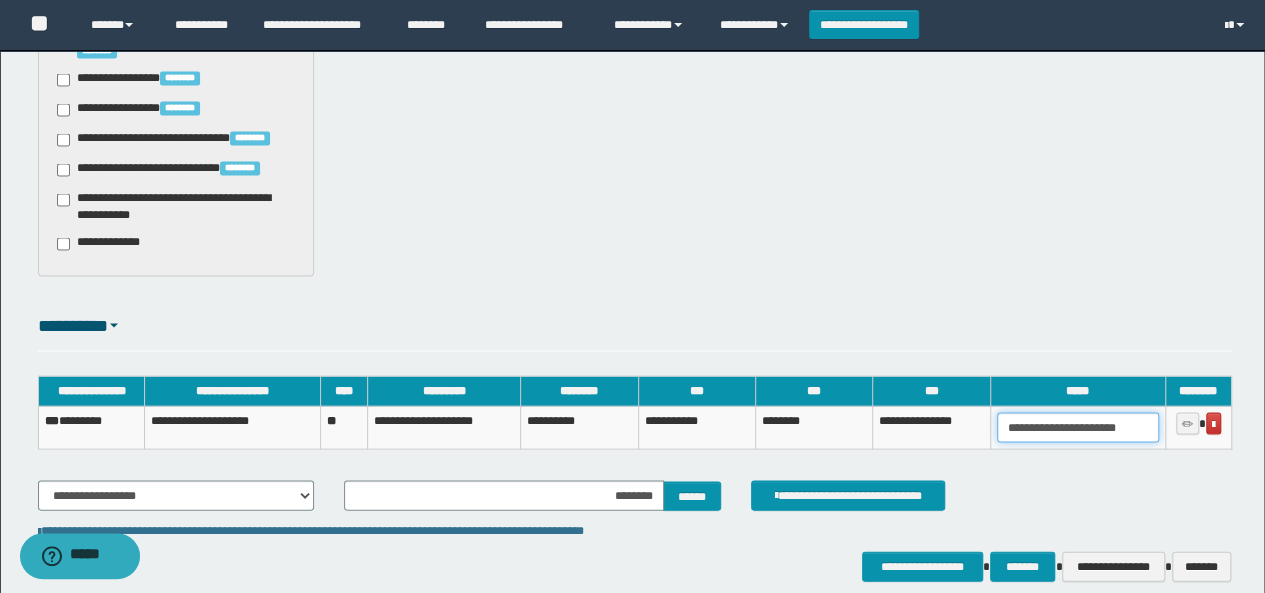 scroll, scrollTop: 0, scrollLeft: 16, axis: horizontal 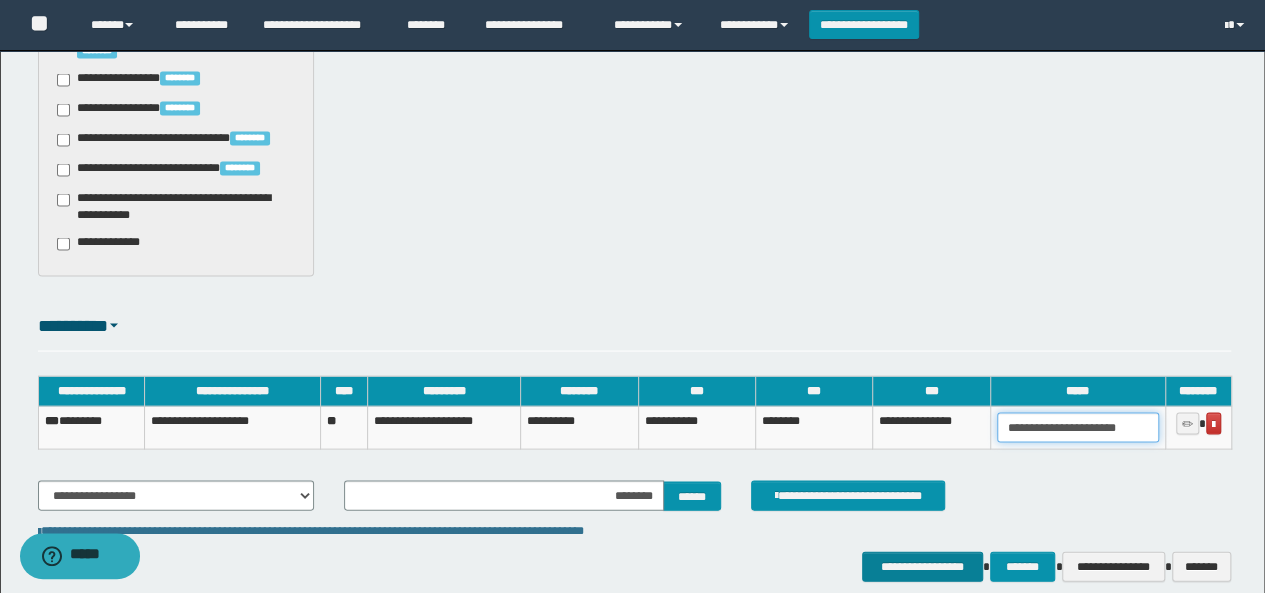 type on "**********" 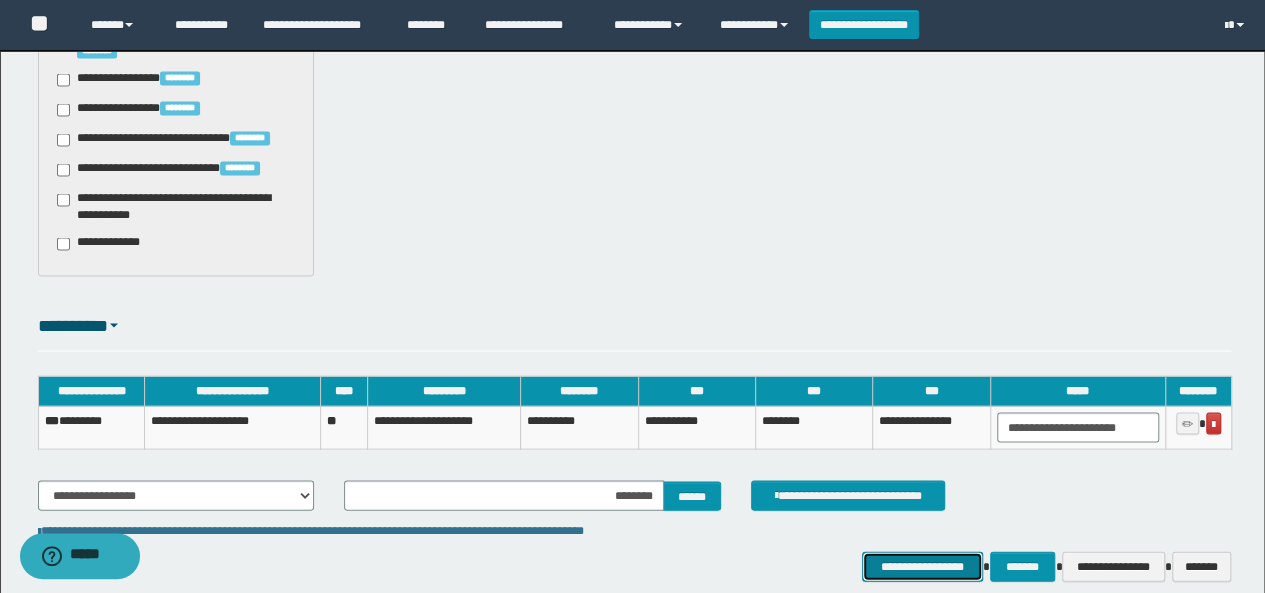 click on "**********" at bounding box center (922, 565) 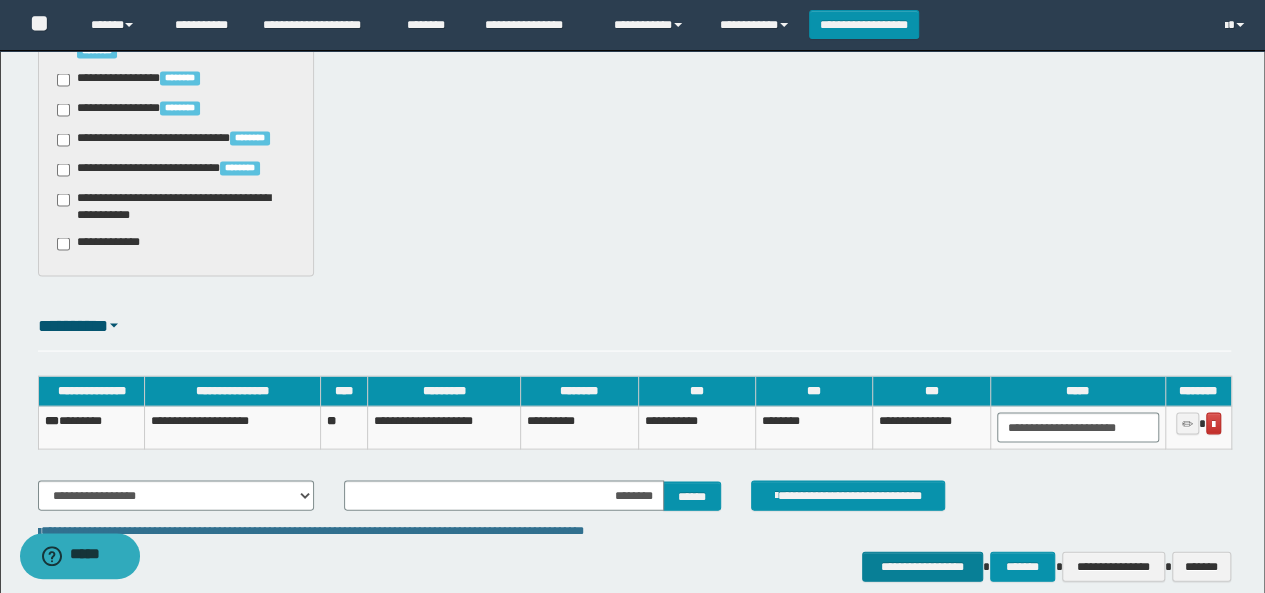scroll, scrollTop: 0, scrollLeft: 0, axis: both 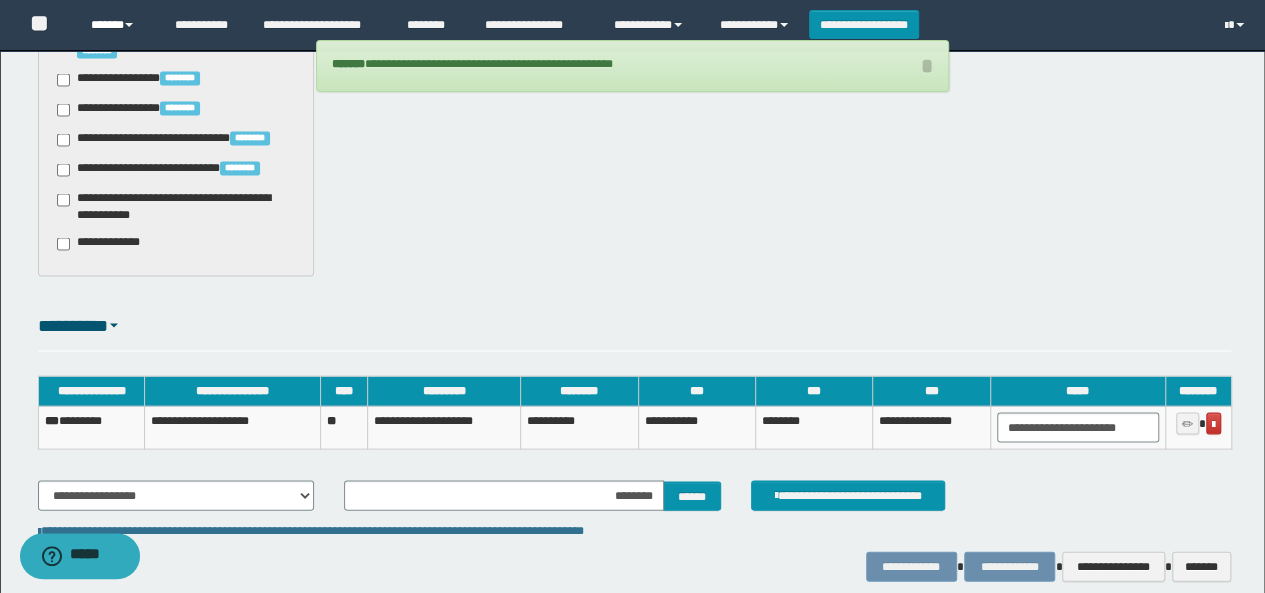 click on "******" at bounding box center [117, 25] 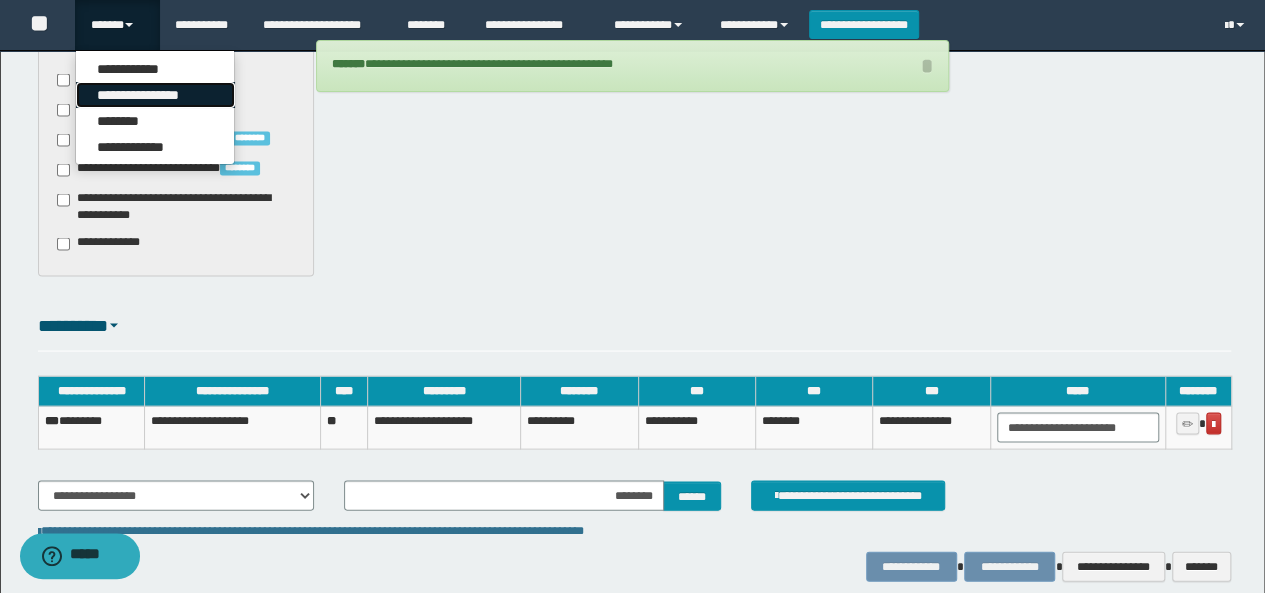 click on "**********" at bounding box center [155, 95] 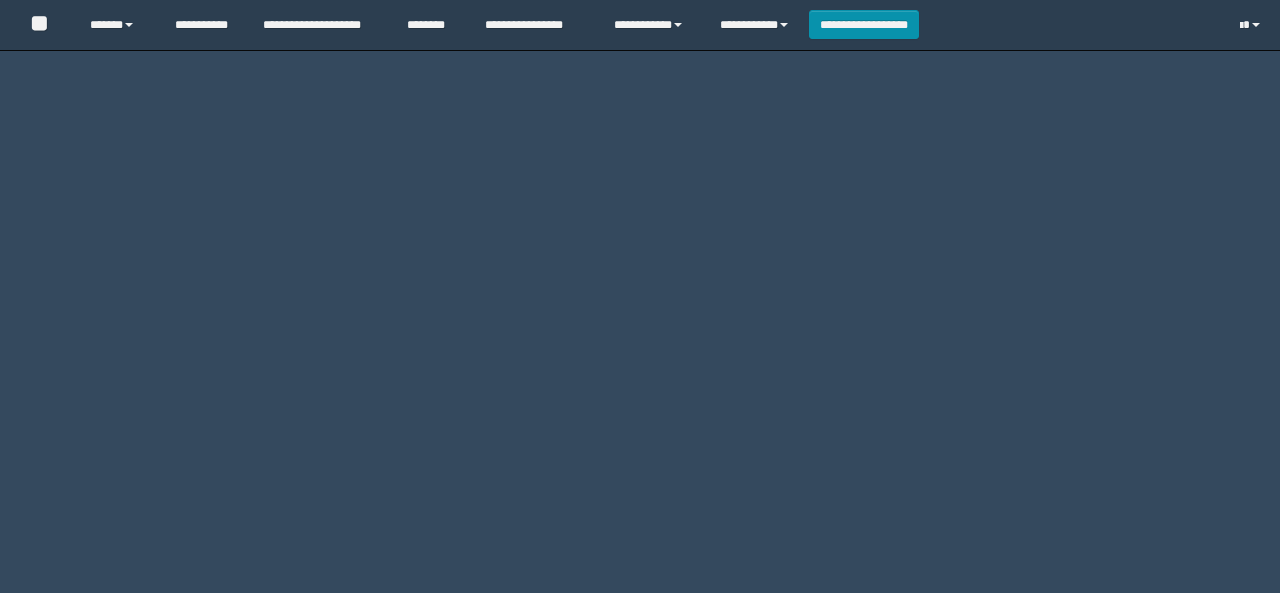 scroll, scrollTop: 0, scrollLeft: 0, axis: both 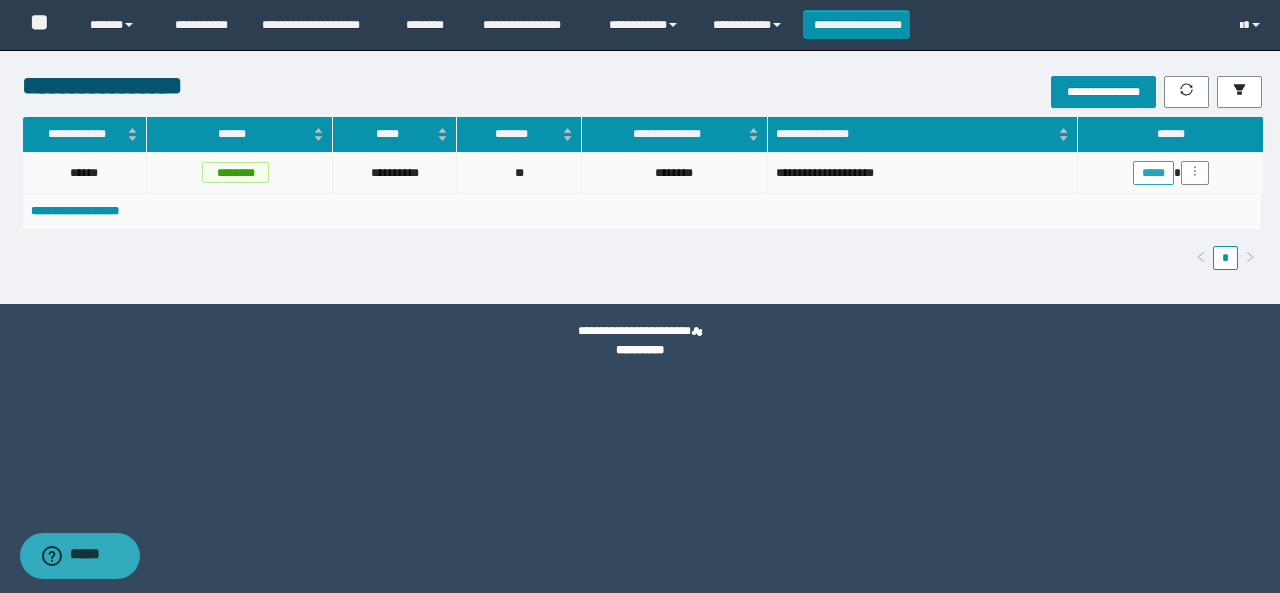 click on "*****" at bounding box center (1153, 173) 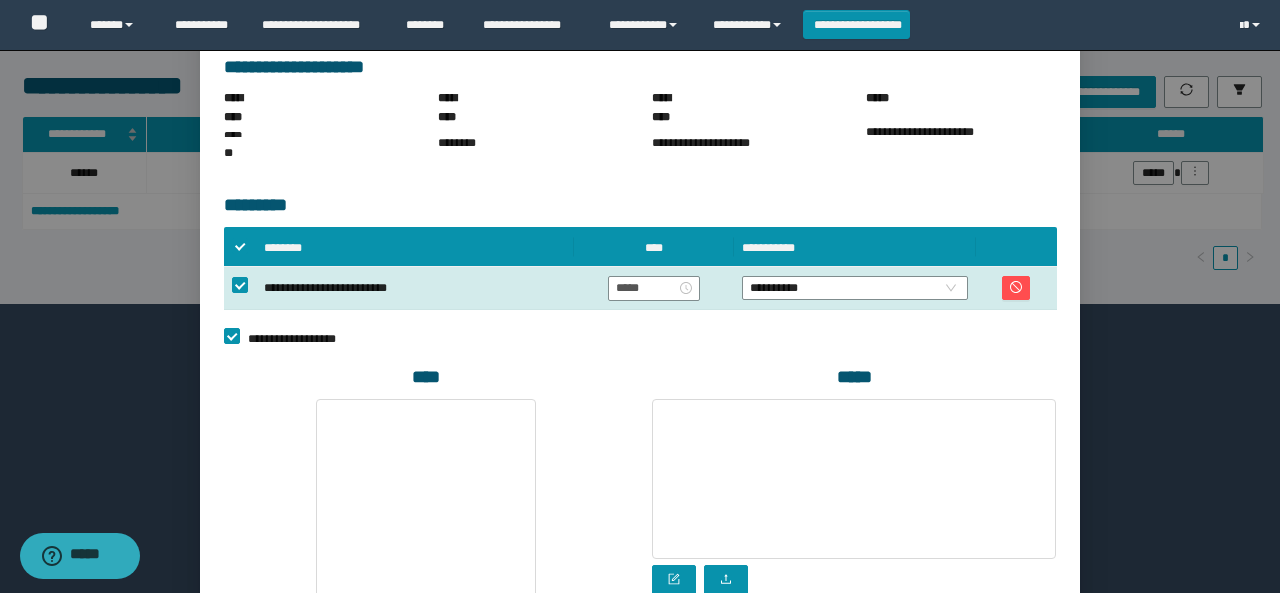 scroll, scrollTop: 499, scrollLeft: 0, axis: vertical 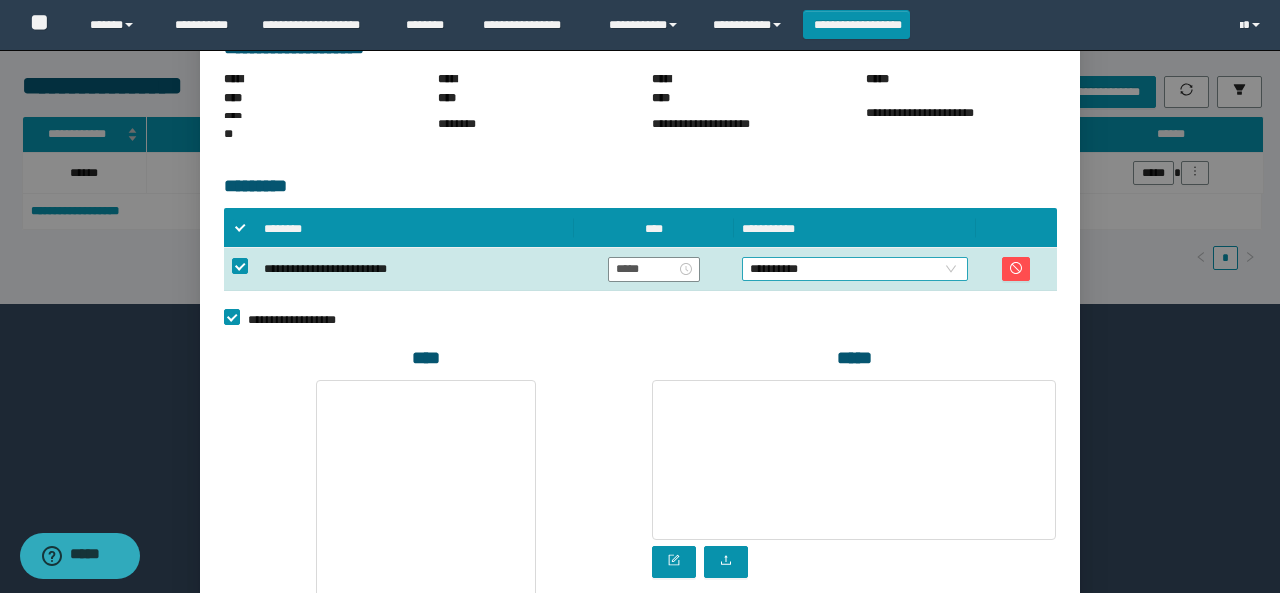click on "**********" at bounding box center (855, 269) 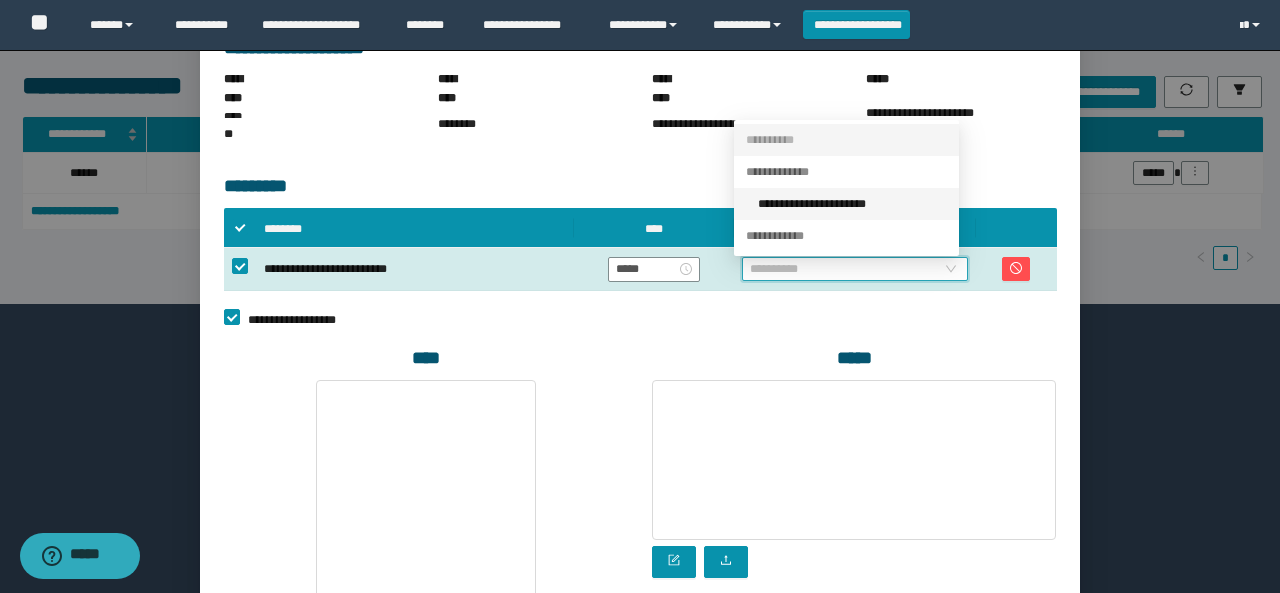click on "**********" at bounding box center [852, 204] 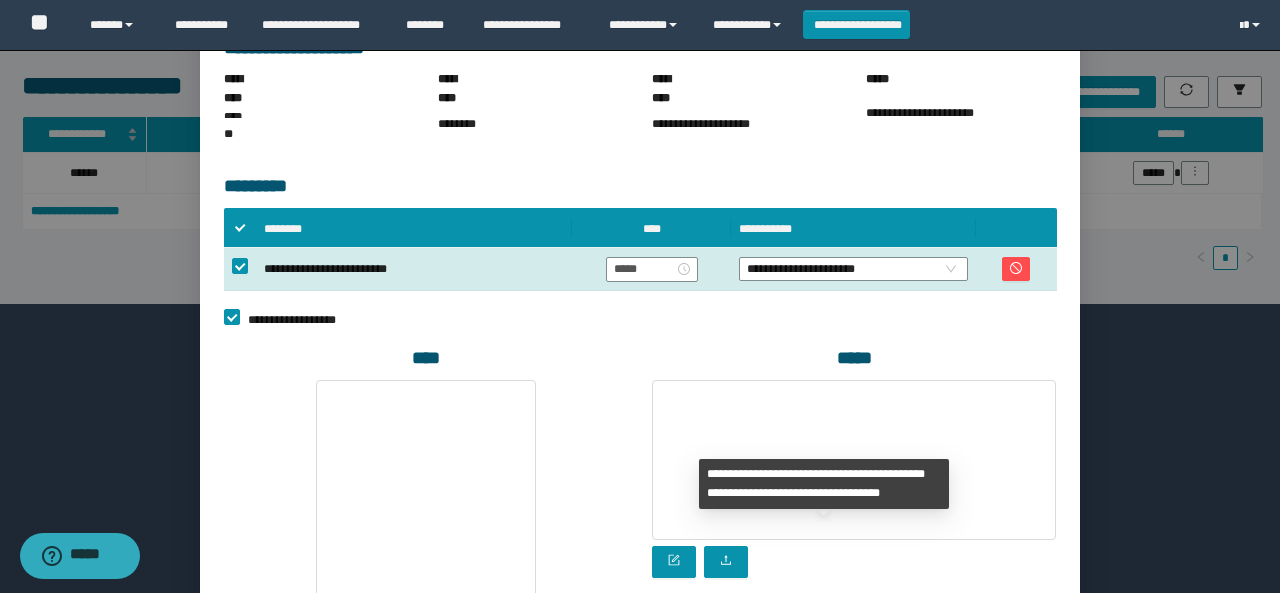 click on "**********" at bounding box center (934, 706) 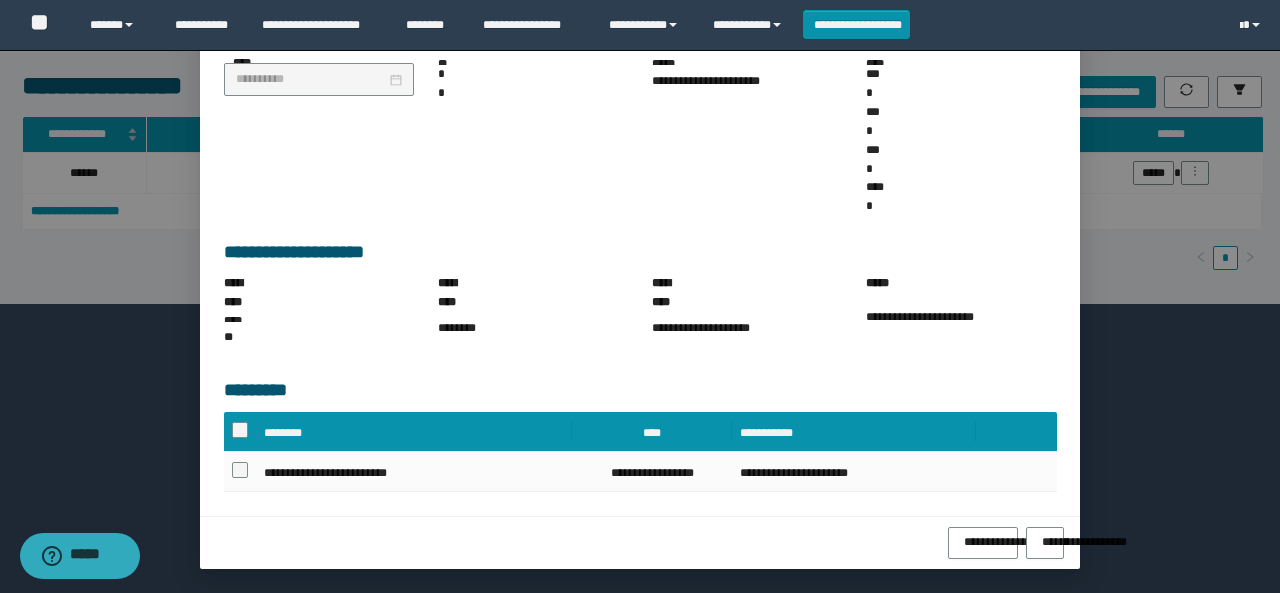 scroll, scrollTop: 180, scrollLeft: 0, axis: vertical 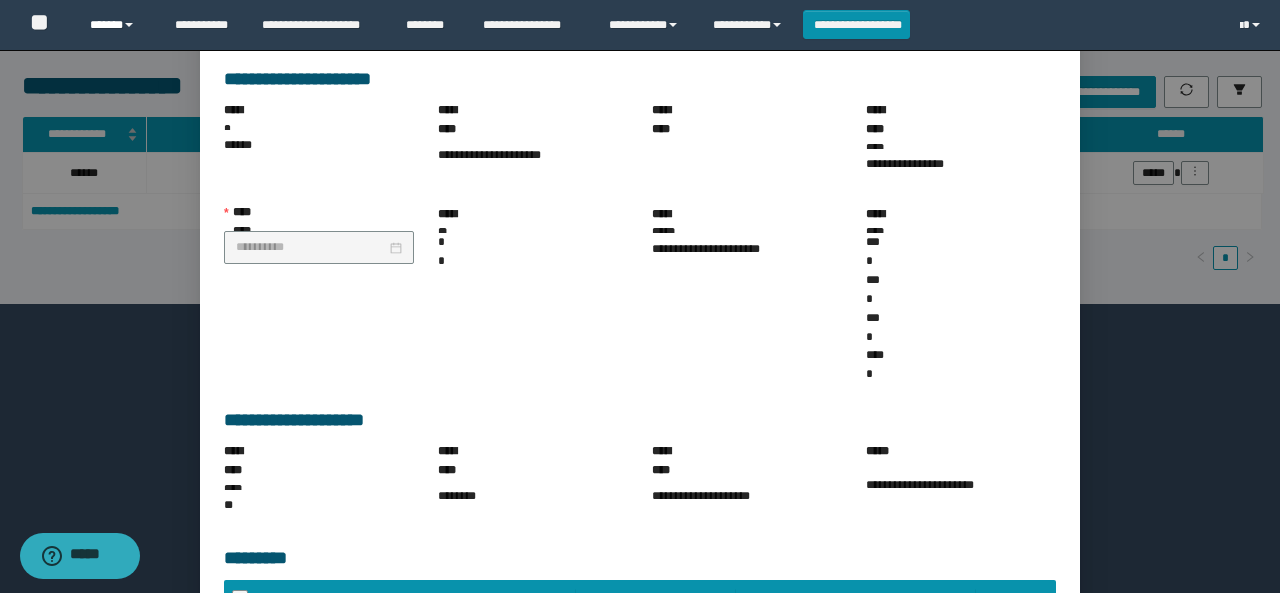 click on "******" at bounding box center [117, 25] 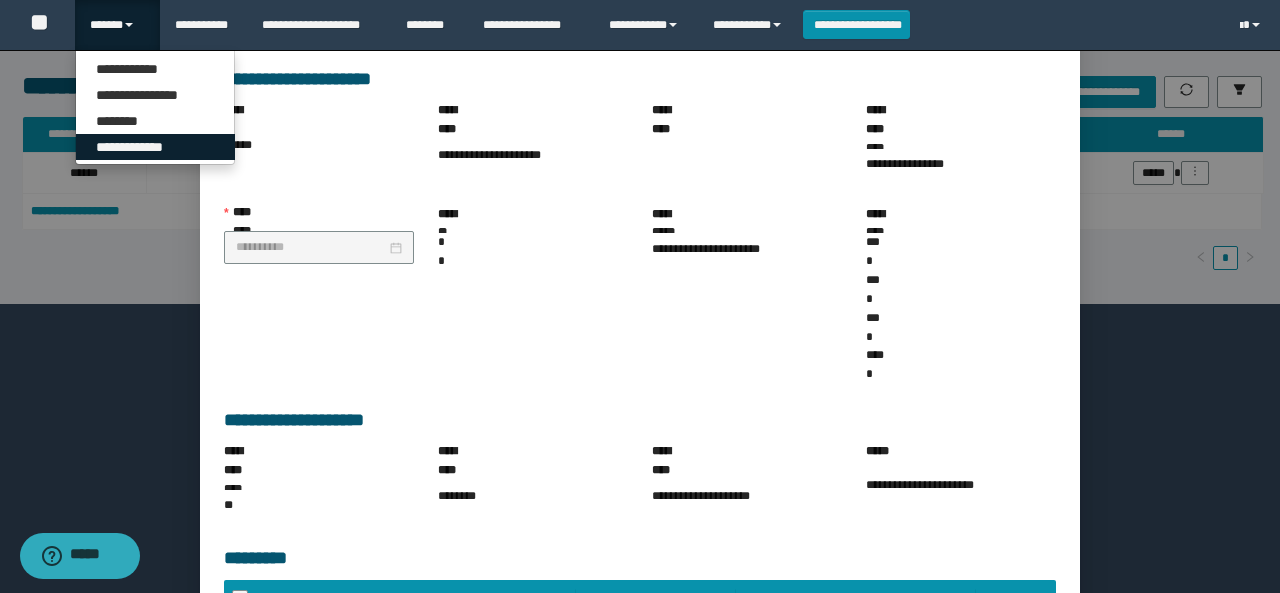 click on "**********" at bounding box center [155, 147] 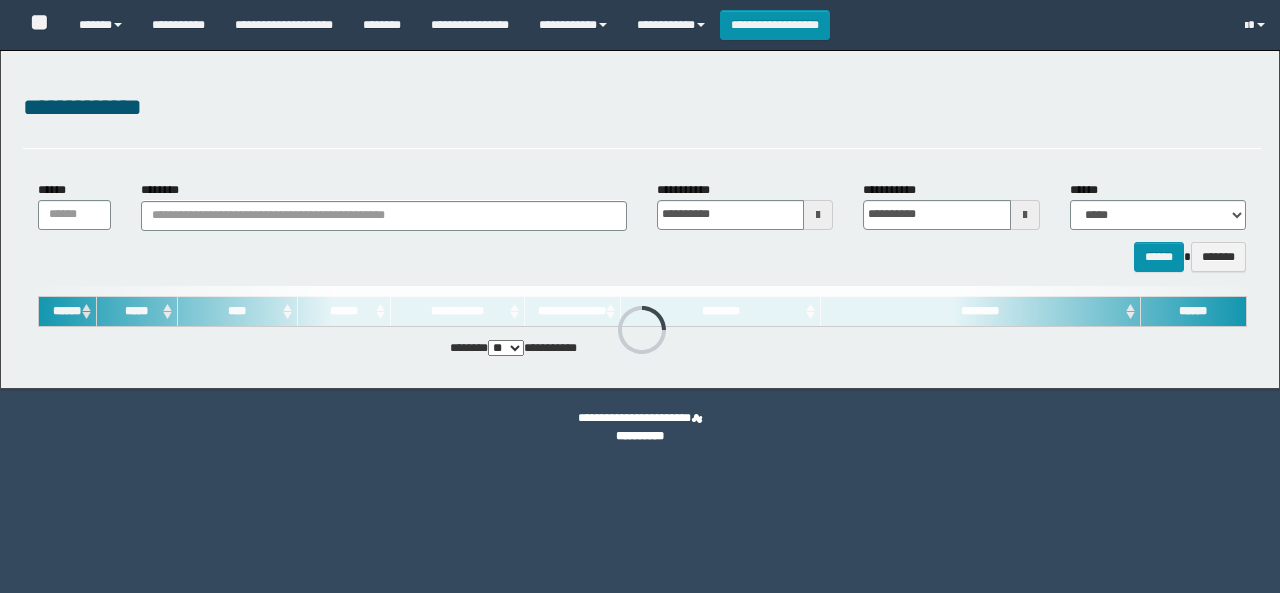 scroll, scrollTop: 0, scrollLeft: 0, axis: both 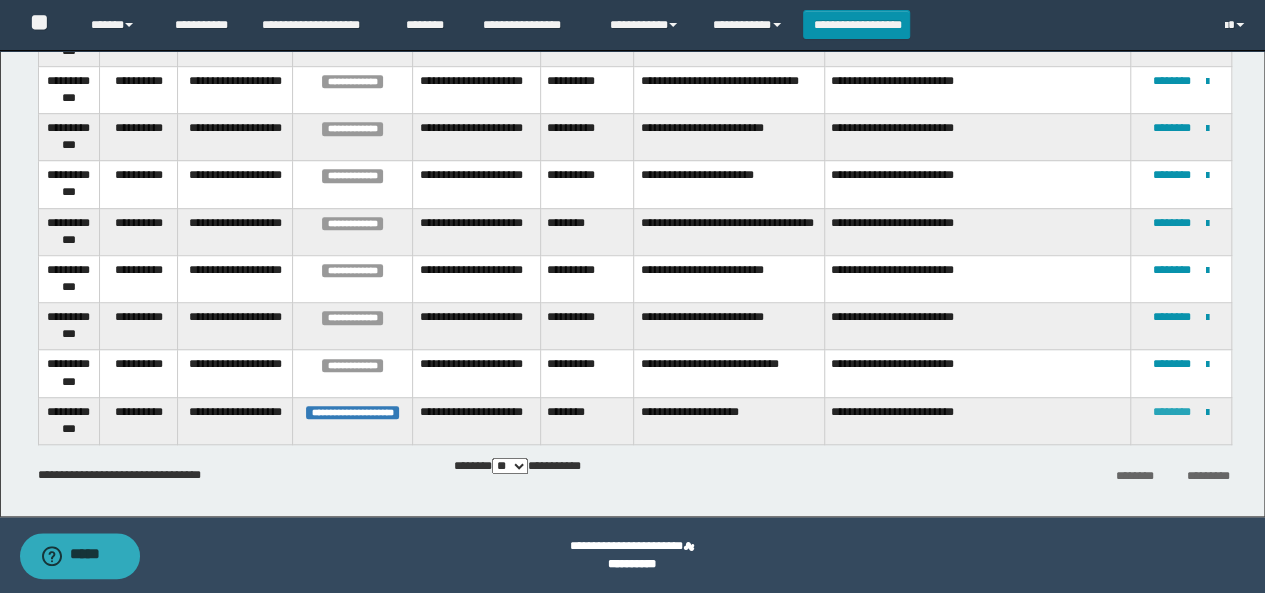 click on "********" at bounding box center [1172, 412] 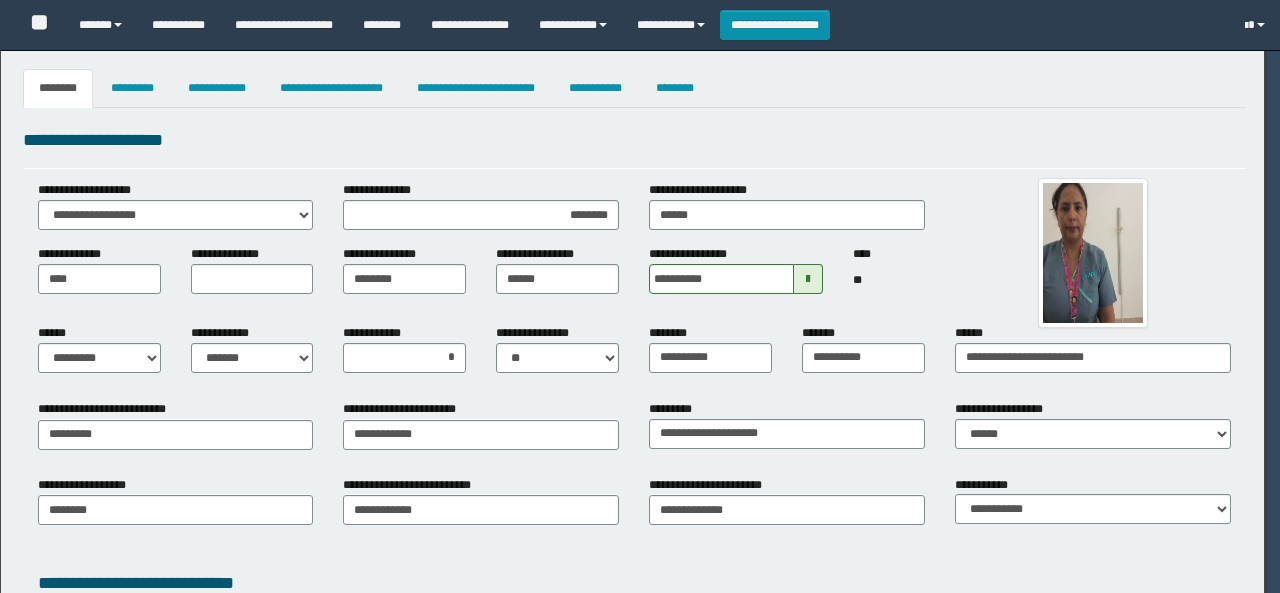 select on "*" 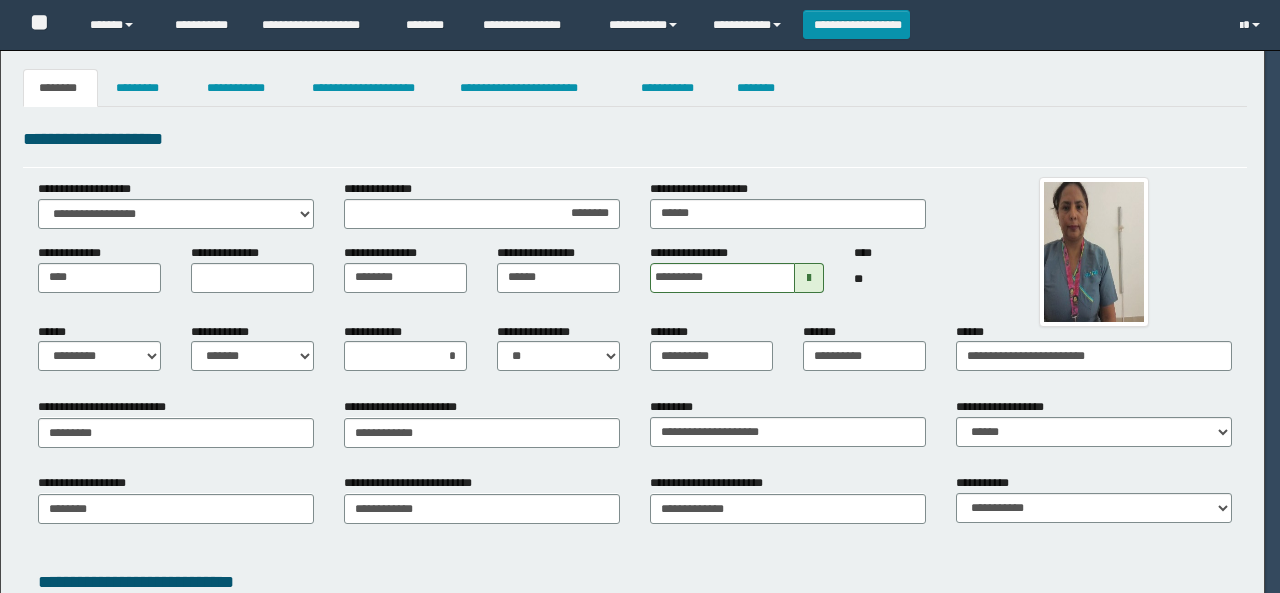 scroll, scrollTop: 0, scrollLeft: 0, axis: both 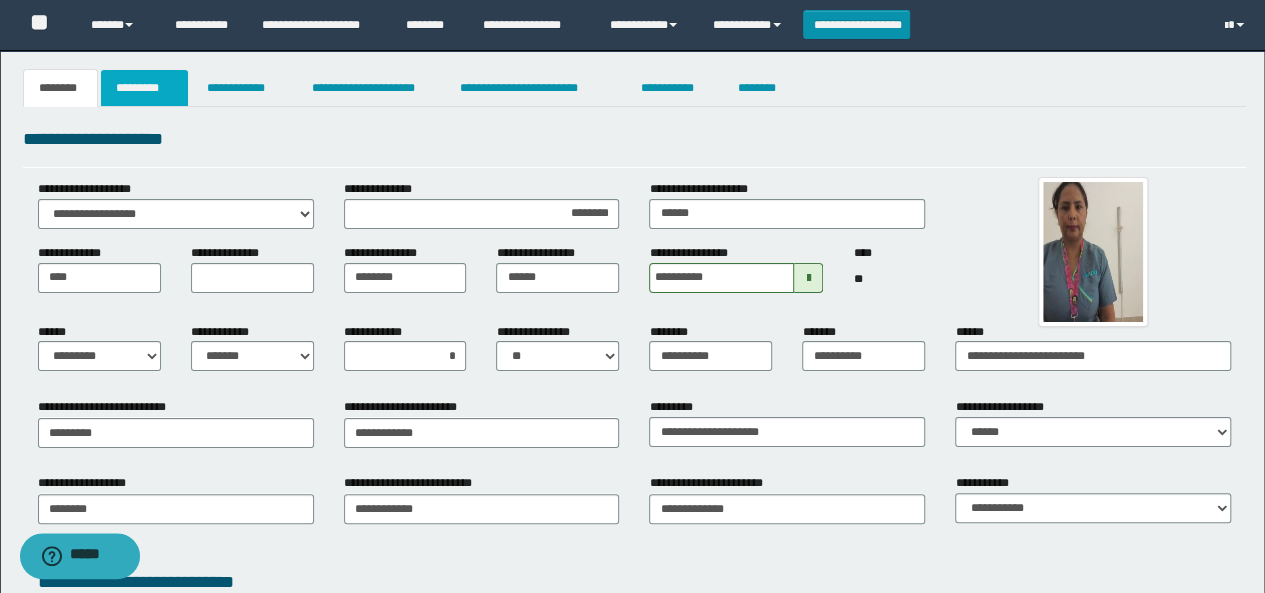click on "*********" at bounding box center (144, 88) 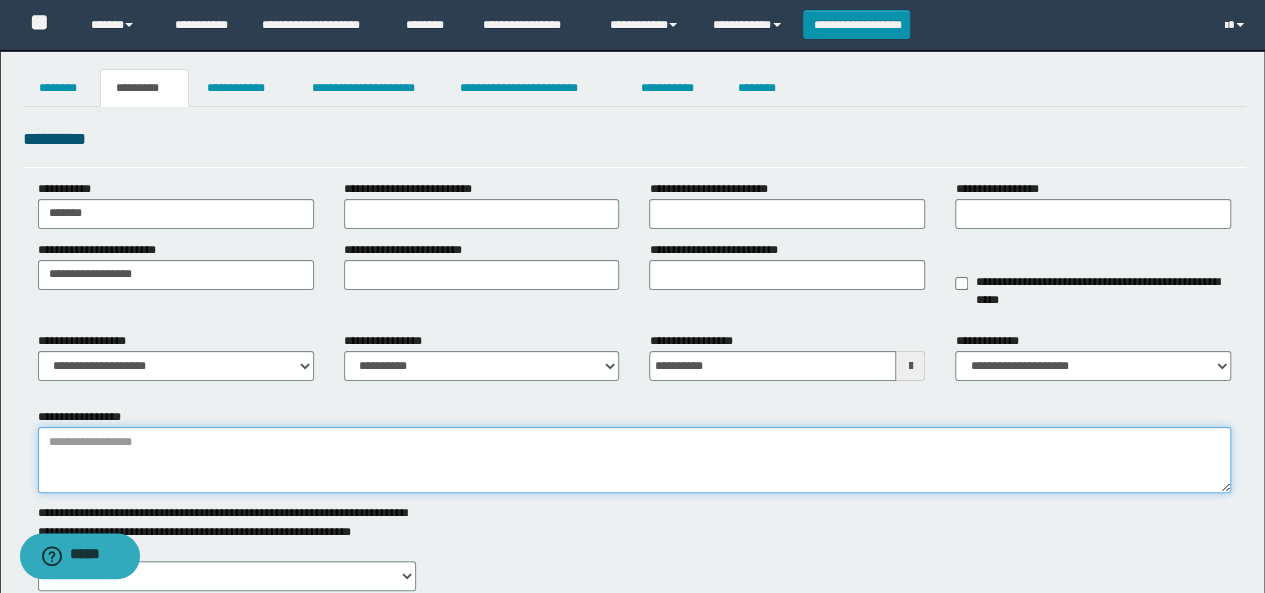 click on "**********" at bounding box center (635, 460) 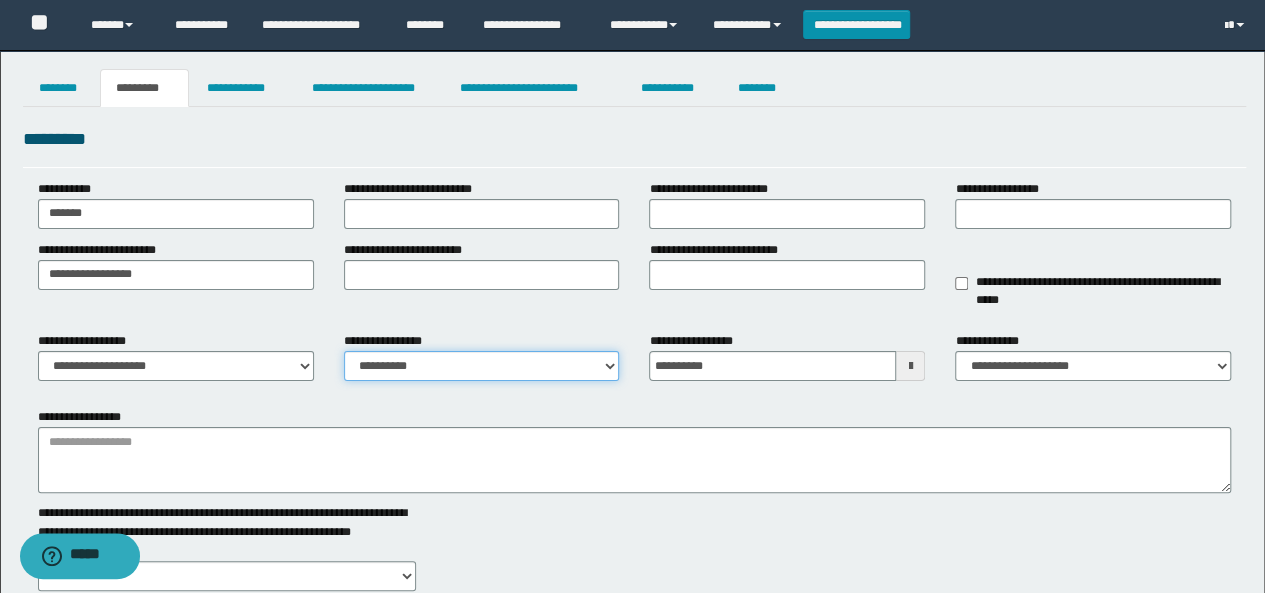 click on "**********" at bounding box center [482, 366] 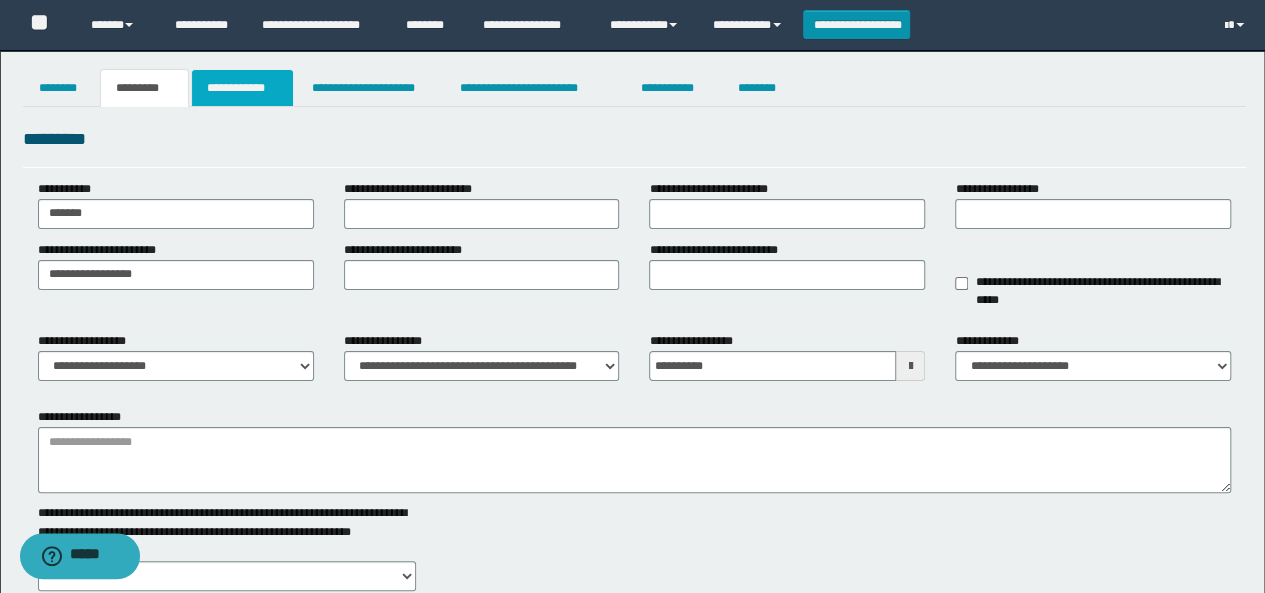 click on "**********" at bounding box center (243, 88) 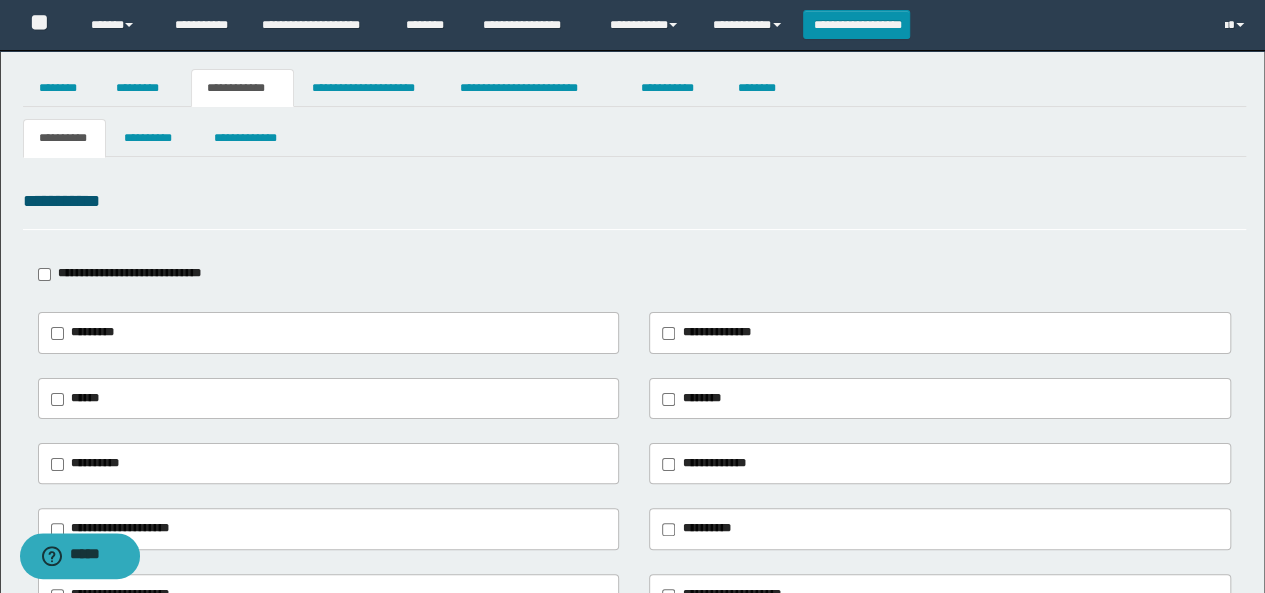 click on "********" at bounding box center [701, 398] 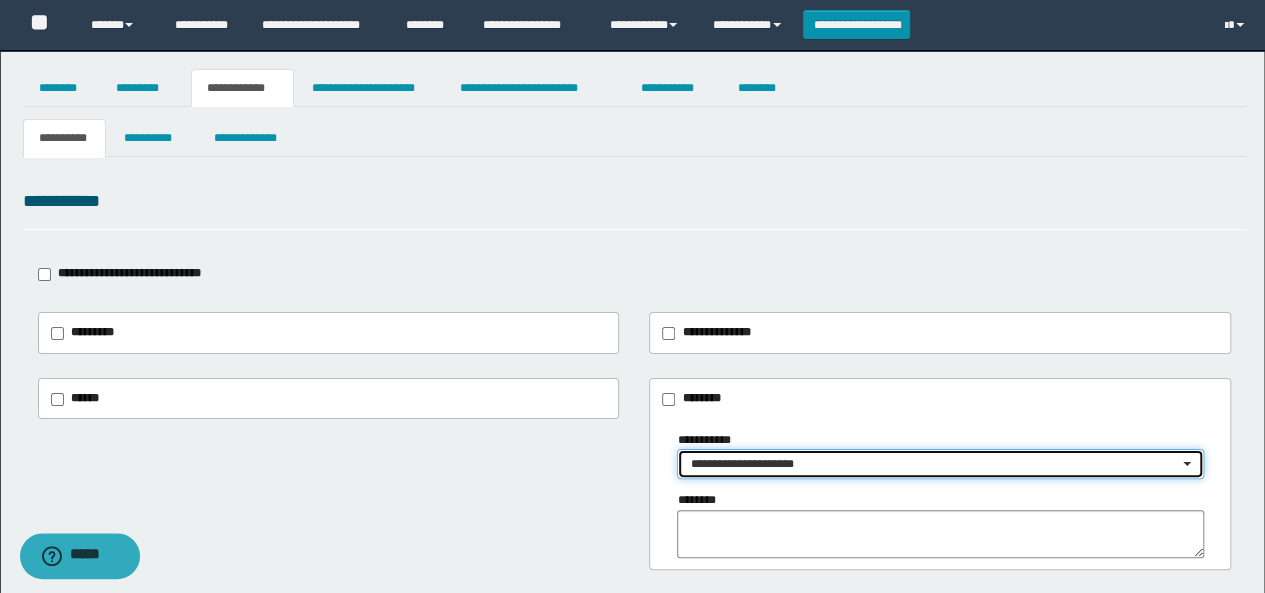 click on "**********" at bounding box center (934, 464) 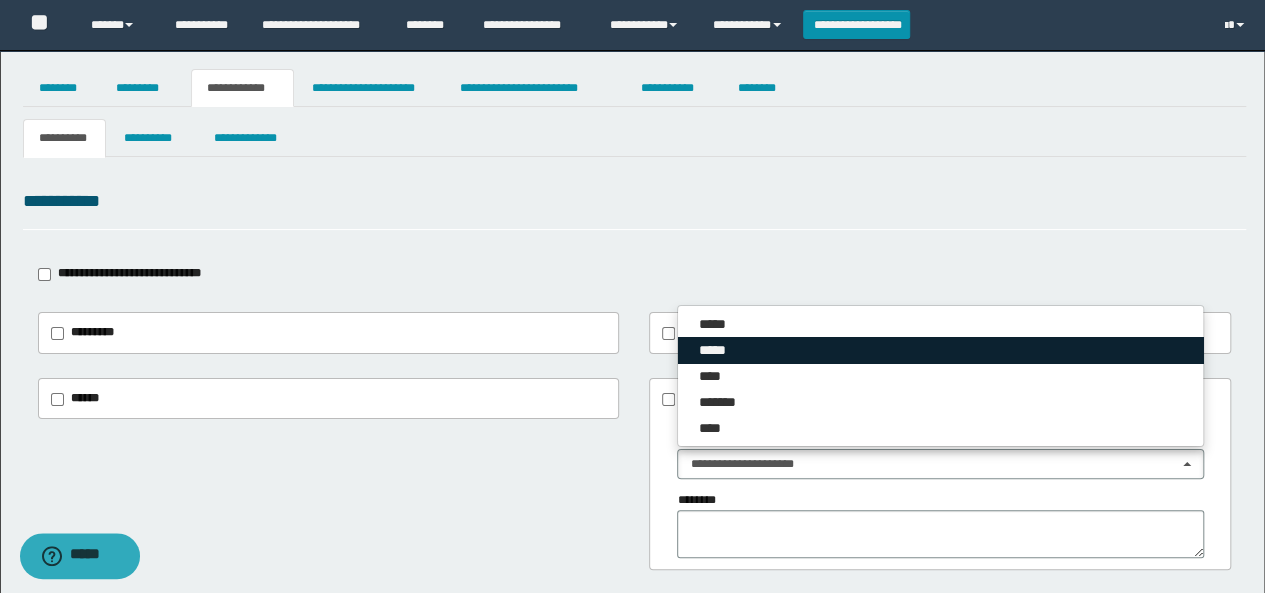 click on "*****" at bounding box center (718, 350) 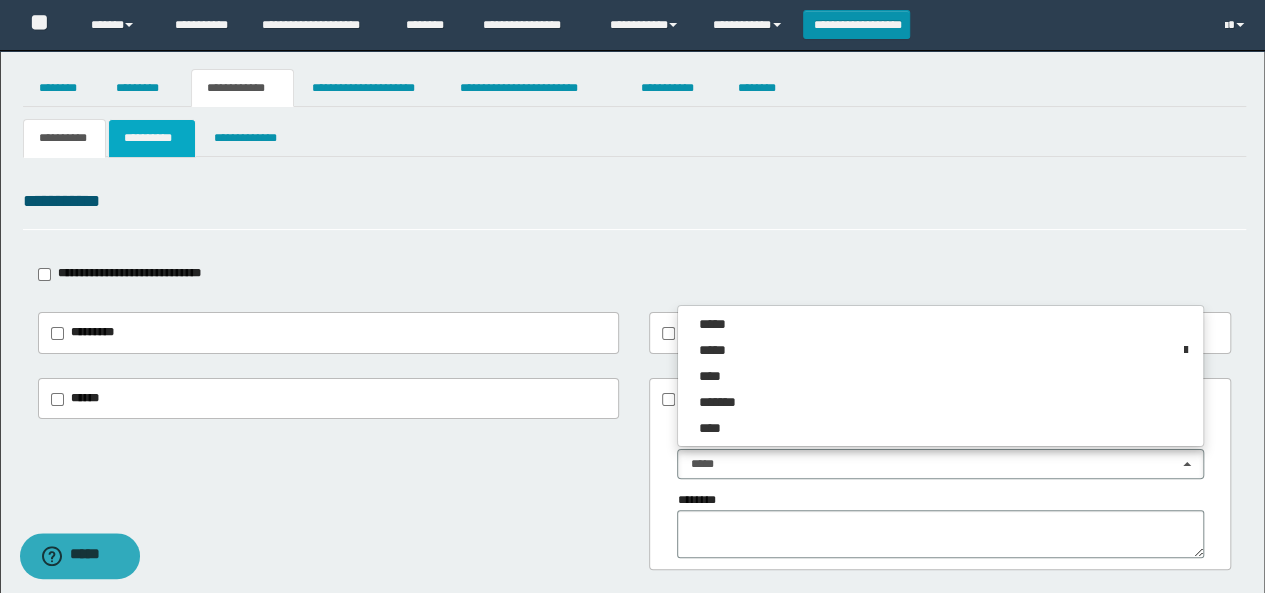 click on "**********" at bounding box center (151, 138) 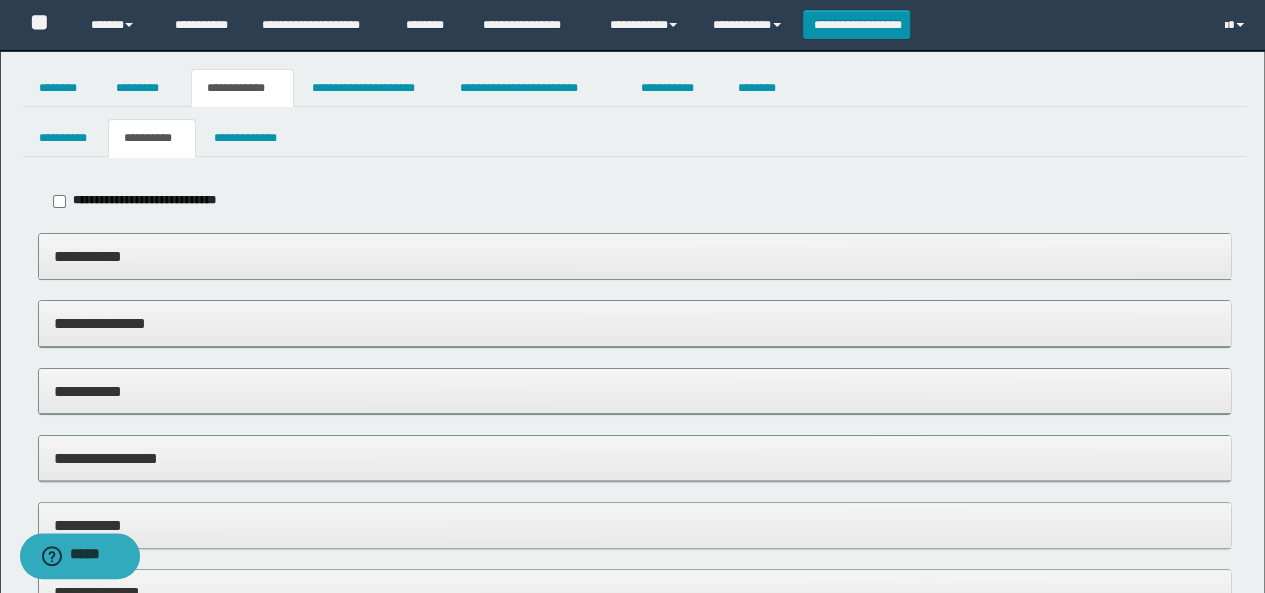 click on "**********" at bounding box center [635, 391] 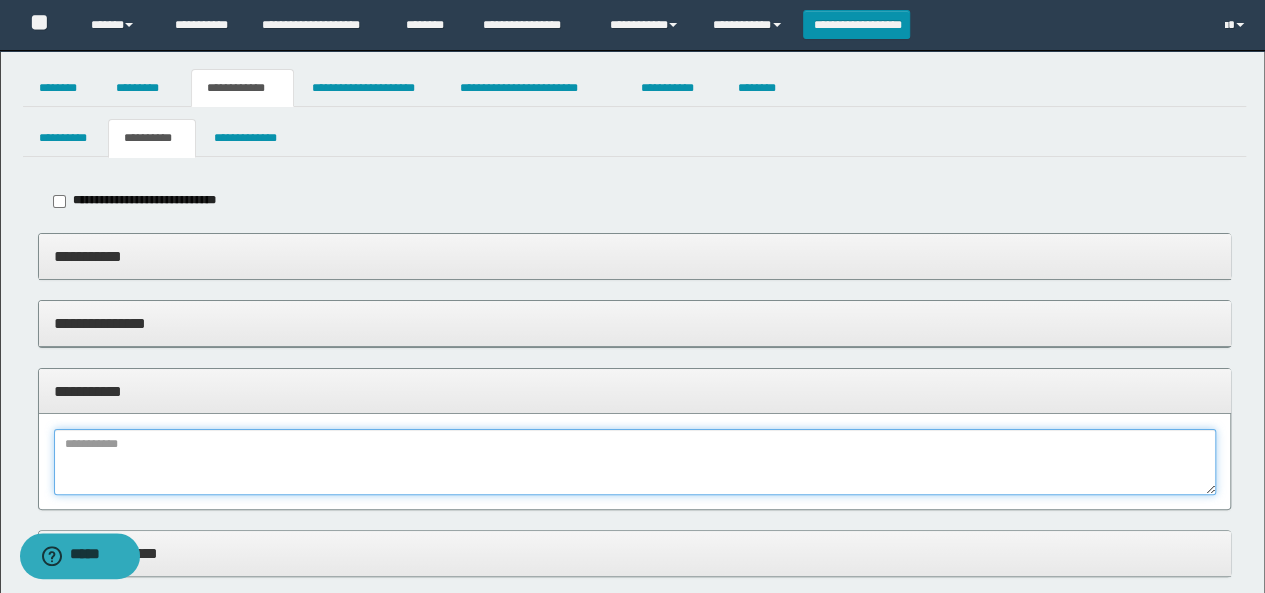 click at bounding box center [635, 462] 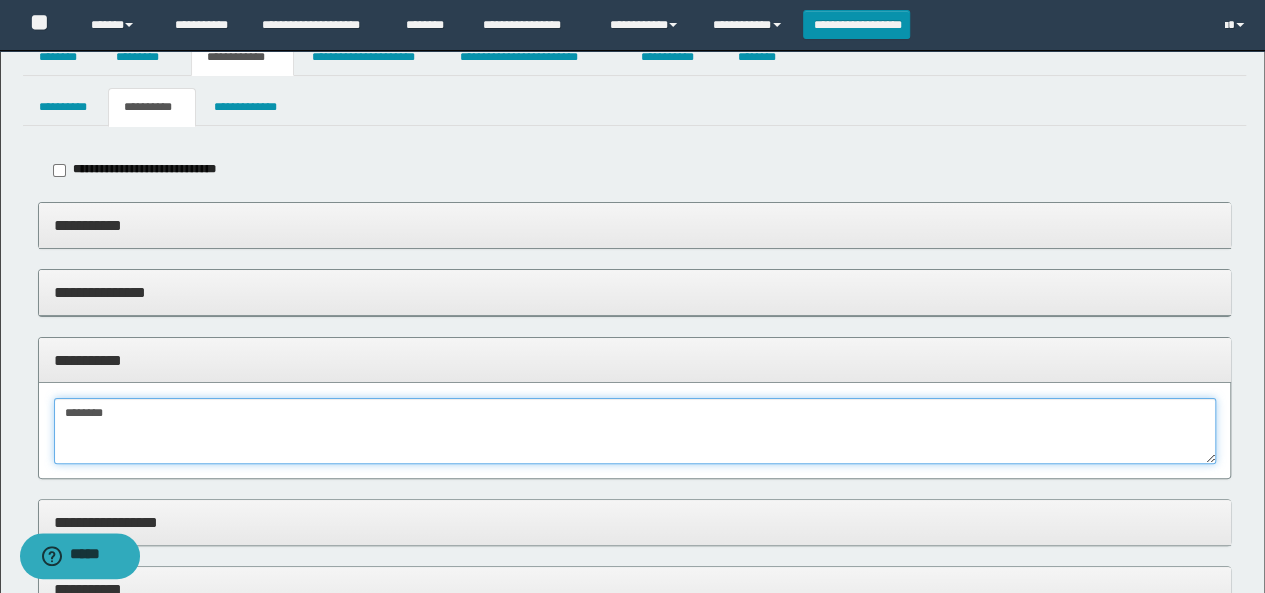 scroll, scrollTop: 0, scrollLeft: 0, axis: both 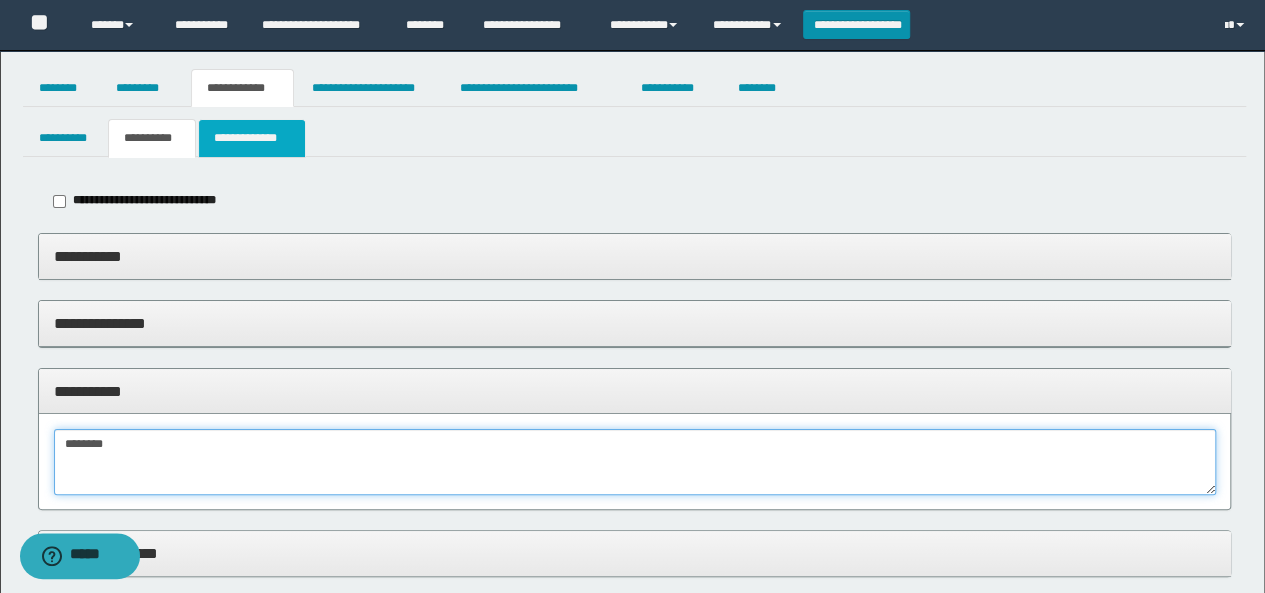 type on "********" 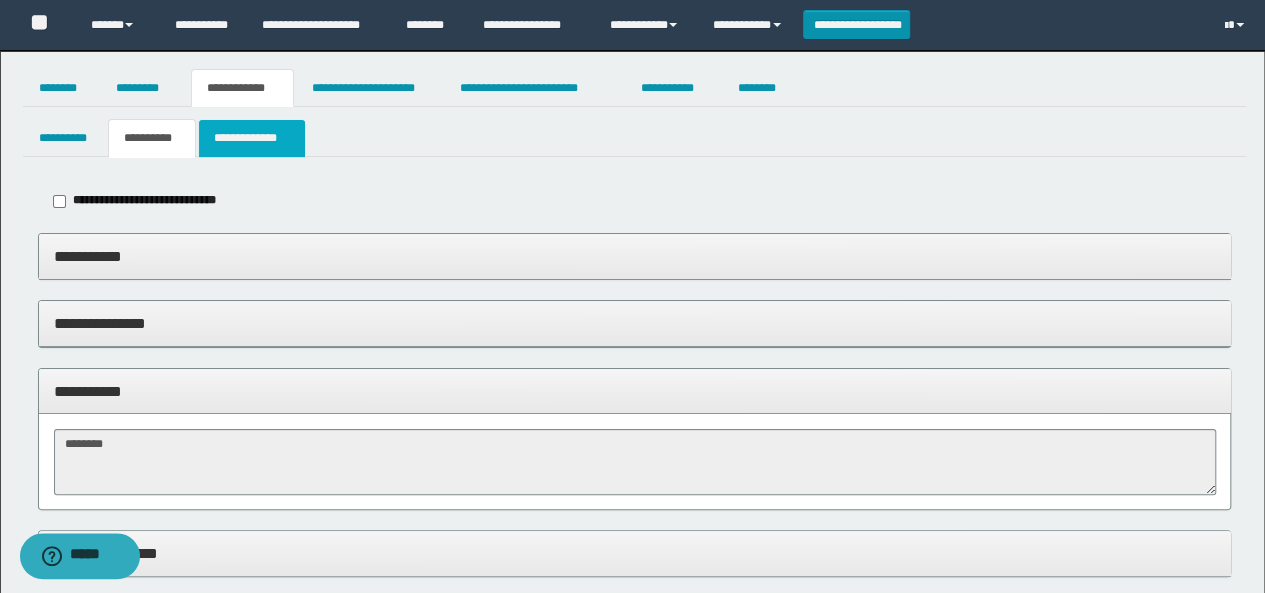 click on "**********" at bounding box center [252, 138] 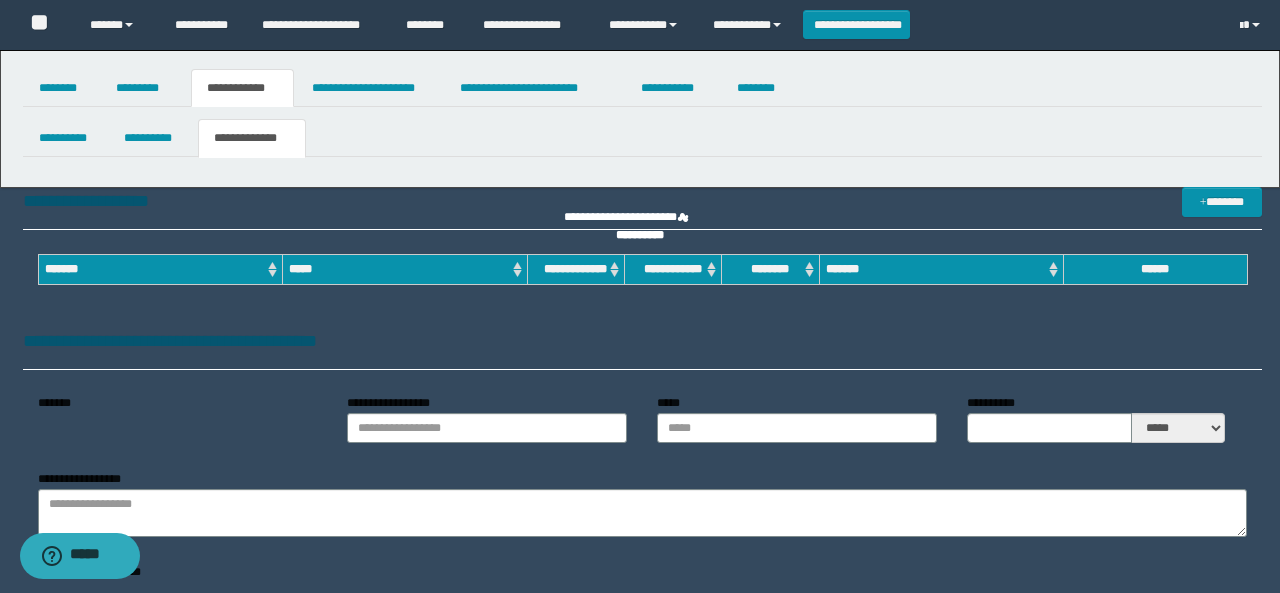 type on "**********" 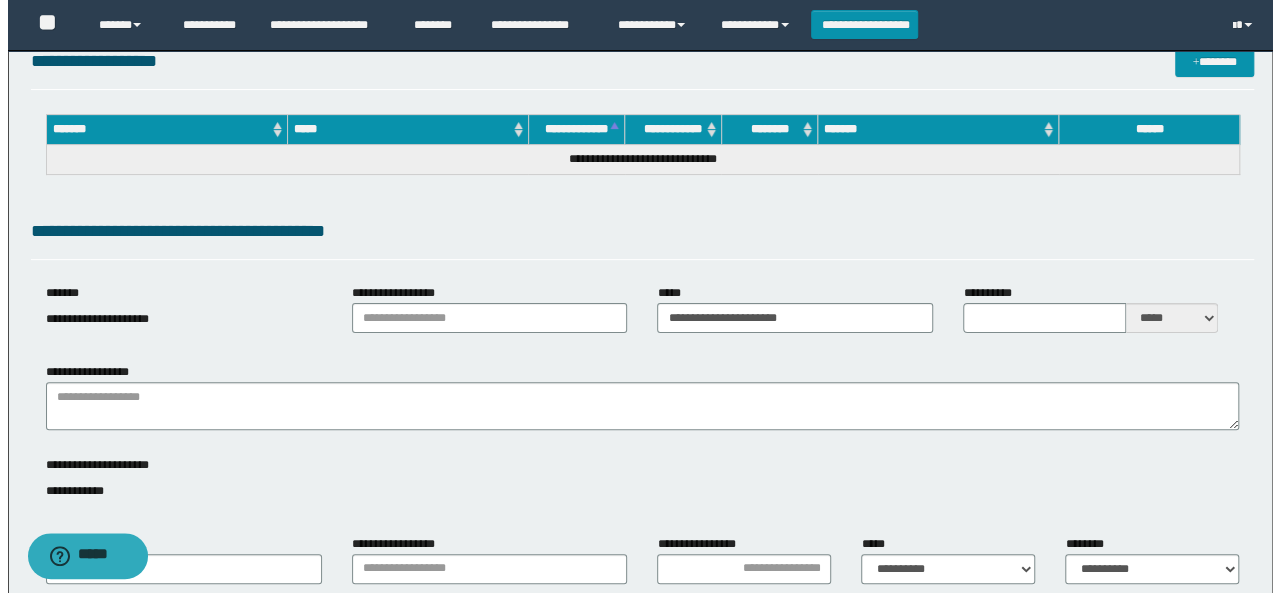 scroll, scrollTop: 0, scrollLeft: 0, axis: both 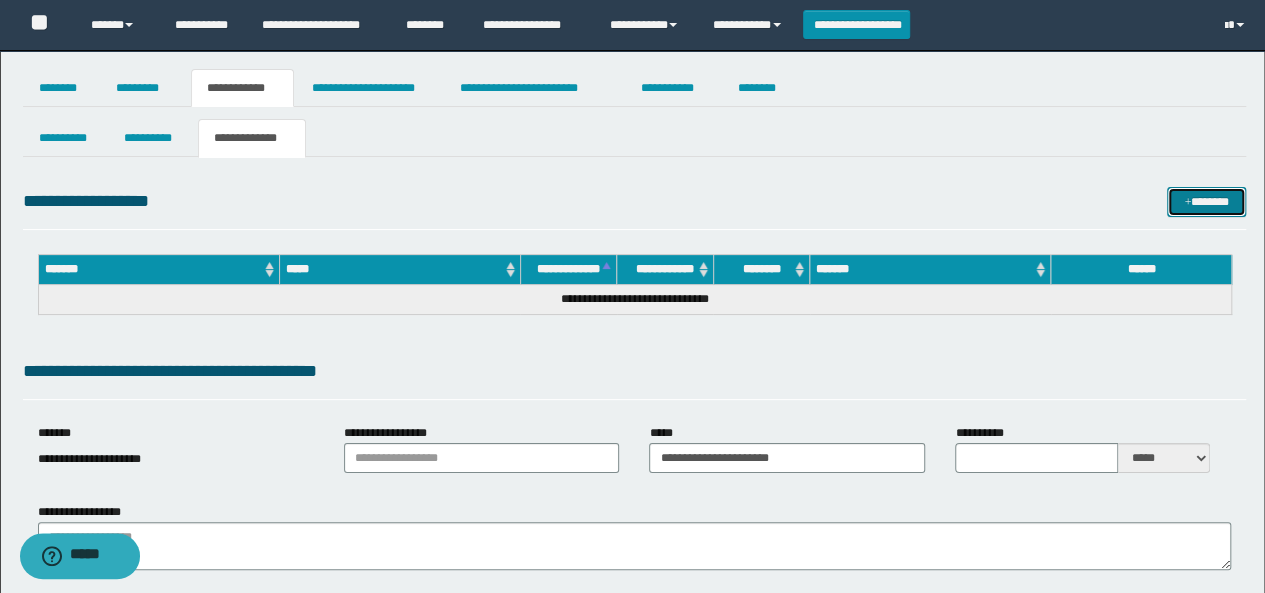 click at bounding box center [1187, 203] 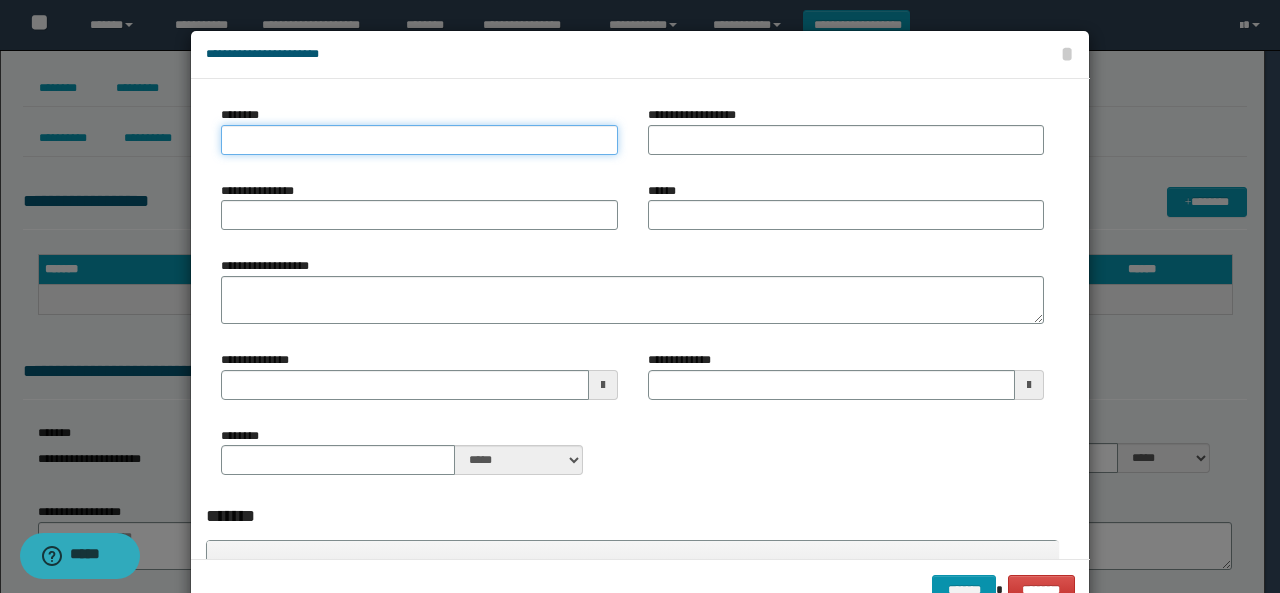 click on "********" at bounding box center [419, 140] 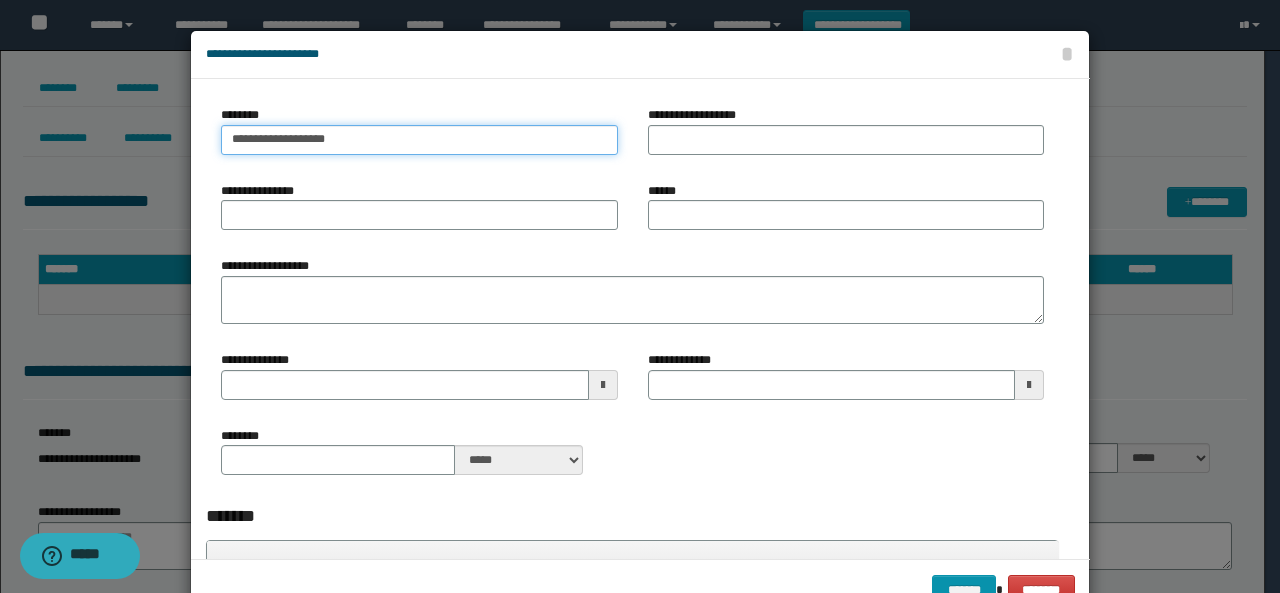 type on "**********" 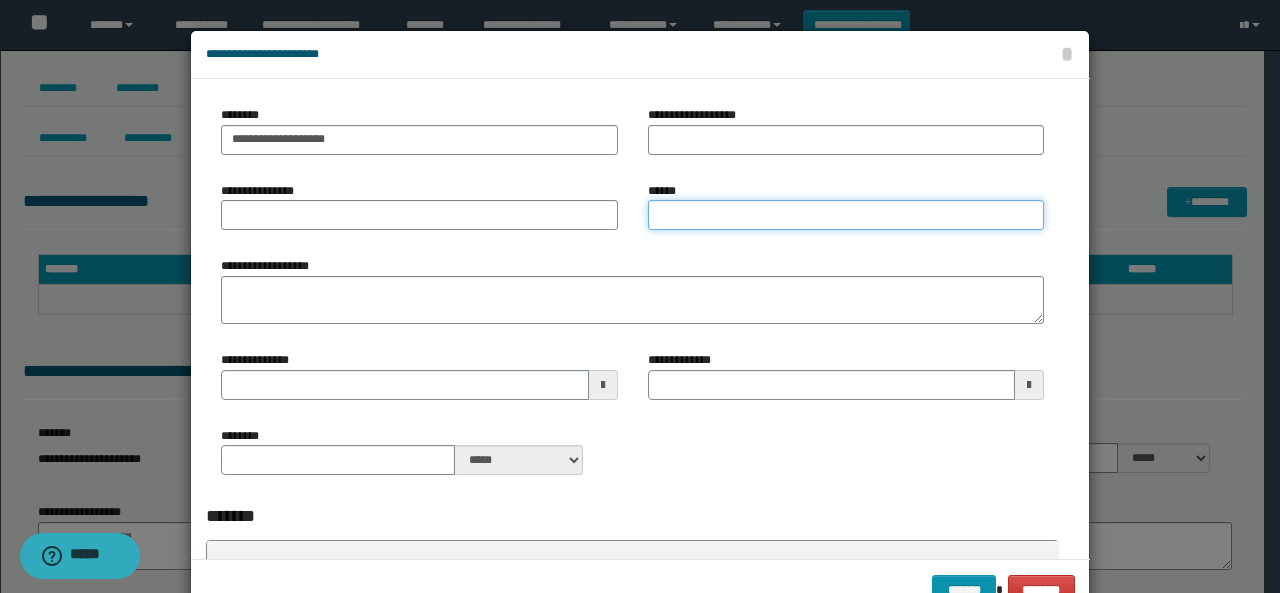 click on "******" at bounding box center [846, 215] 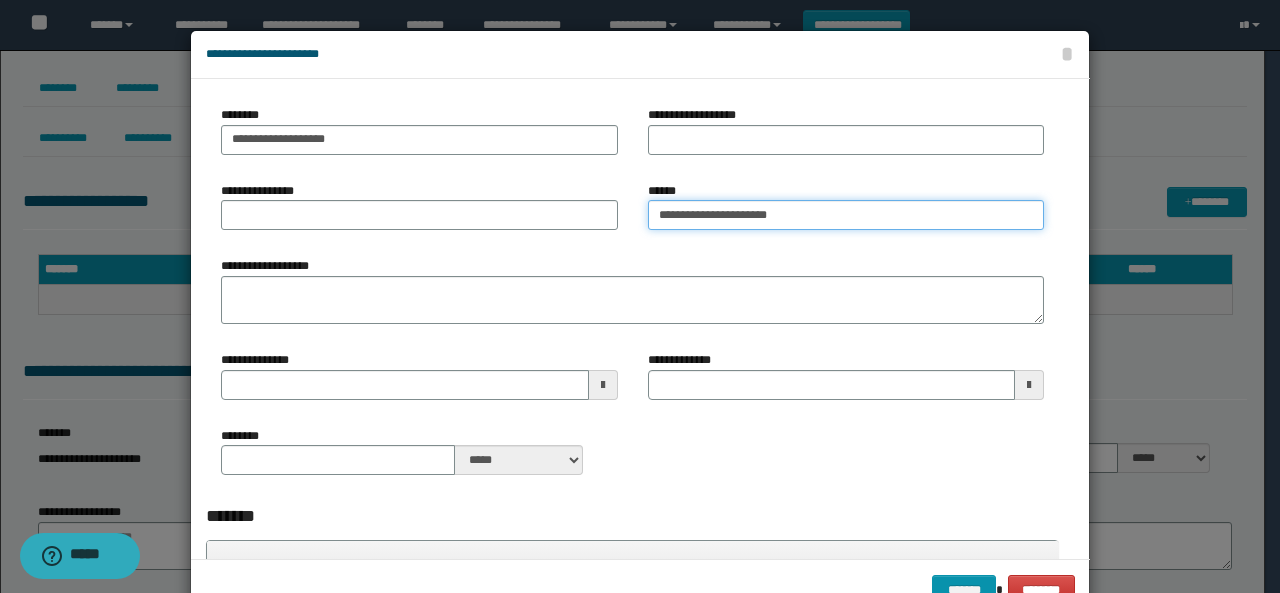 type 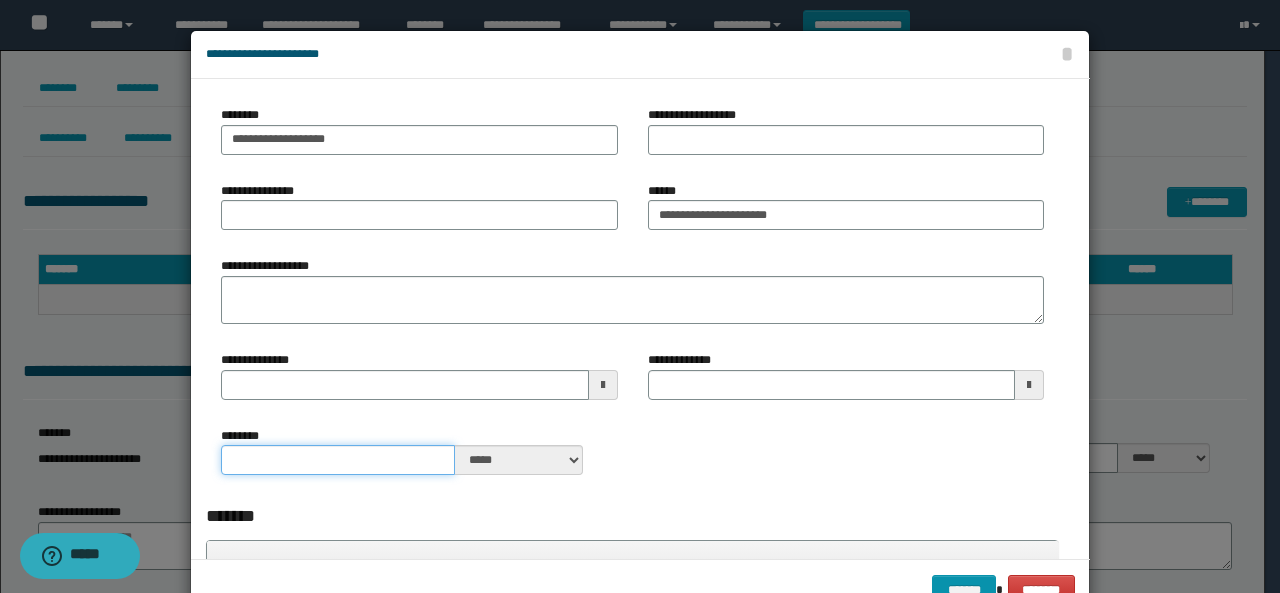 click on "********" at bounding box center [338, 460] 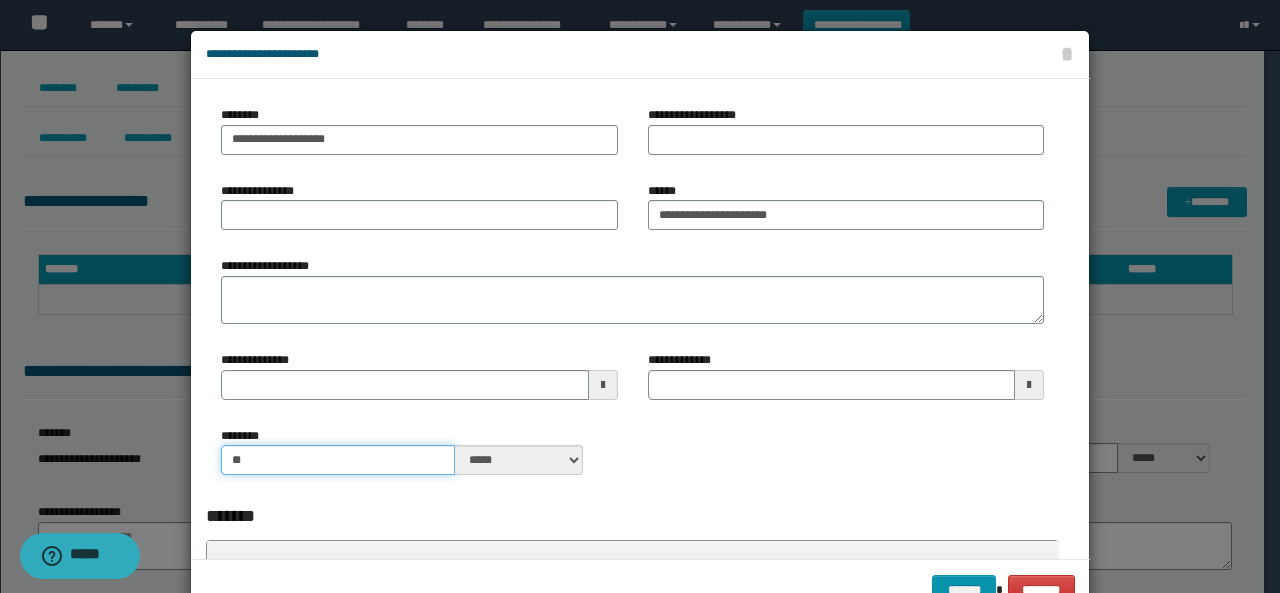 drag, startPoint x: 258, startPoint y: 456, endPoint x: 227, endPoint y: 457, distance: 31.016125 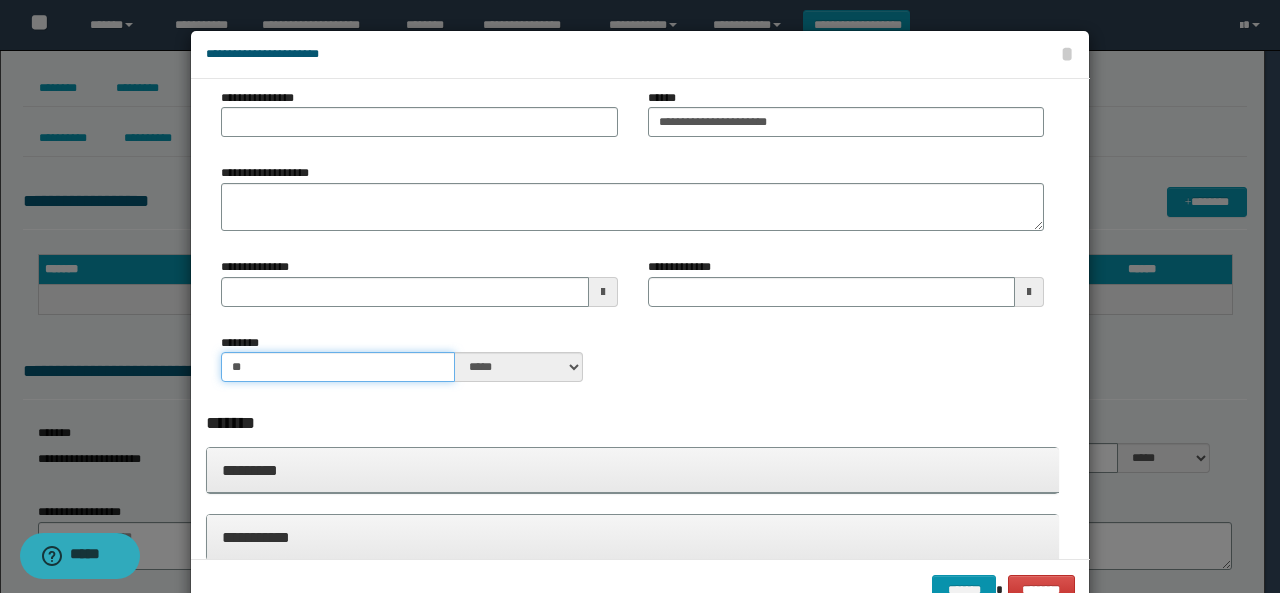 scroll, scrollTop: 200, scrollLeft: 0, axis: vertical 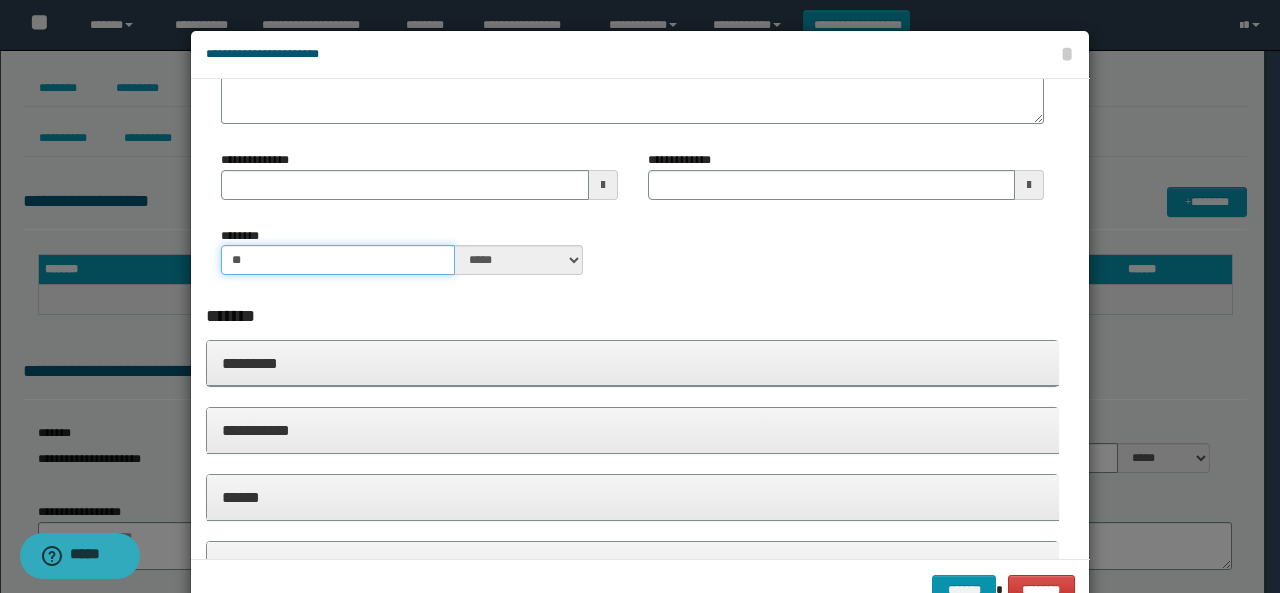 type on "**" 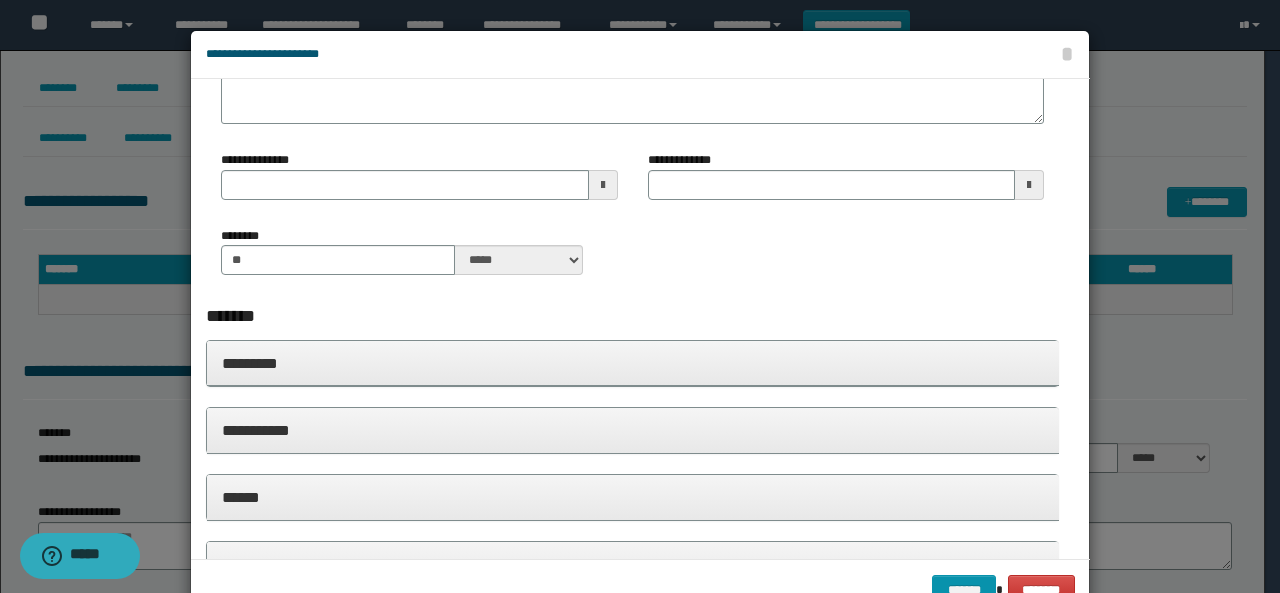drag, startPoint x: 264, startPoint y: 355, endPoint x: 223, endPoint y: 467, distance: 119.26861 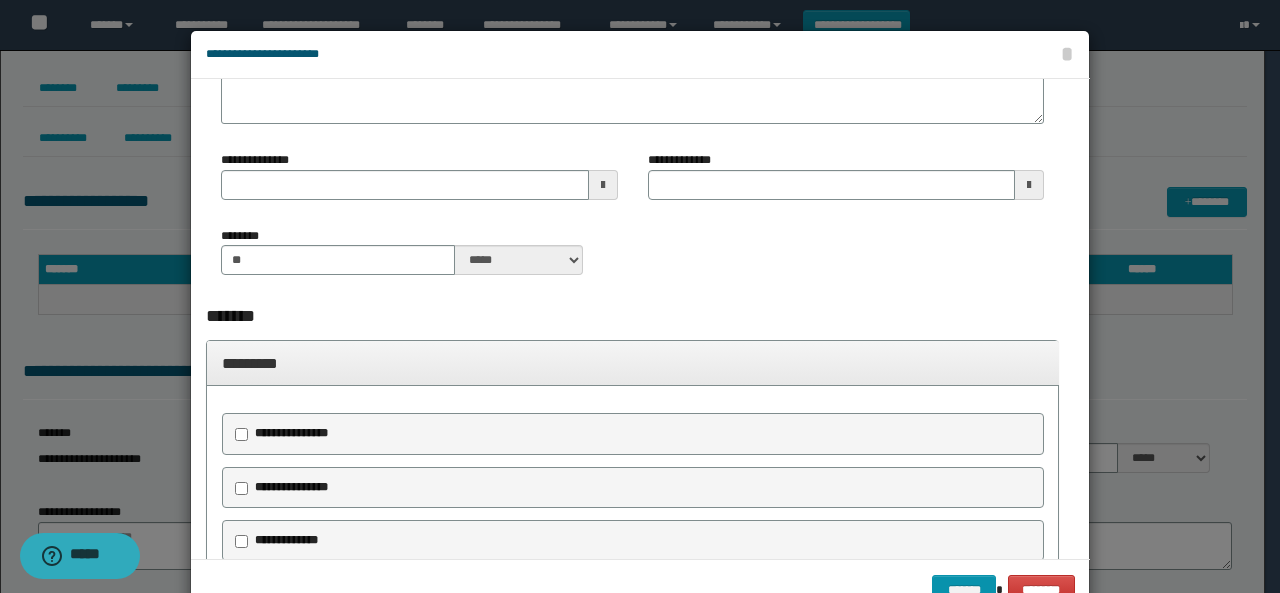 click on "**********" at bounding box center [291, 433] 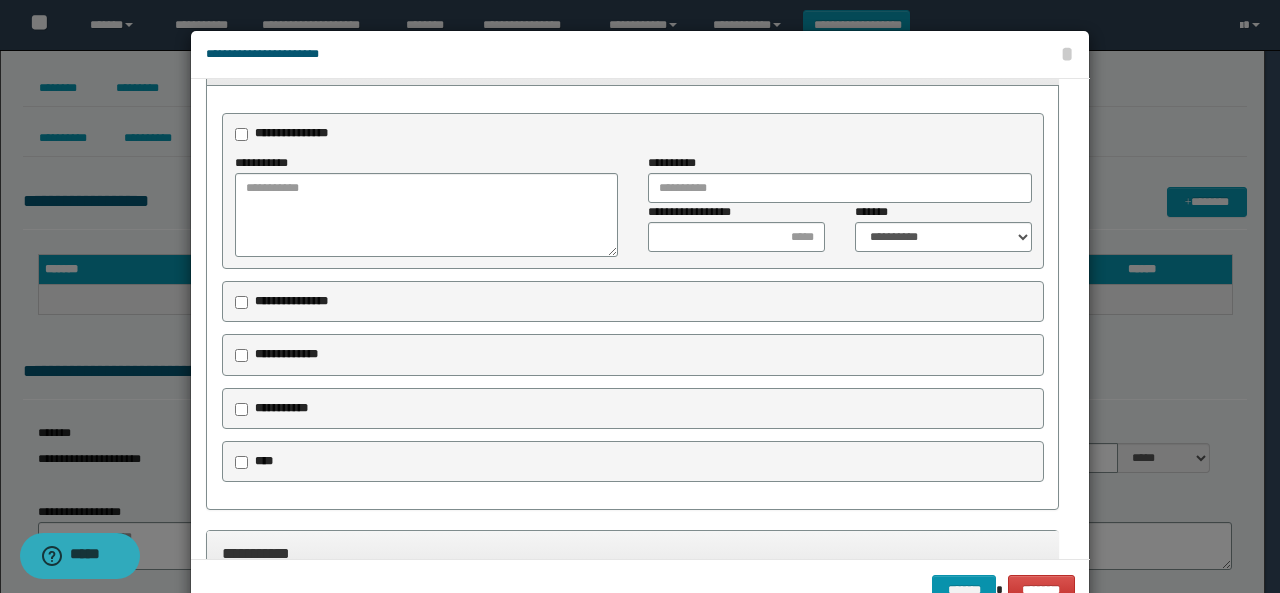 drag, startPoint x: 271, startPoint y: 295, endPoint x: 261, endPoint y: 306, distance: 14.866069 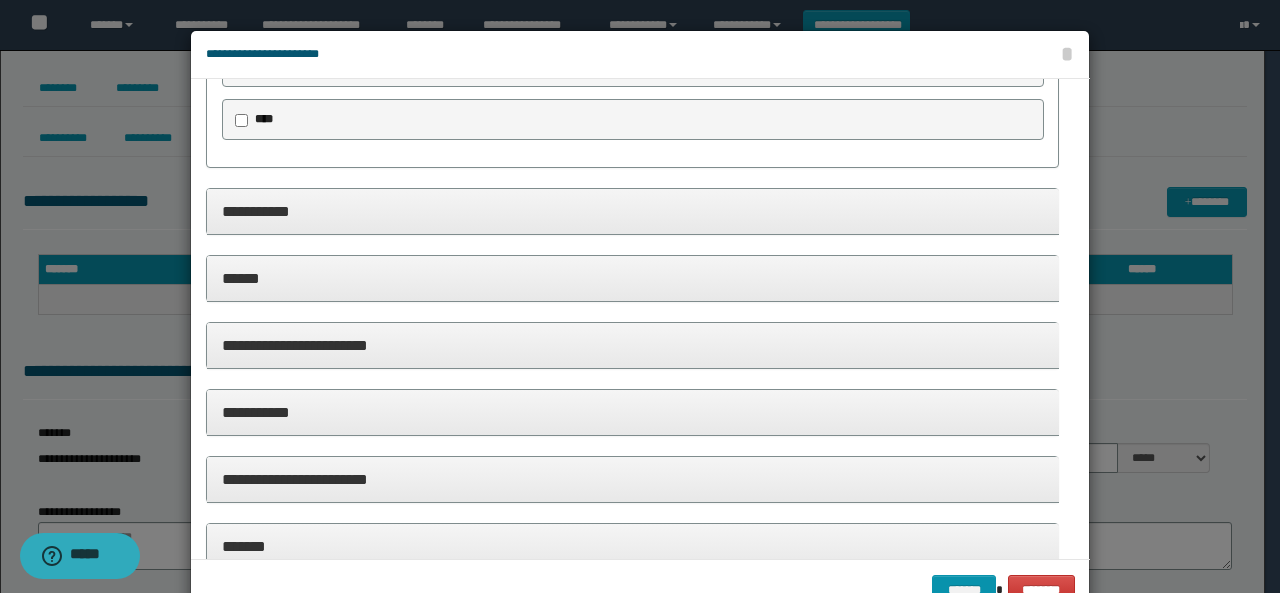 scroll, scrollTop: 1002, scrollLeft: 0, axis: vertical 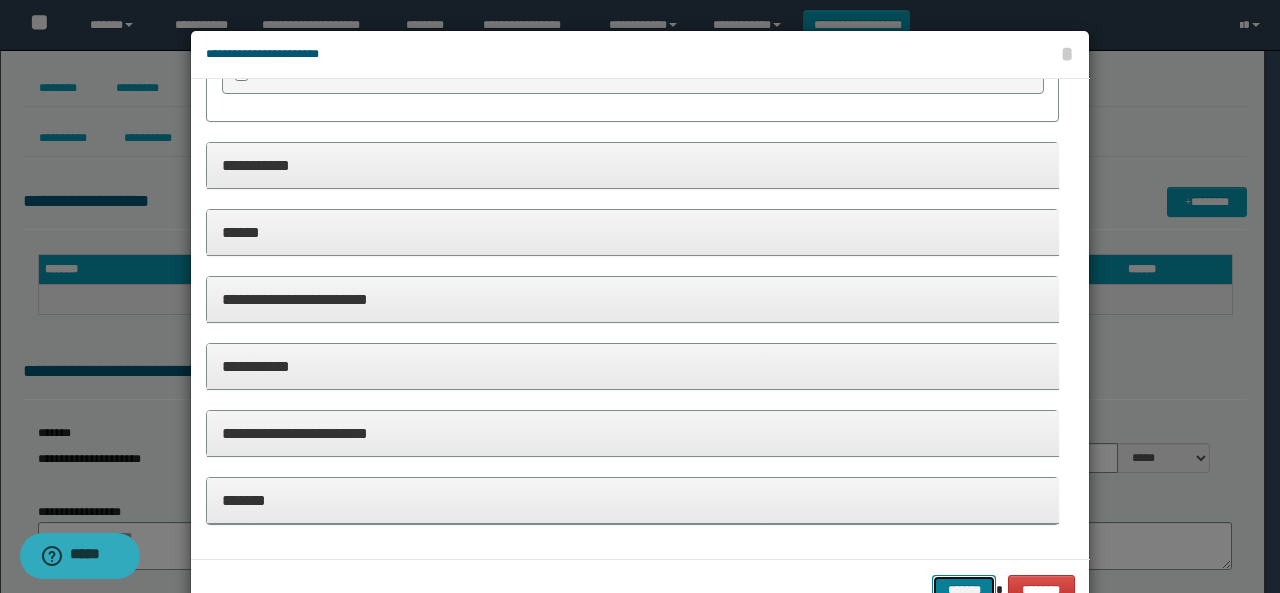 click on "*******" at bounding box center (964, 589) 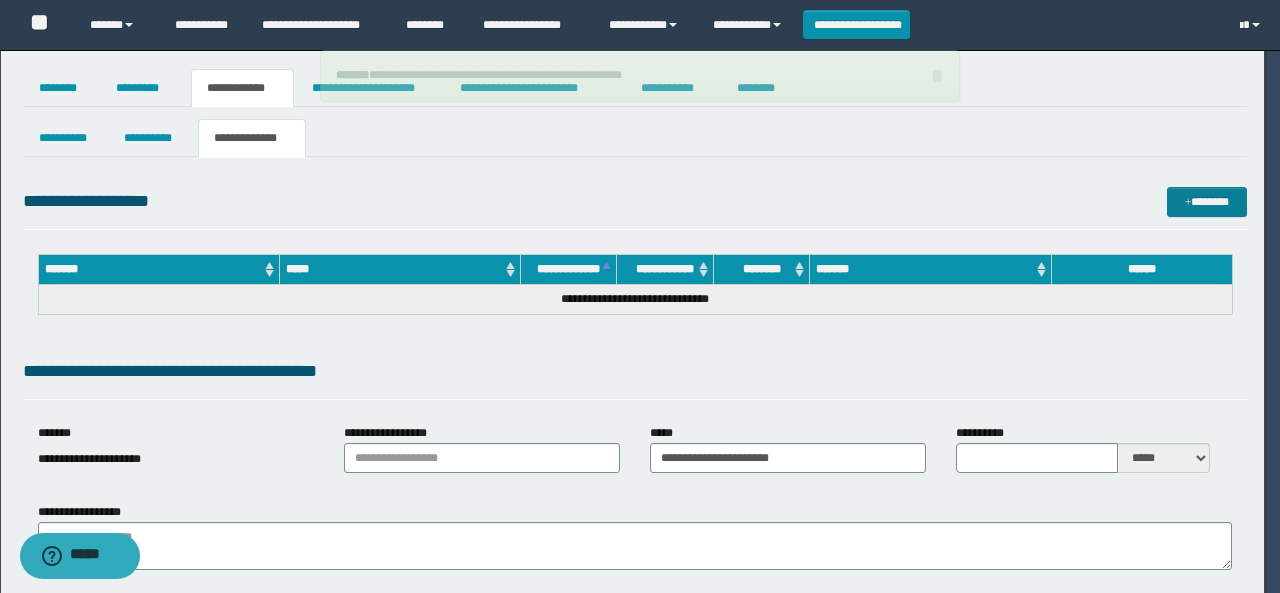 type 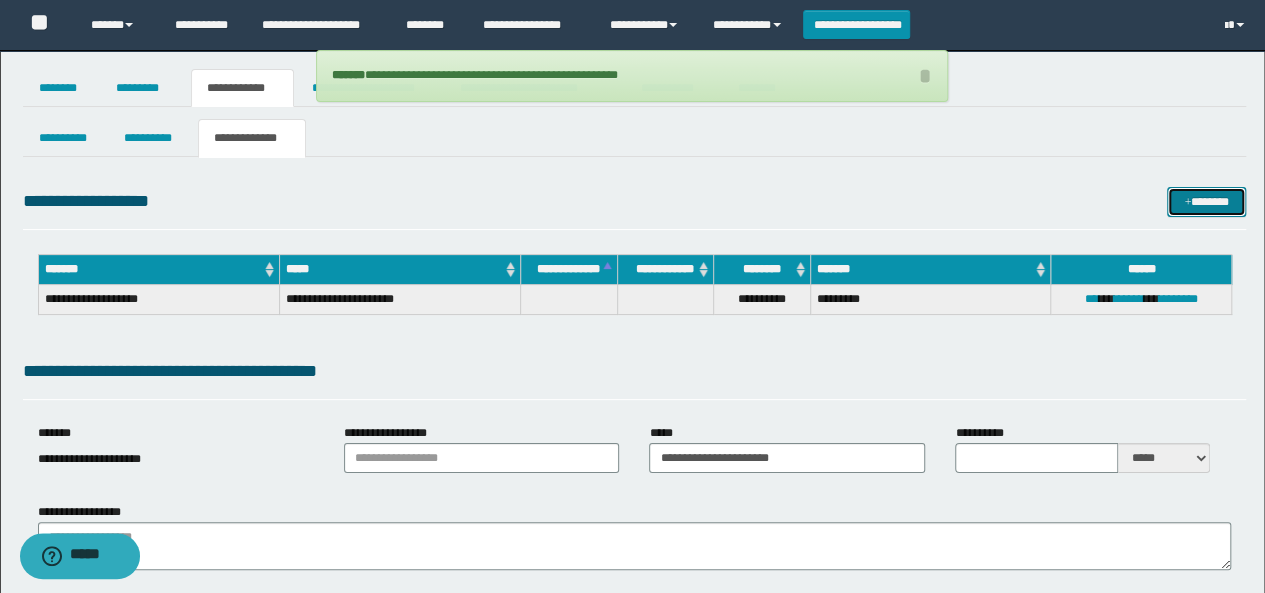 click at bounding box center (1187, 203) 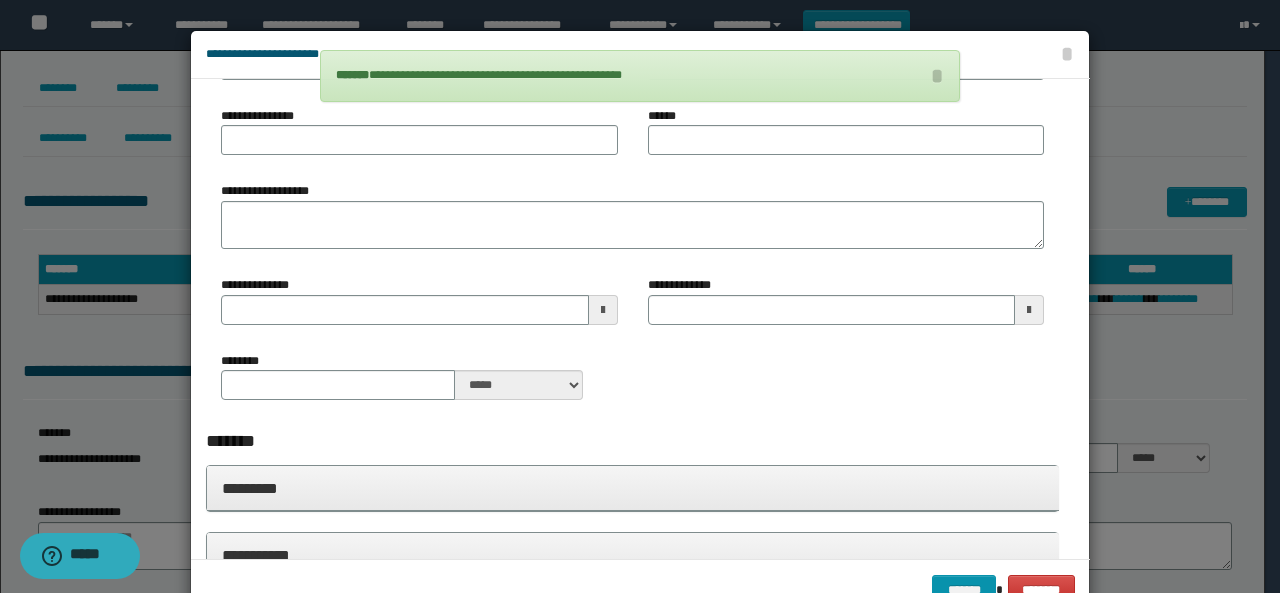 scroll, scrollTop: 0, scrollLeft: 0, axis: both 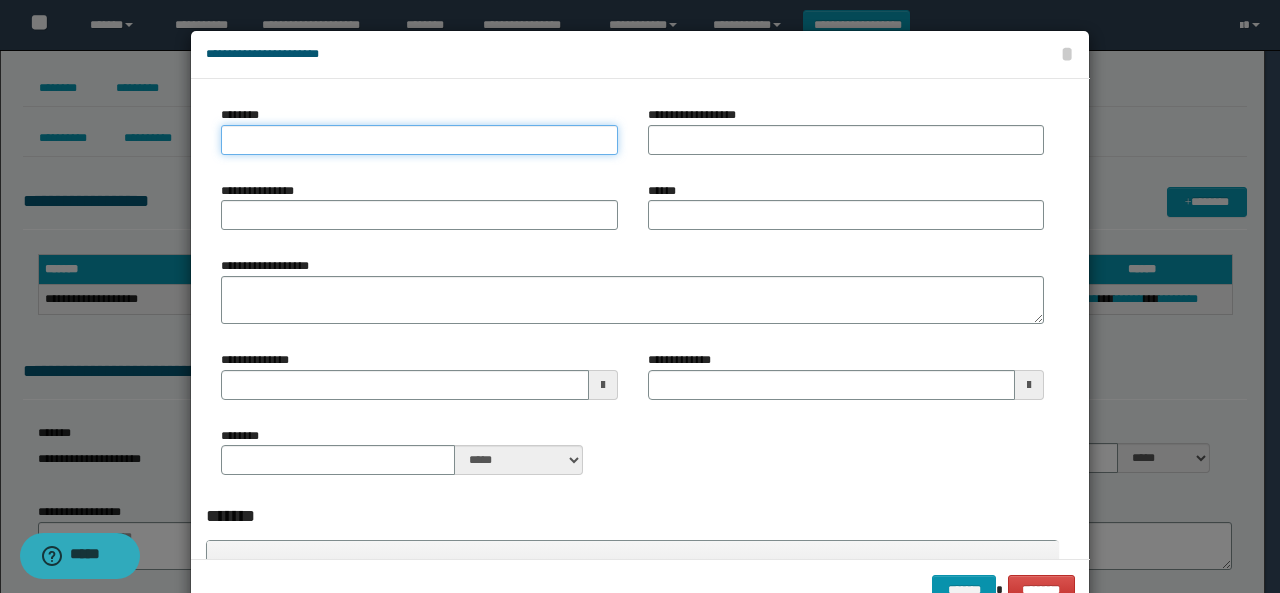 click on "********" at bounding box center (419, 140) 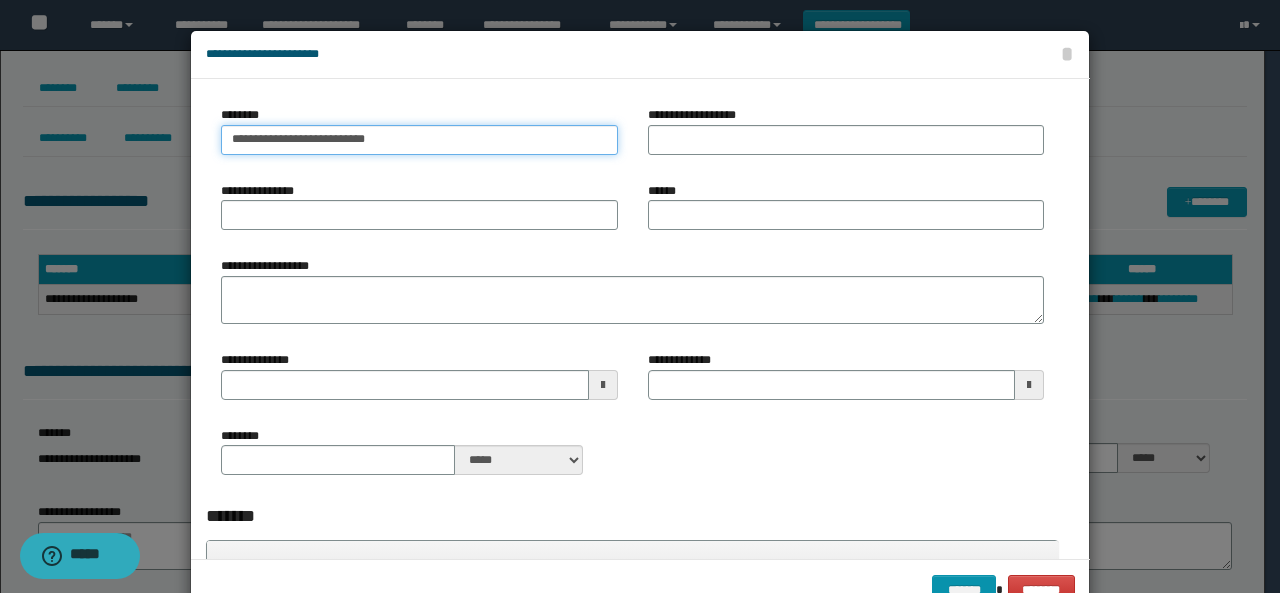 type on "**********" 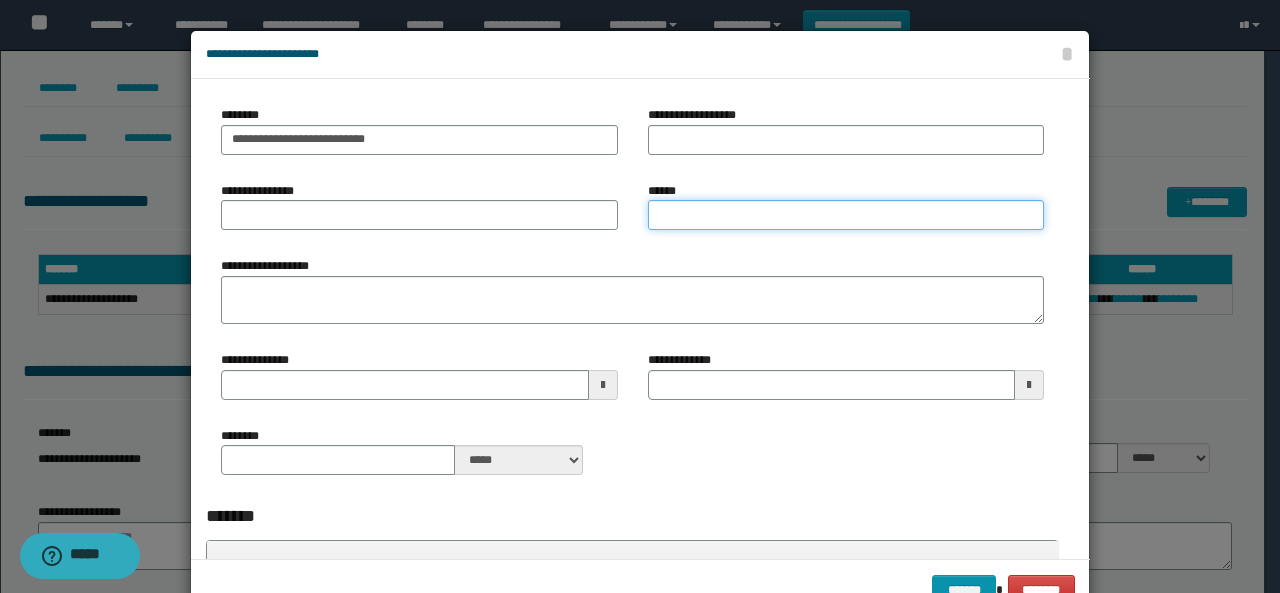 click on "******" at bounding box center (846, 215) 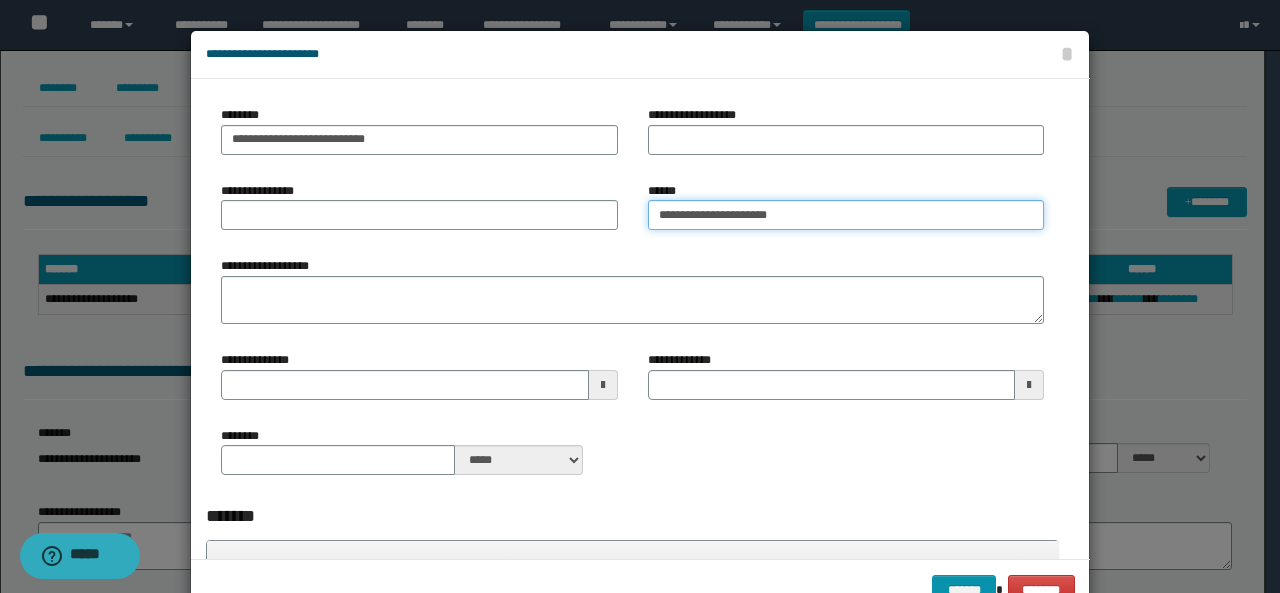 type 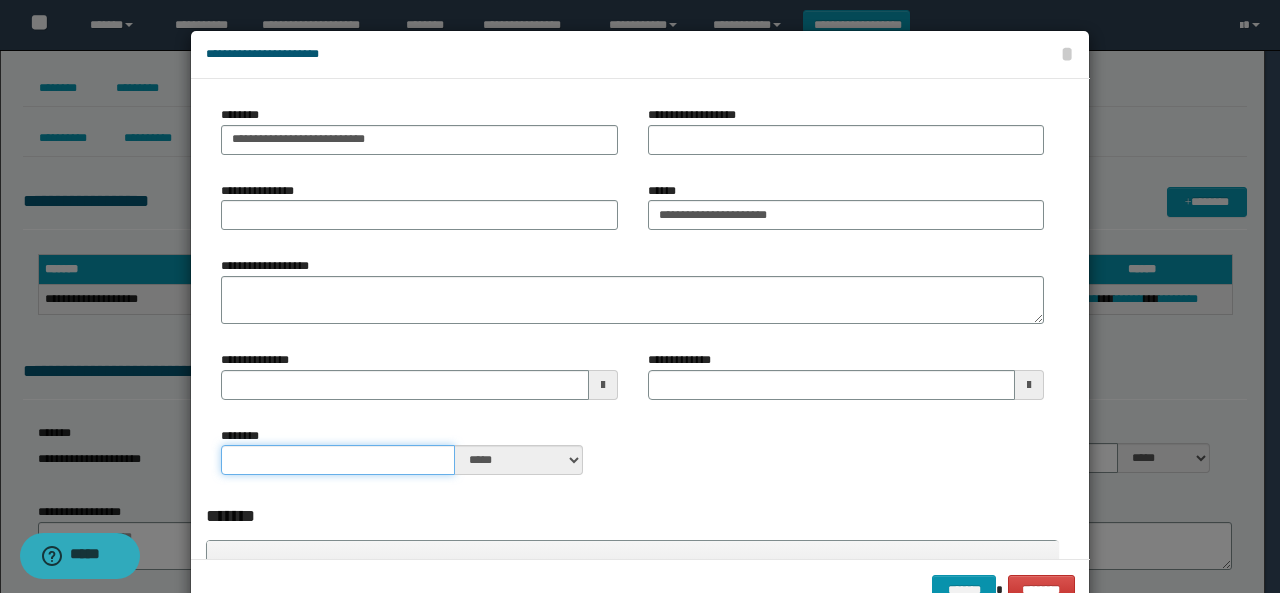 click on "********" at bounding box center [338, 460] 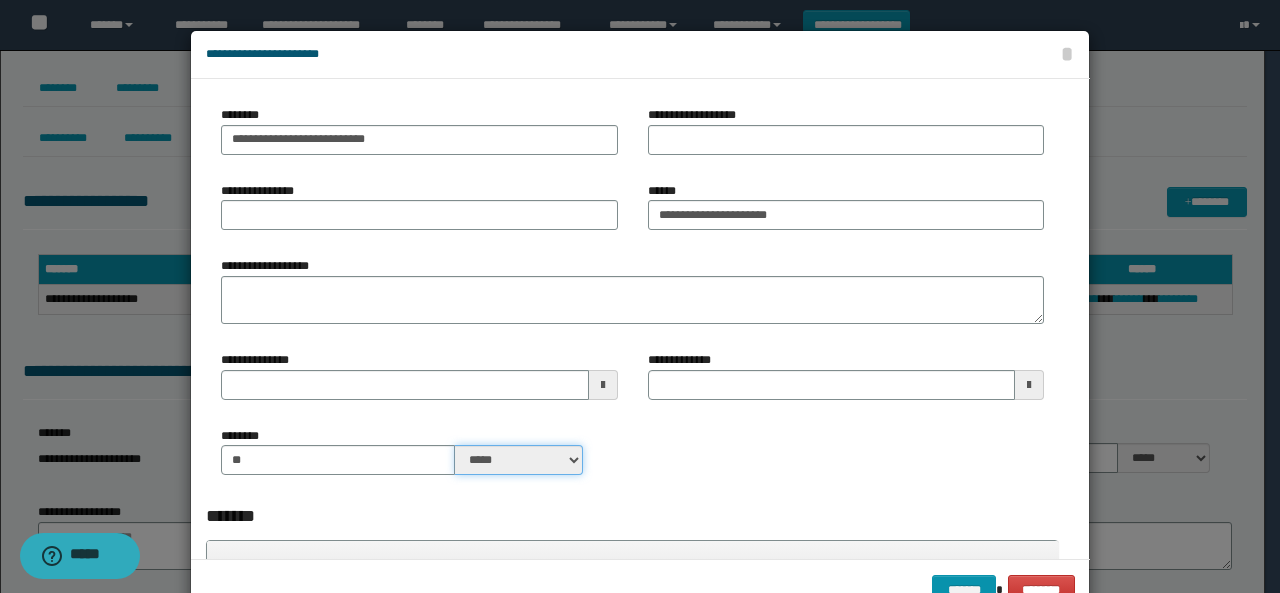 click on "*****
****" at bounding box center (519, 460) 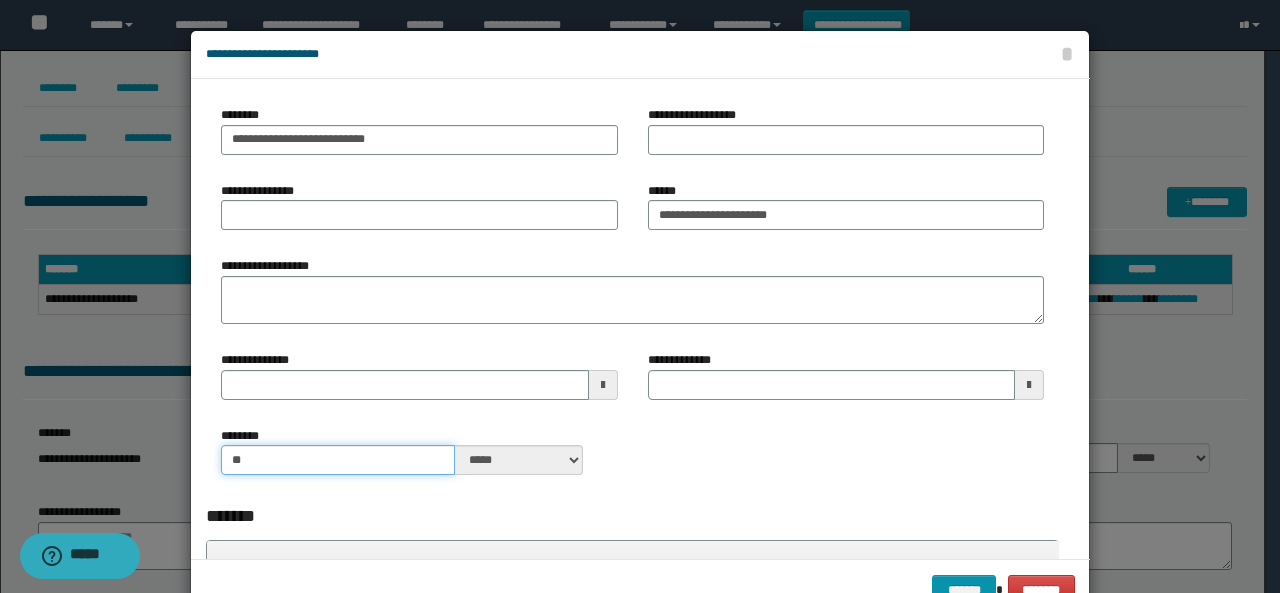 drag, startPoint x: 237, startPoint y: 461, endPoint x: 0, endPoint y: 422, distance: 240.18742 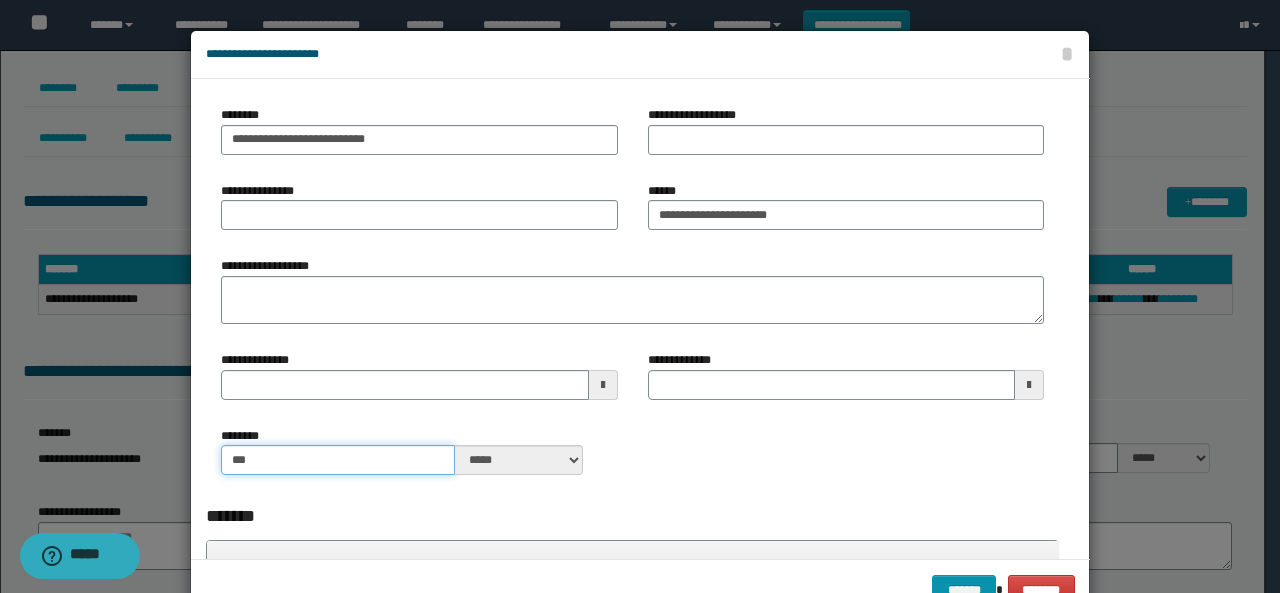 type 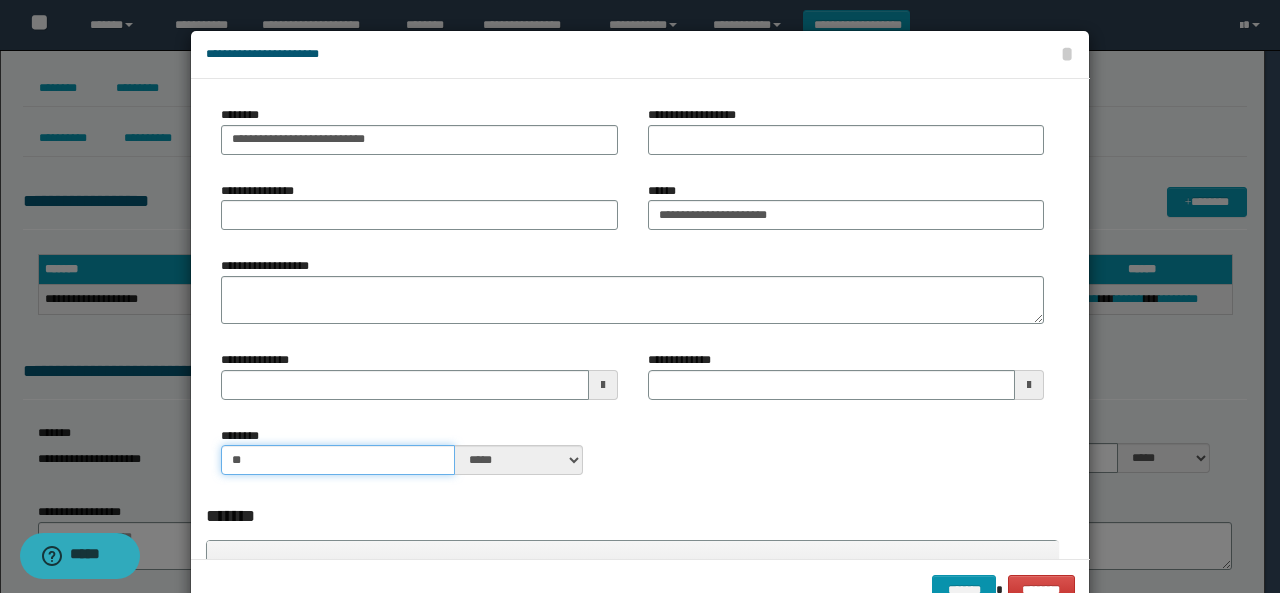 type 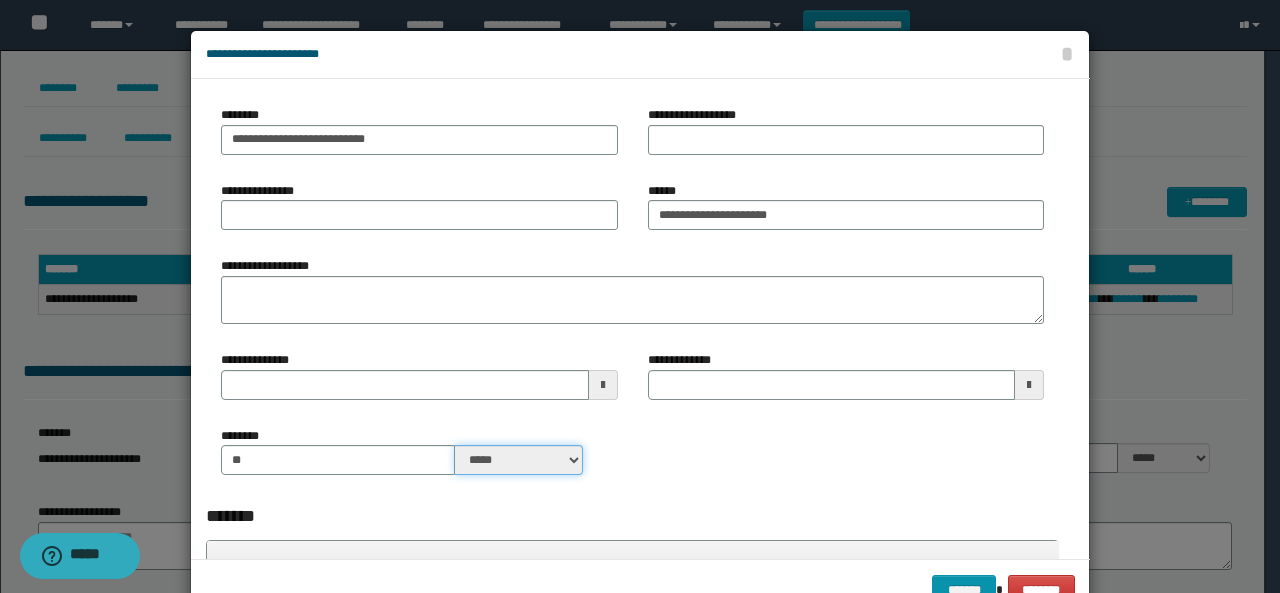 click on "*****
****" at bounding box center (519, 460) 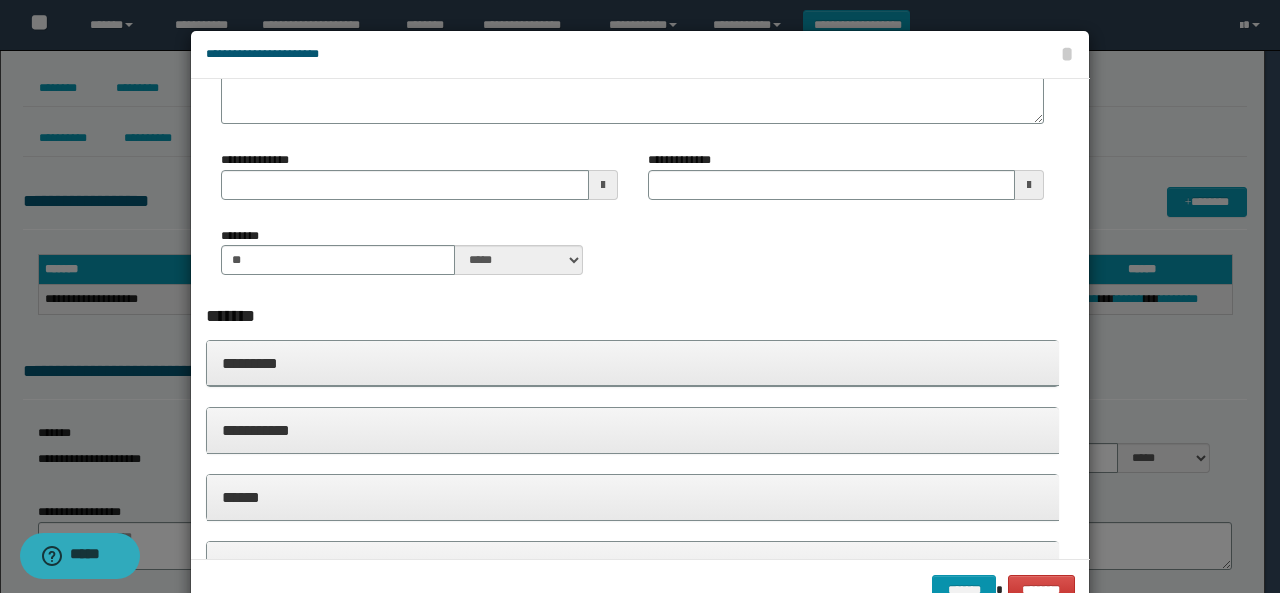 click on "*********" at bounding box center (633, 363) 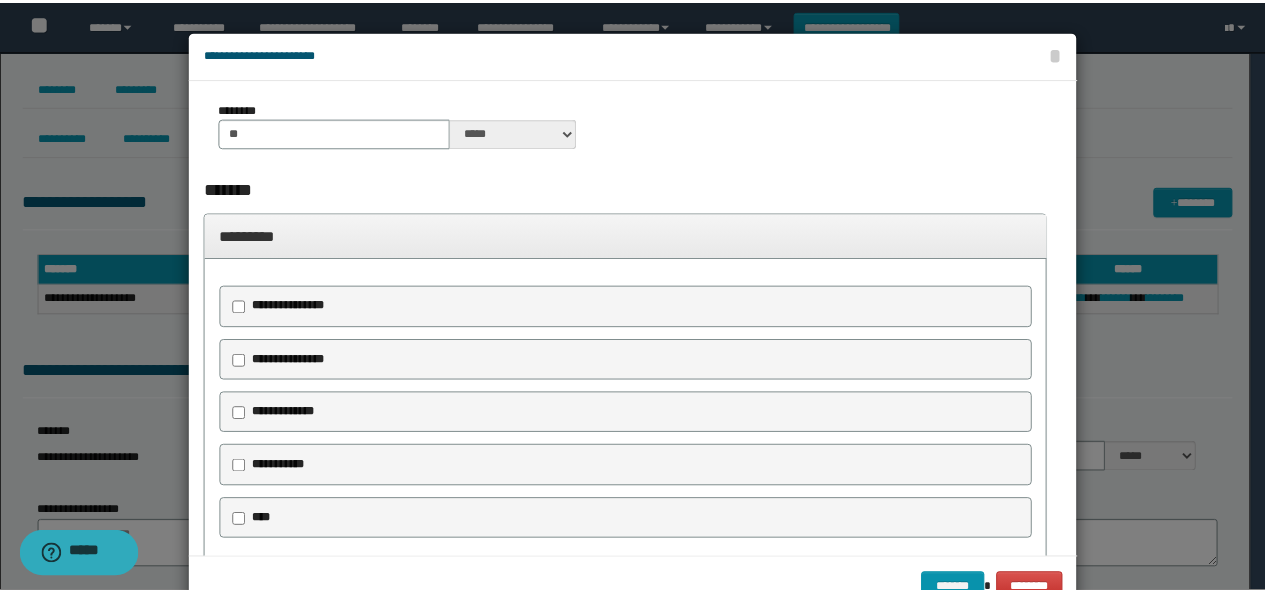 scroll, scrollTop: 400, scrollLeft: 0, axis: vertical 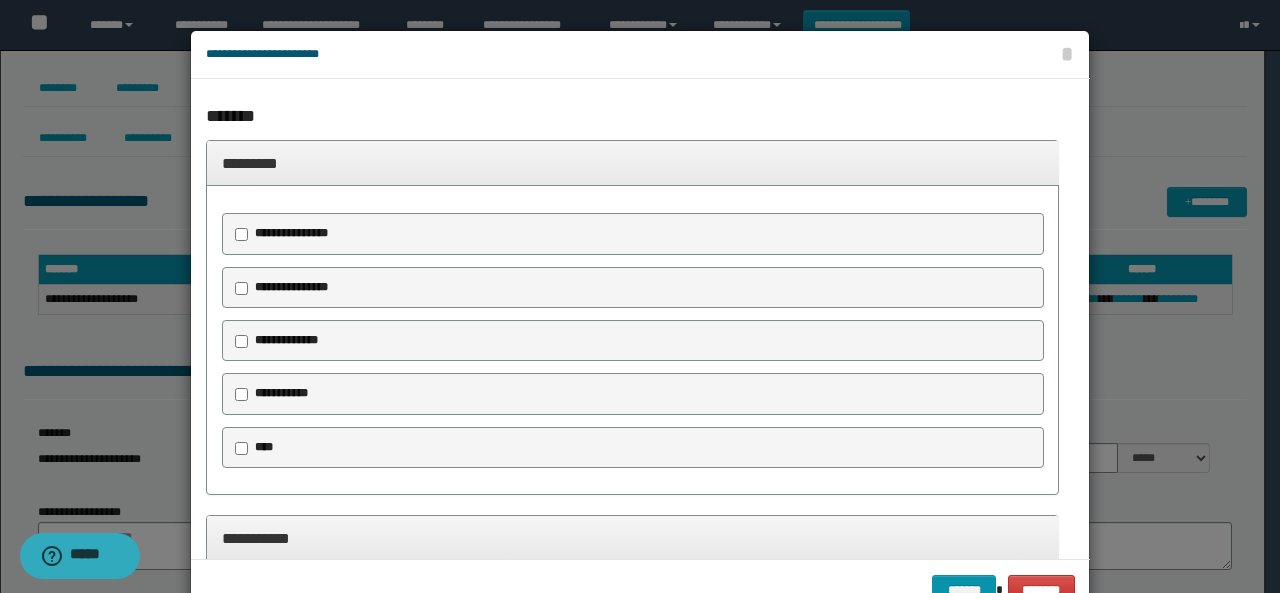 click on "**********" at bounding box center (288, 234) 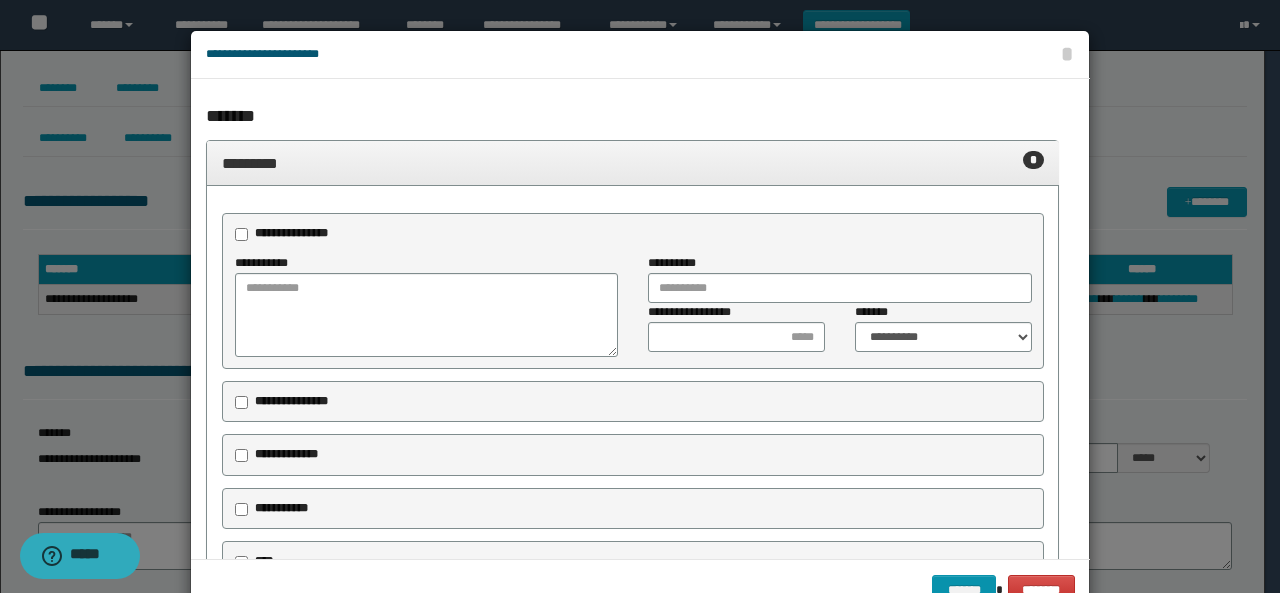 click on "**********" at bounding box center (633, 402) 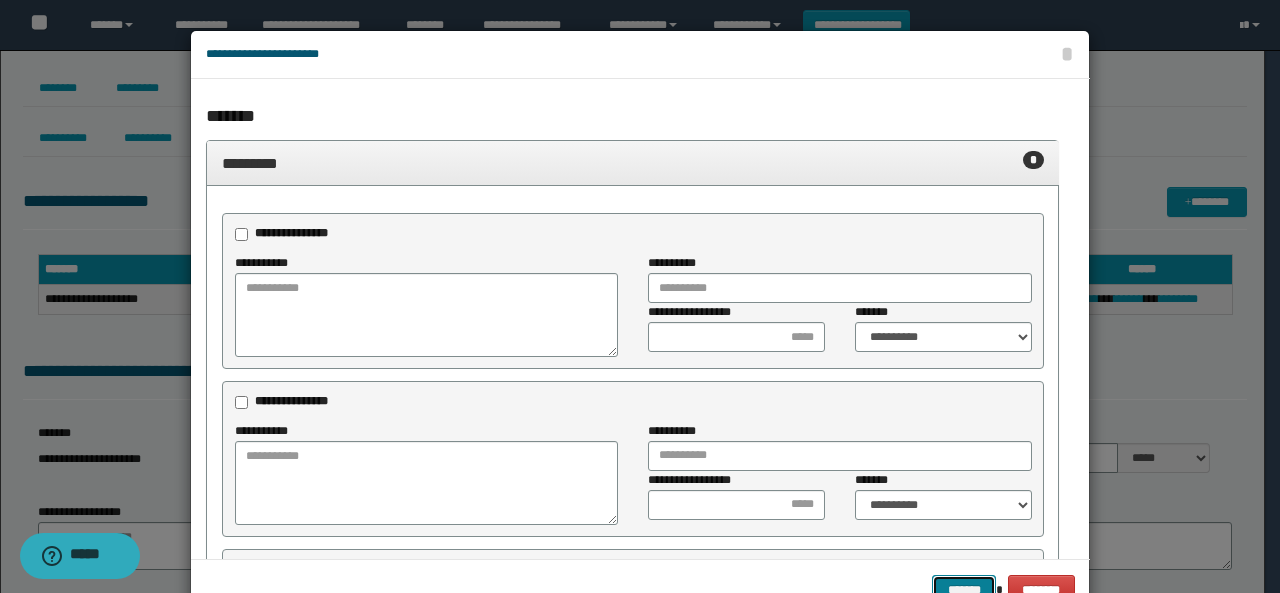 click on "*******" at bounding box center (964, 589) 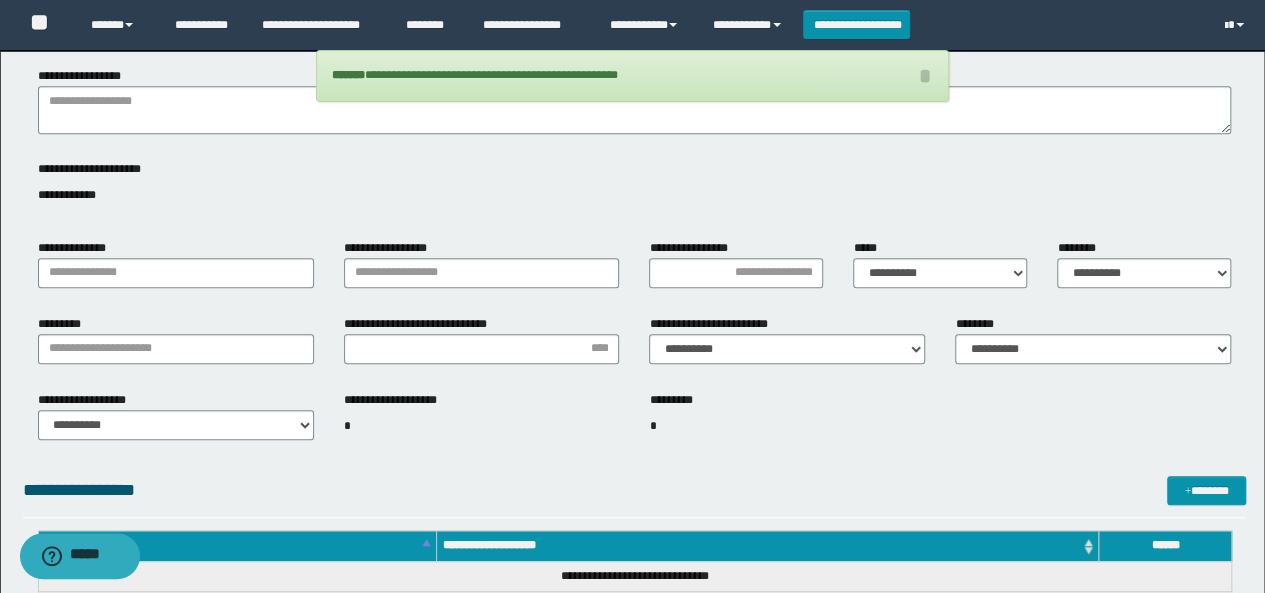 scroll, scrollTop: 500, scrollLeft: 0, axis: vertical 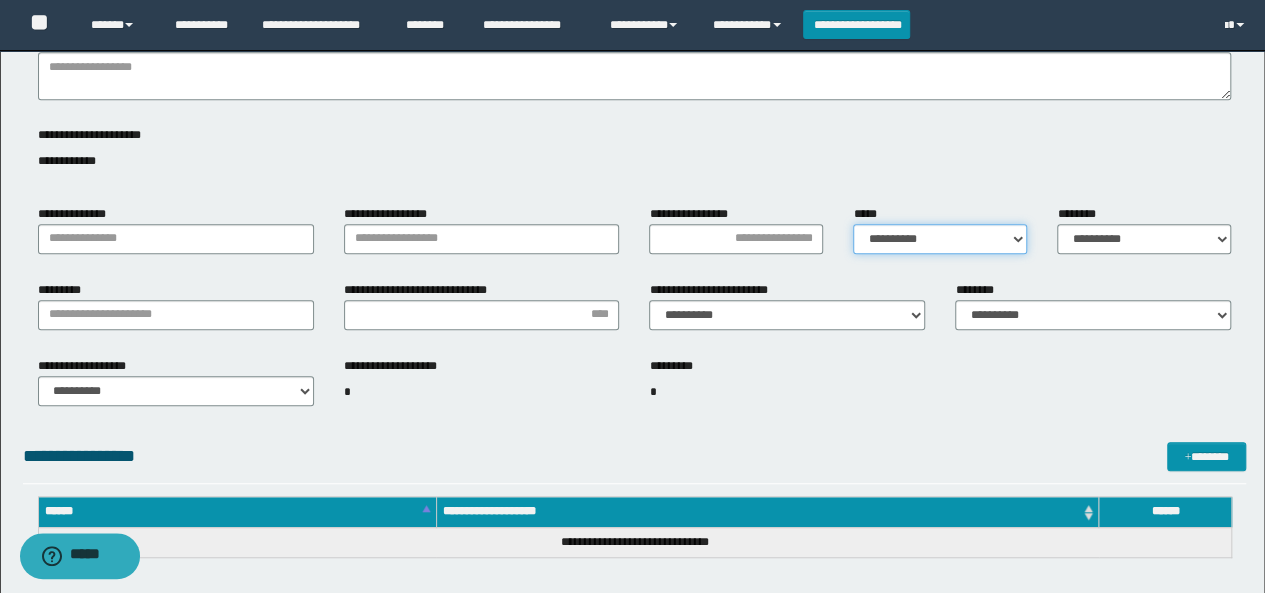 click on "**********" at bounding box center [940, 239] 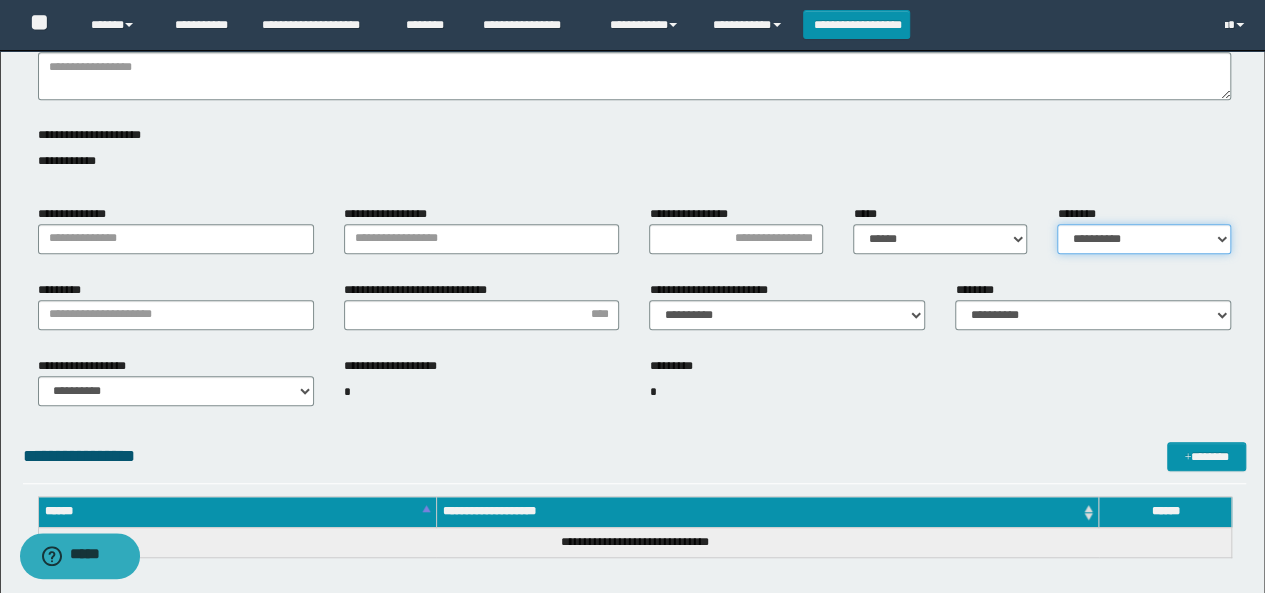click on "**********" at bounding box center (1144, 239) 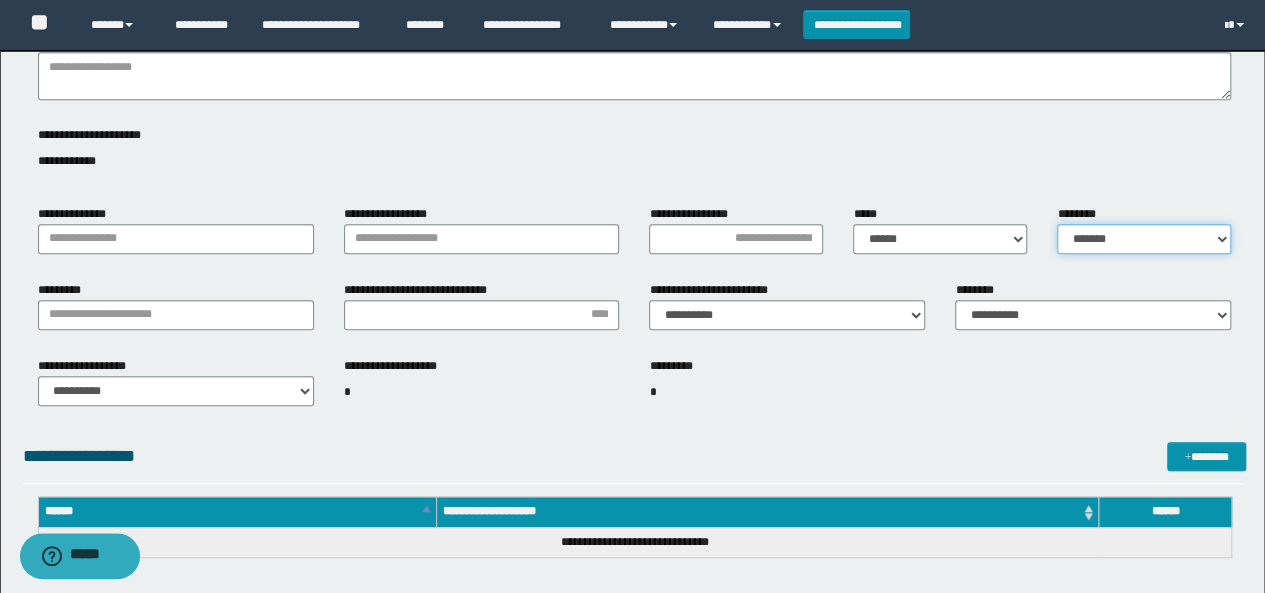 click on "**********" at bounding box center [1144, 239] 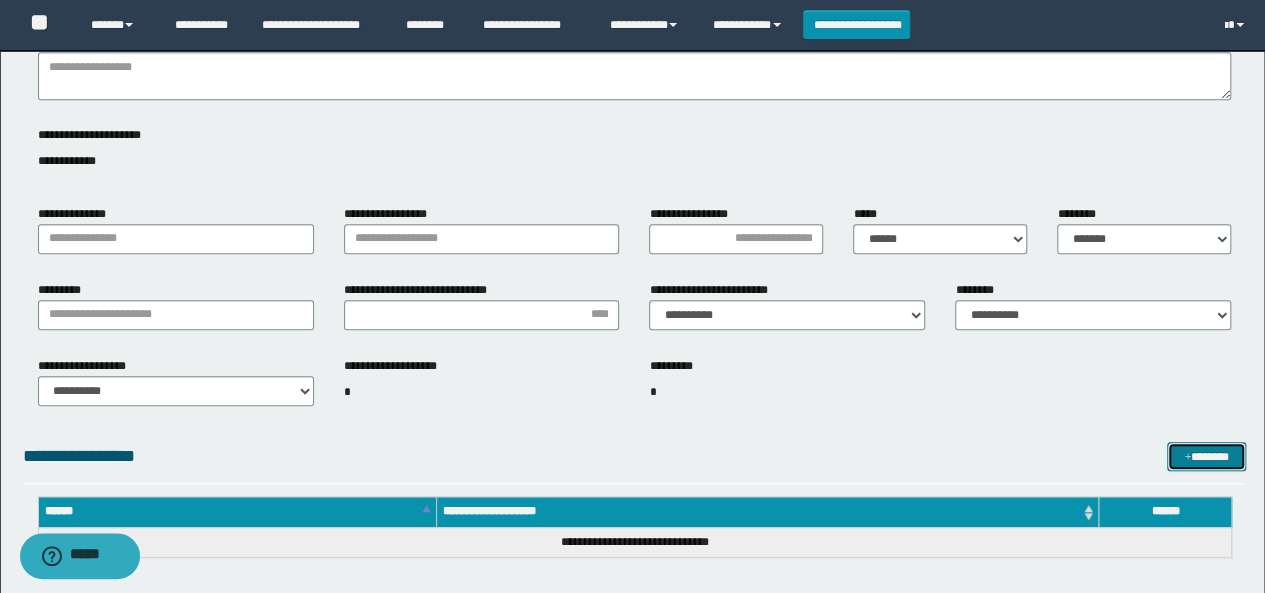 click on "*******" at bounding box center [1206, 456] 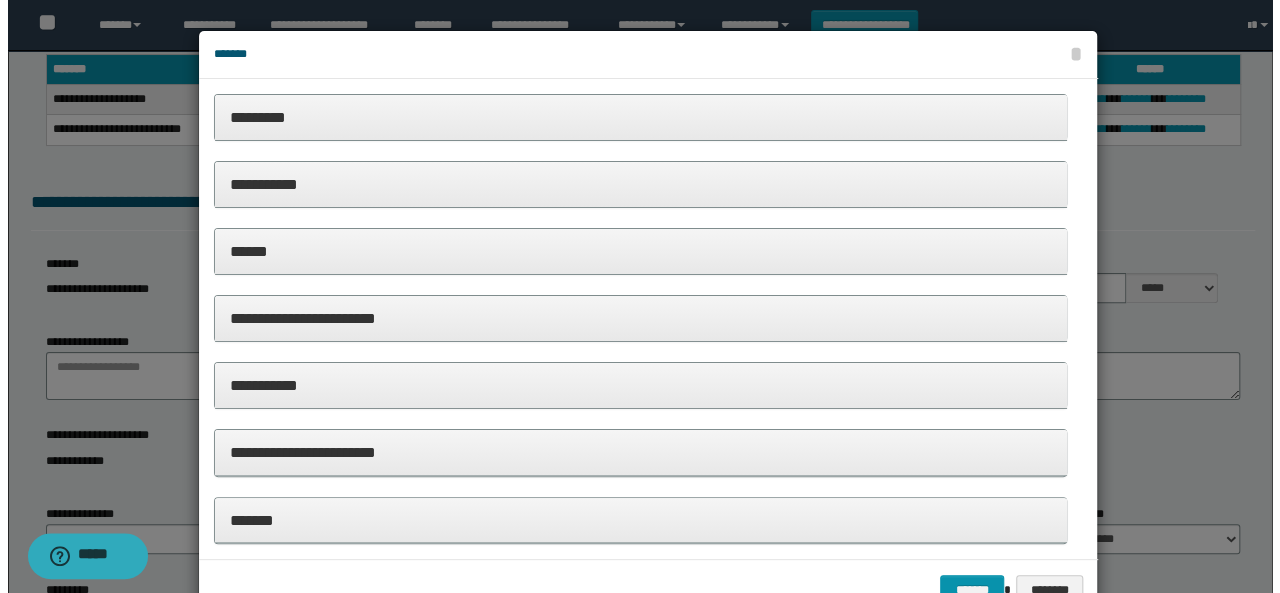 scroll, scrollTop: 100, scrollLeft: 0, axis: vertical 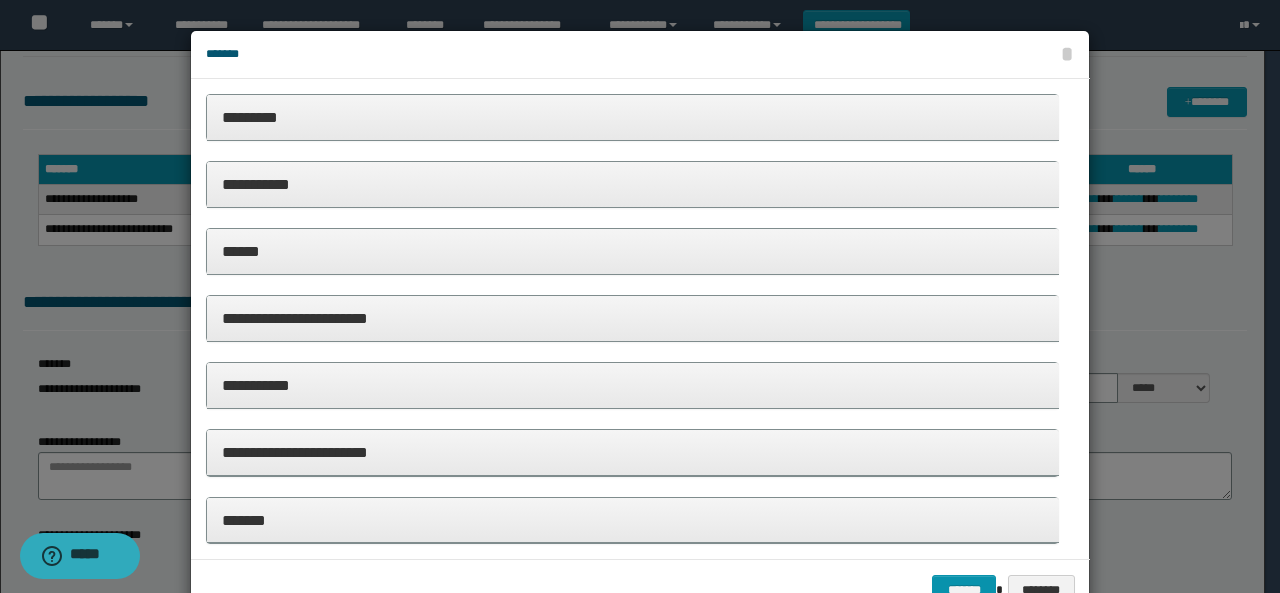 click on "*********" at bounding box center [633, 118] 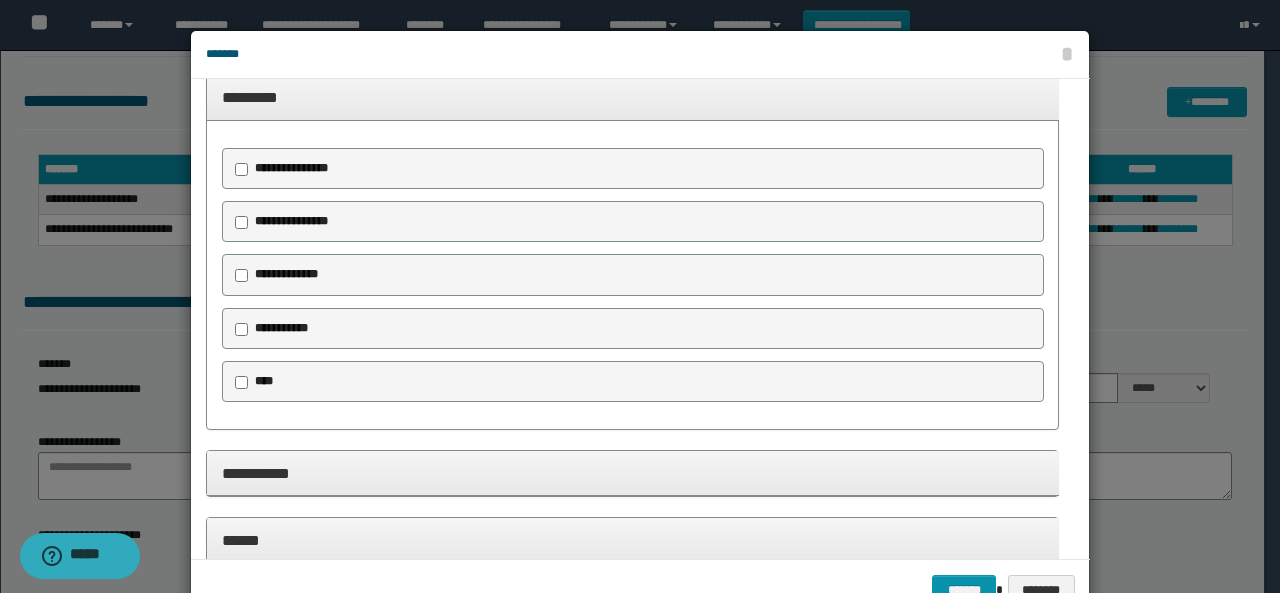 click on "**********" at bounding box center (633, 169) 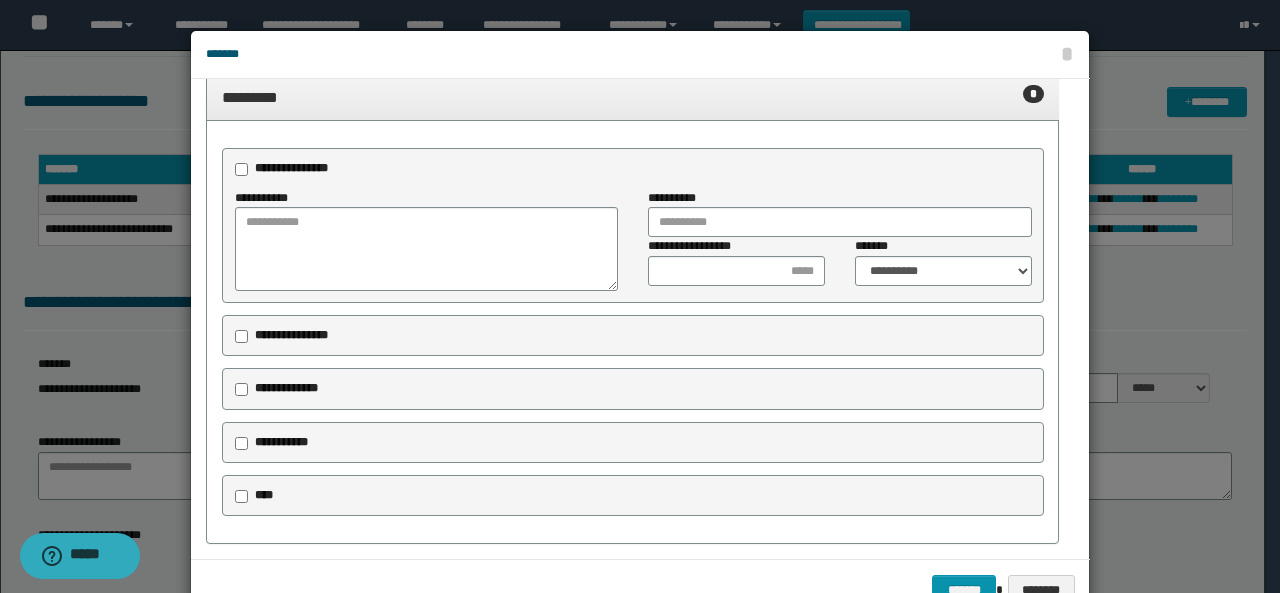 click on "**********" at bounding box center (291, 335) 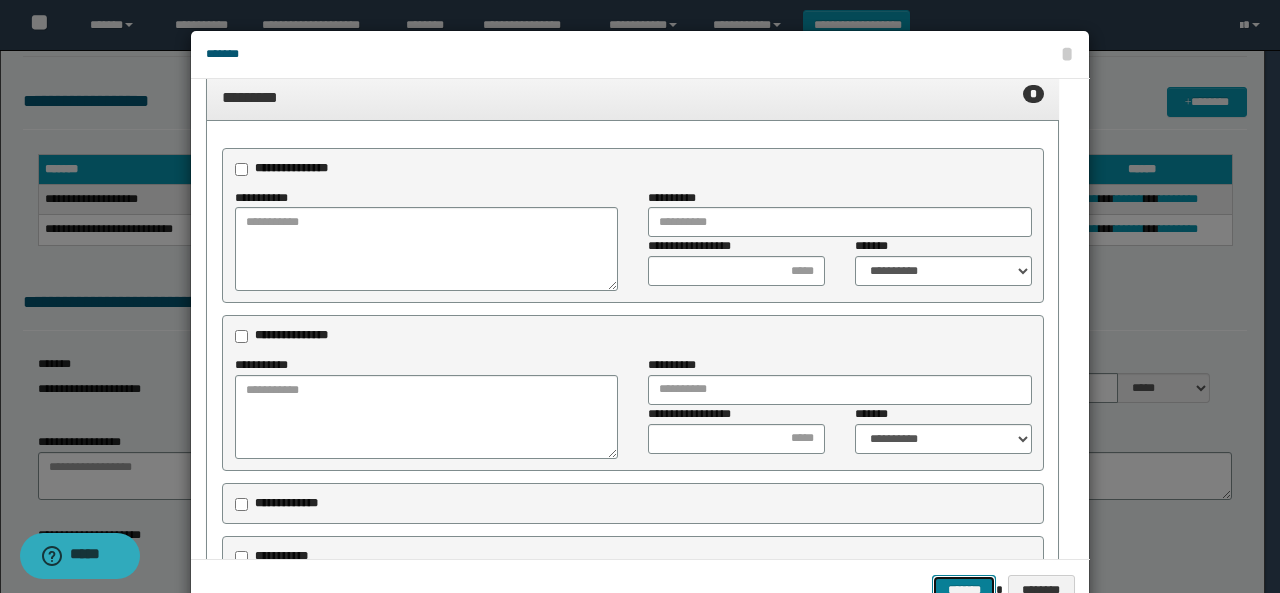 click on "*******" at bounding box center (964, 589) 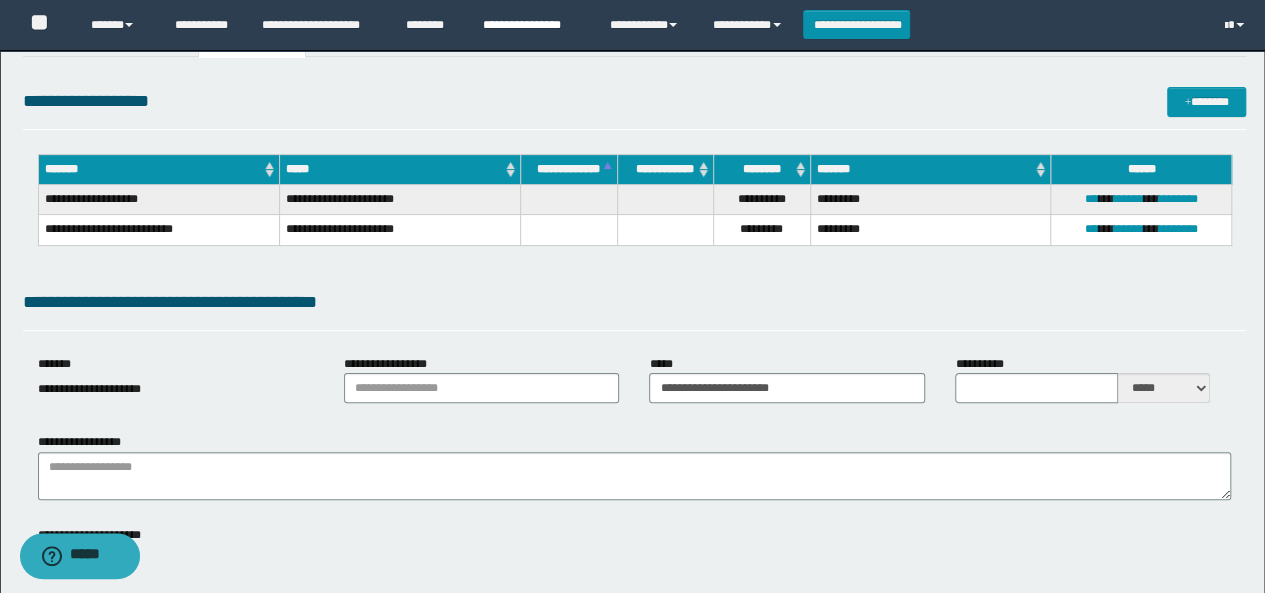 click on "**********" at bounding box center (531, 25) 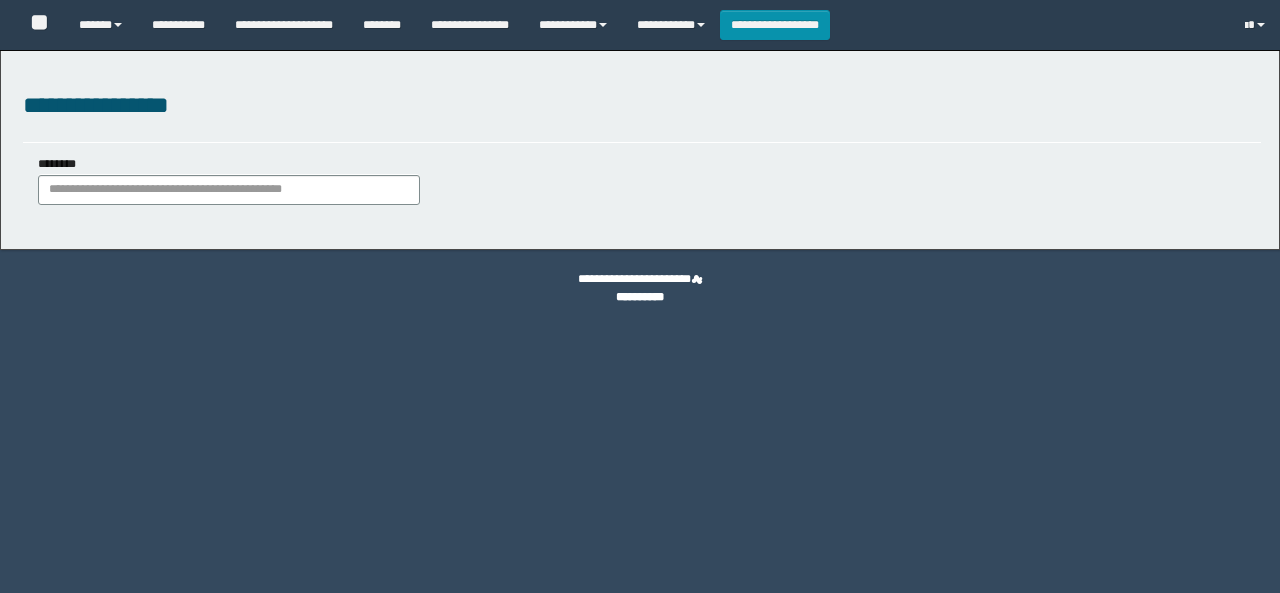 scroll, scrollTop: 0, scrollLeft: 0, axis: both 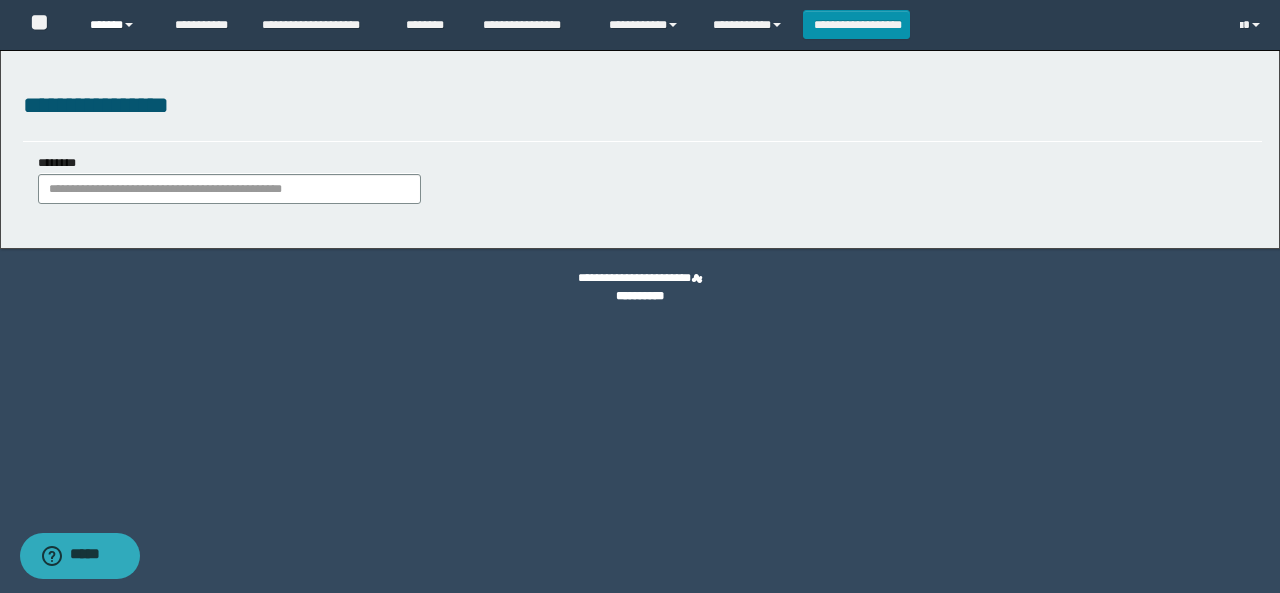 click on "******" at bounding box center [117, 25] 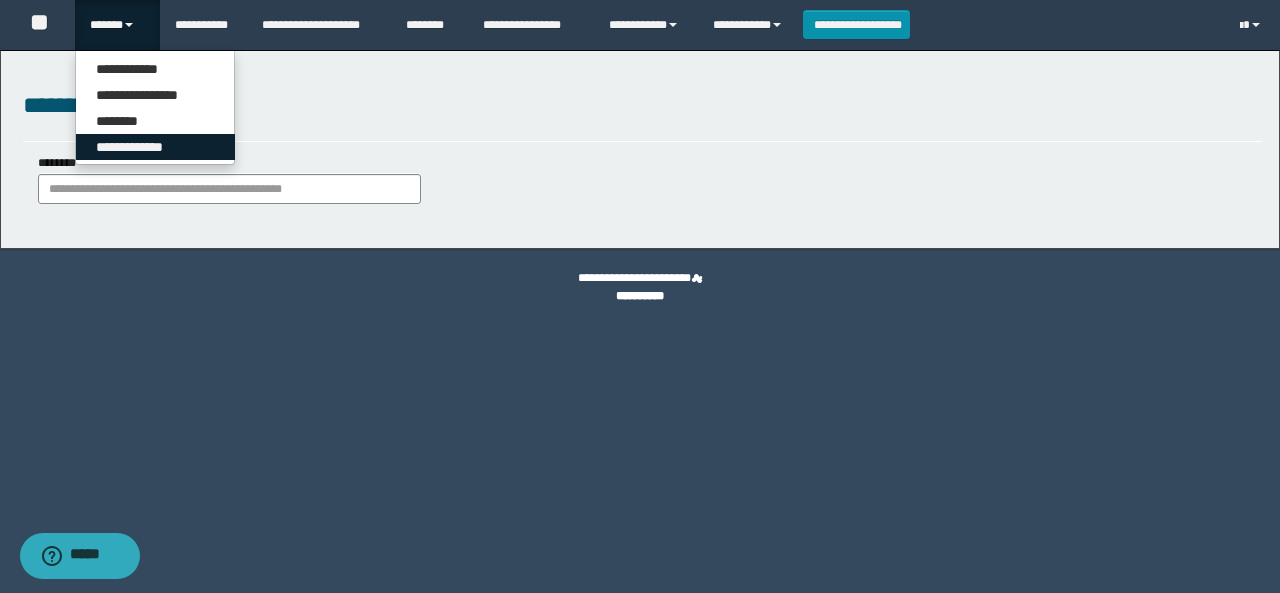 click on "**********" at bounding box center (155, 147) 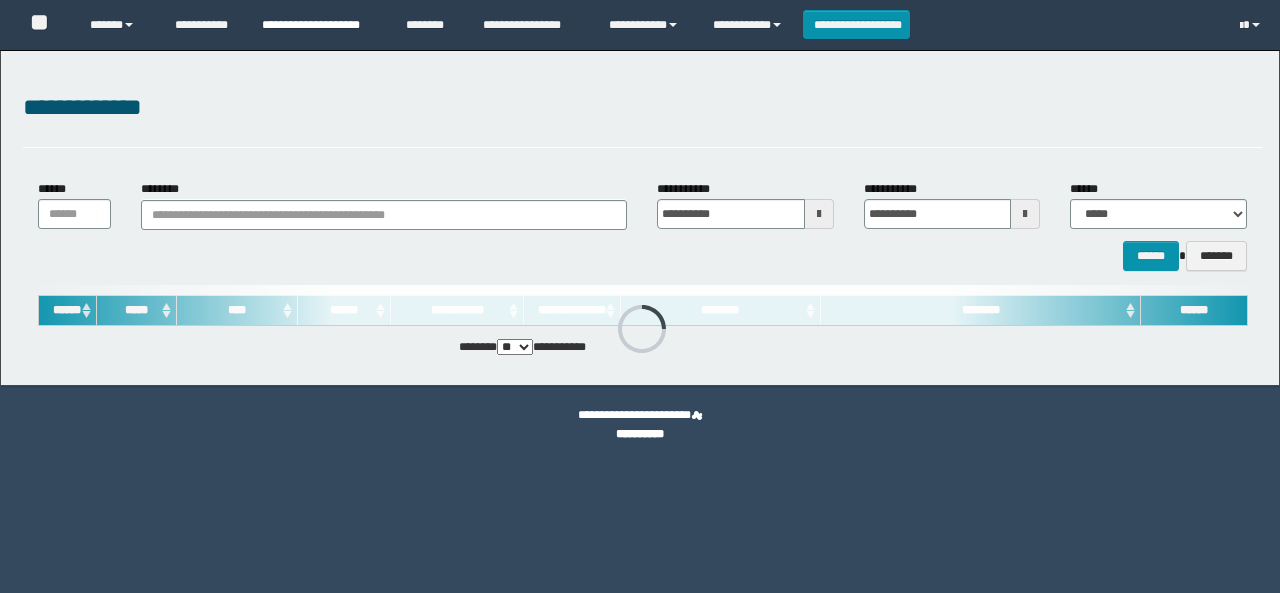 scroll, scrollTop: 0, scrollLeft: 0, axis: both 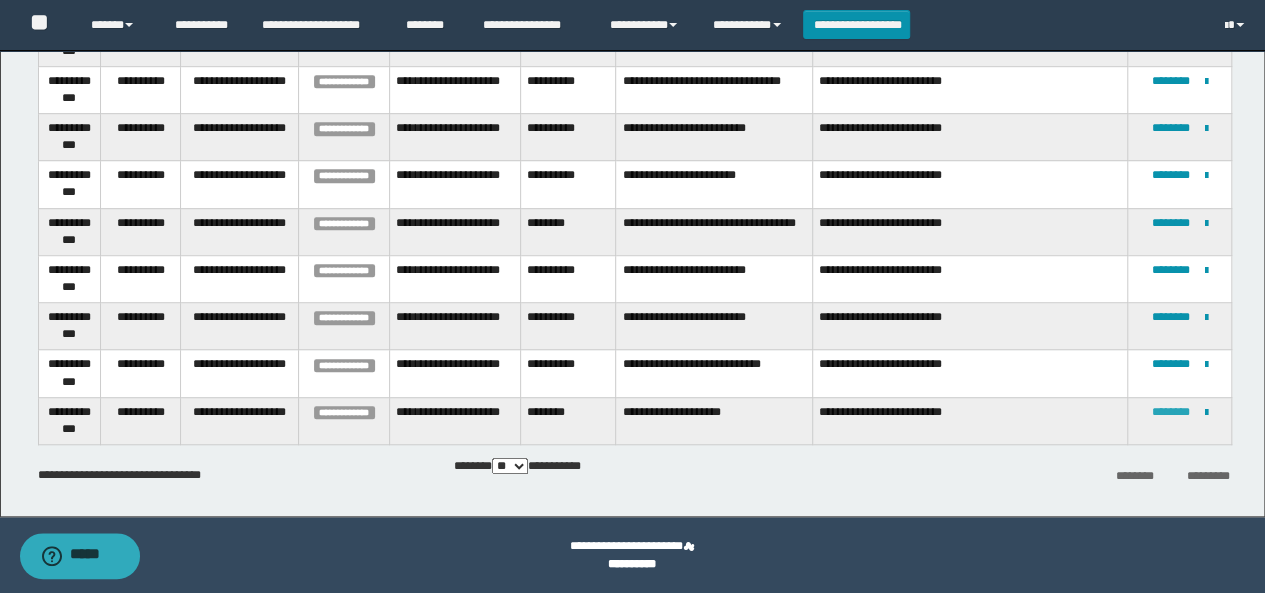 click on "********" at bounding box center [1171, 412] 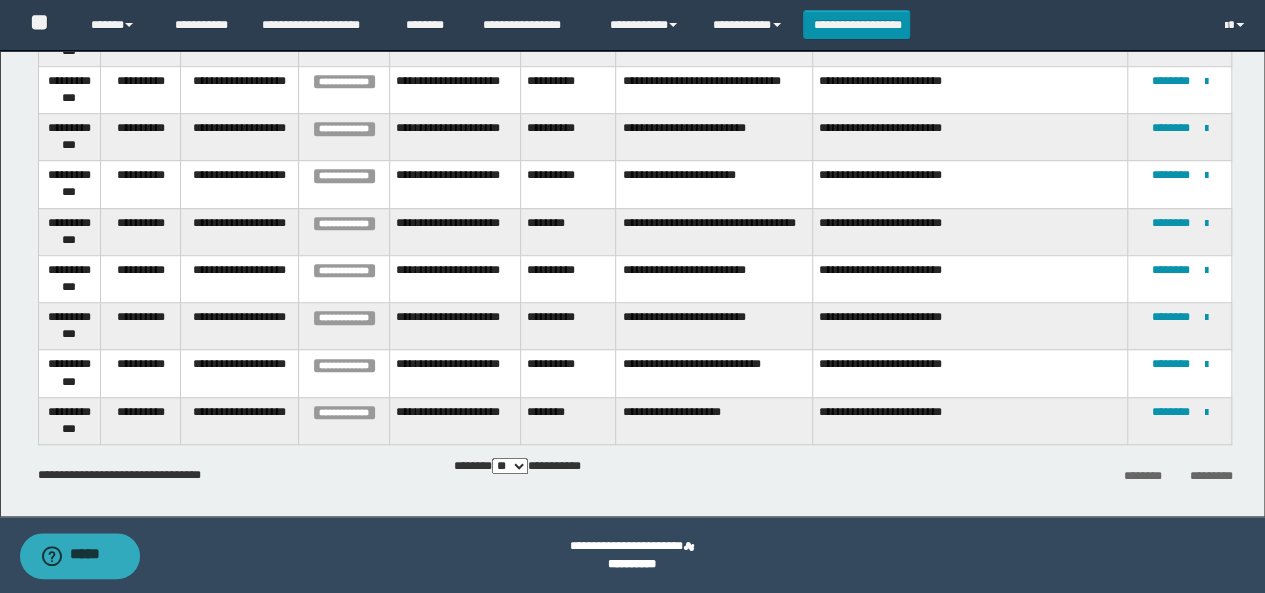 scroll, scrollTop: 0, scrollLeft: 0, axis: both 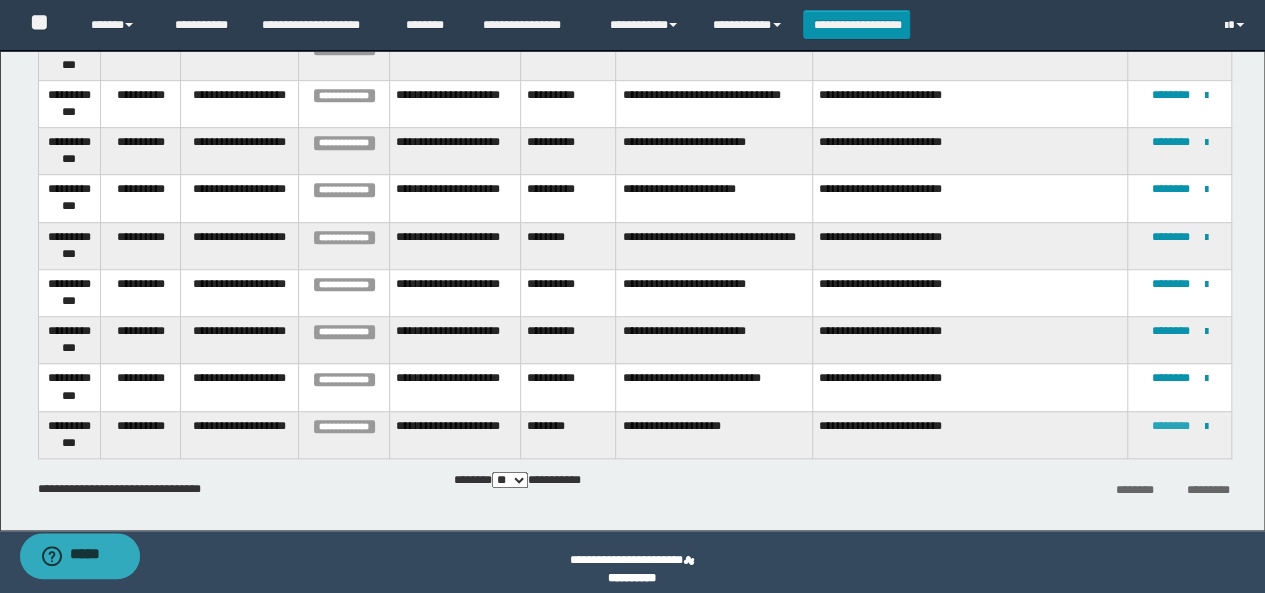 click on "********" at bounding box center [1171, 426] 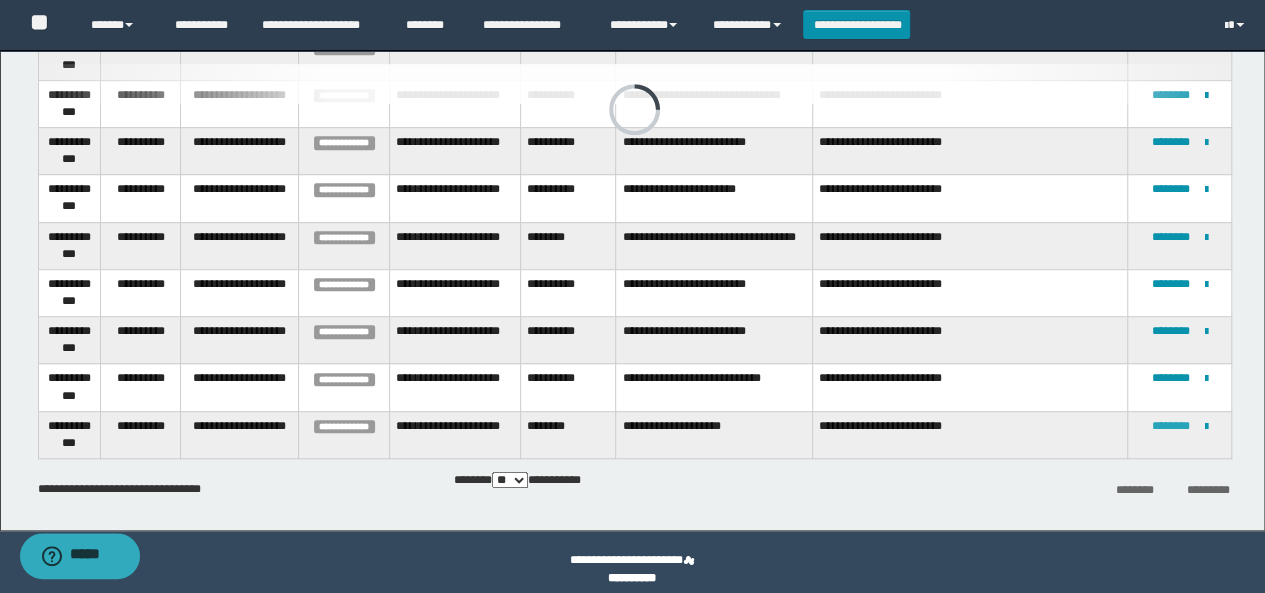 scroll, scrollTop: 0, scrollLeft: 0, axis: both 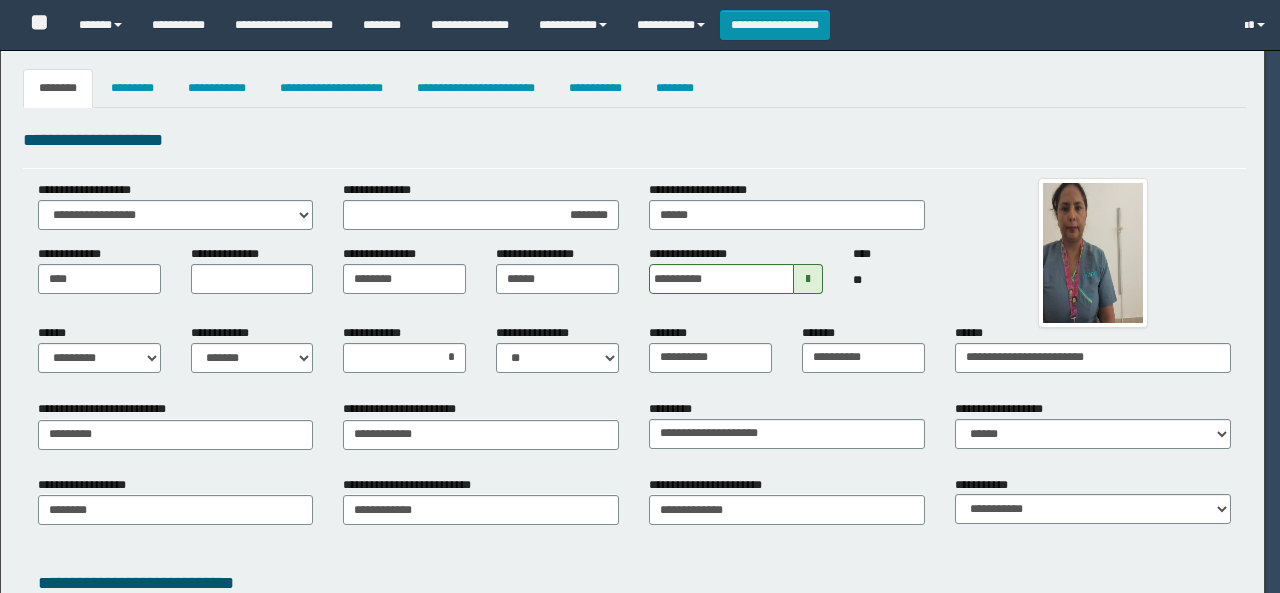 select on "*" 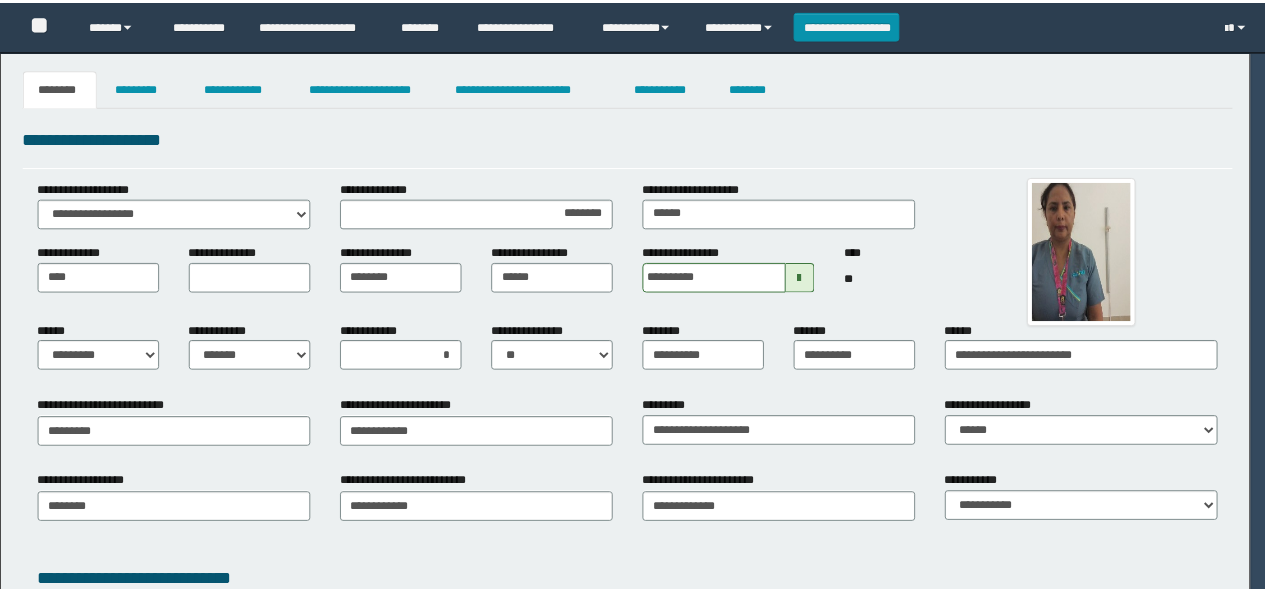 scroll, scrollTop: 0, scrollLeft: 0, axis: both 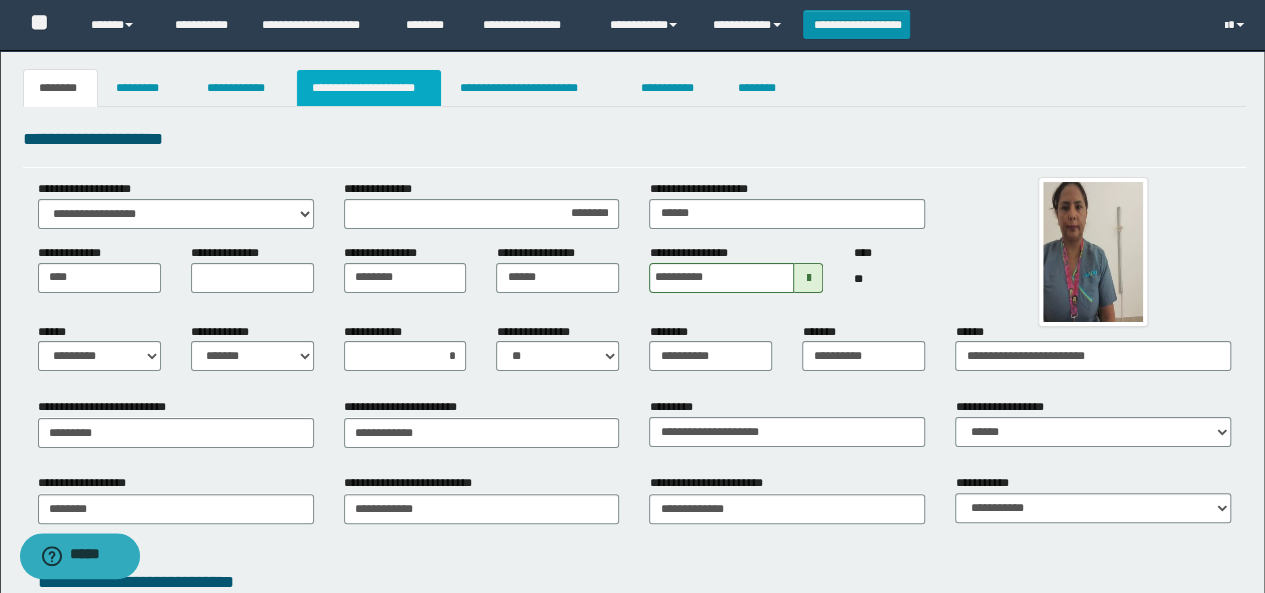 click on "**********" at bounding box center (369, 88) 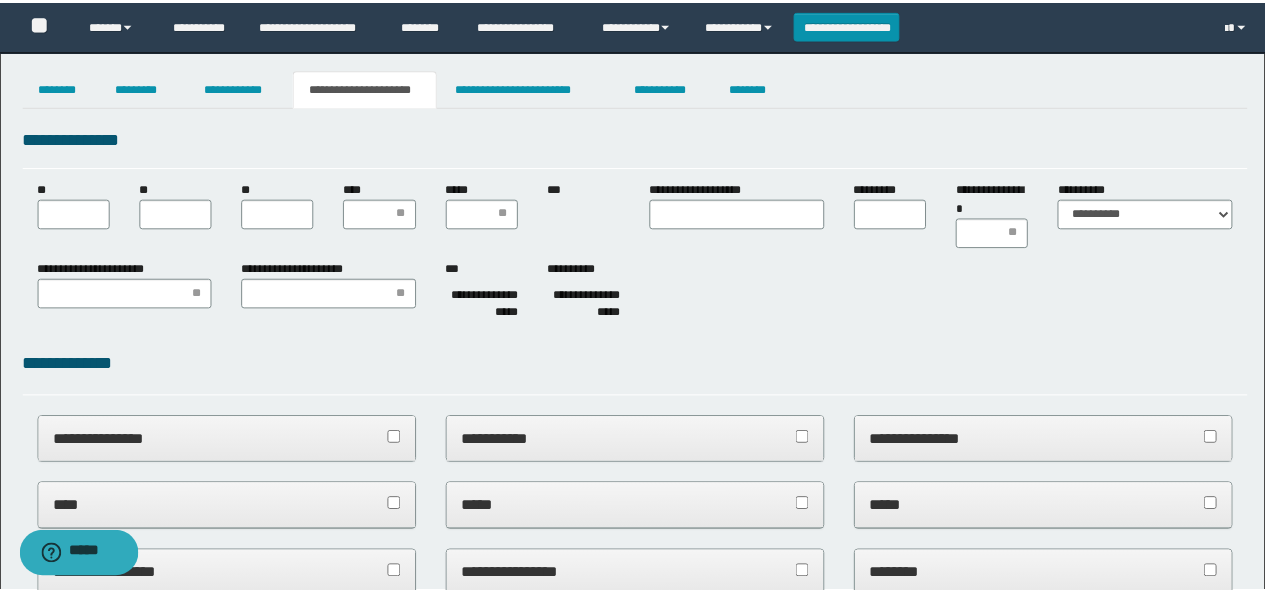scroll, scrollTop: 0, scrollLeft: 0, axis: both 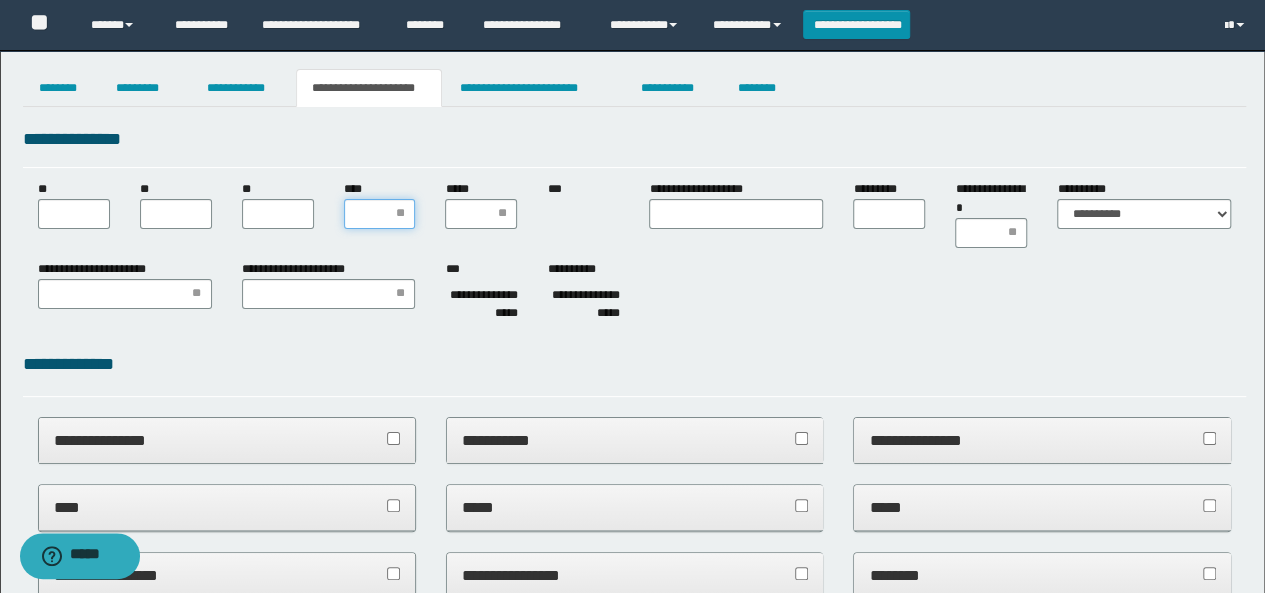 click on "****" at bounding box center (380, 214) 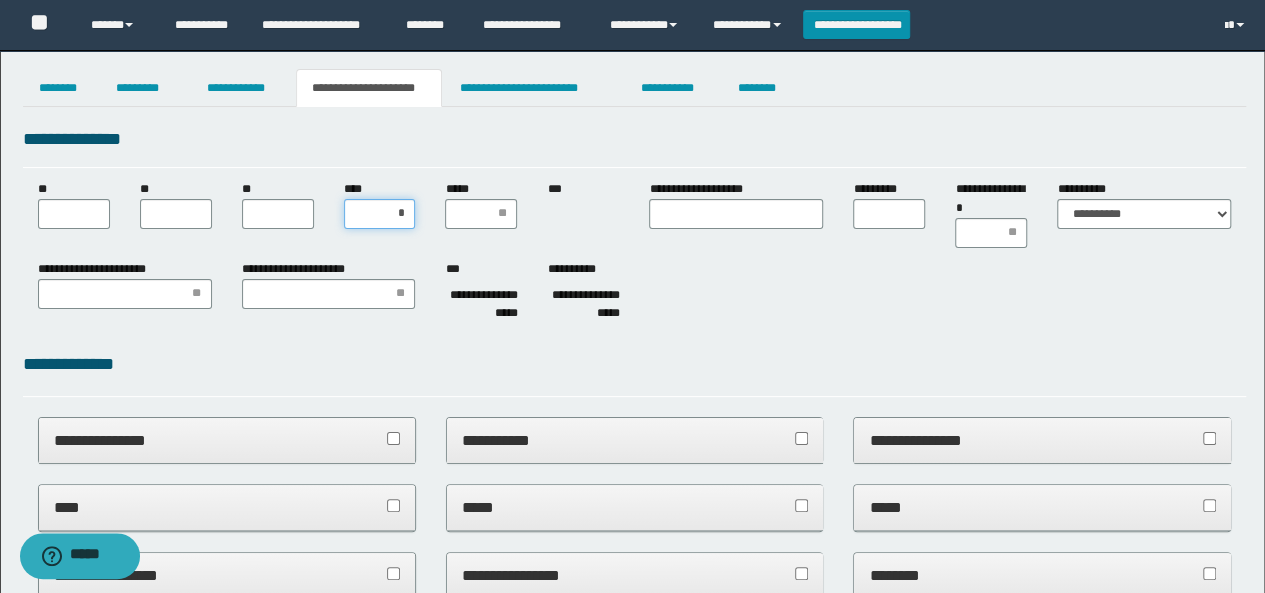type on "**" 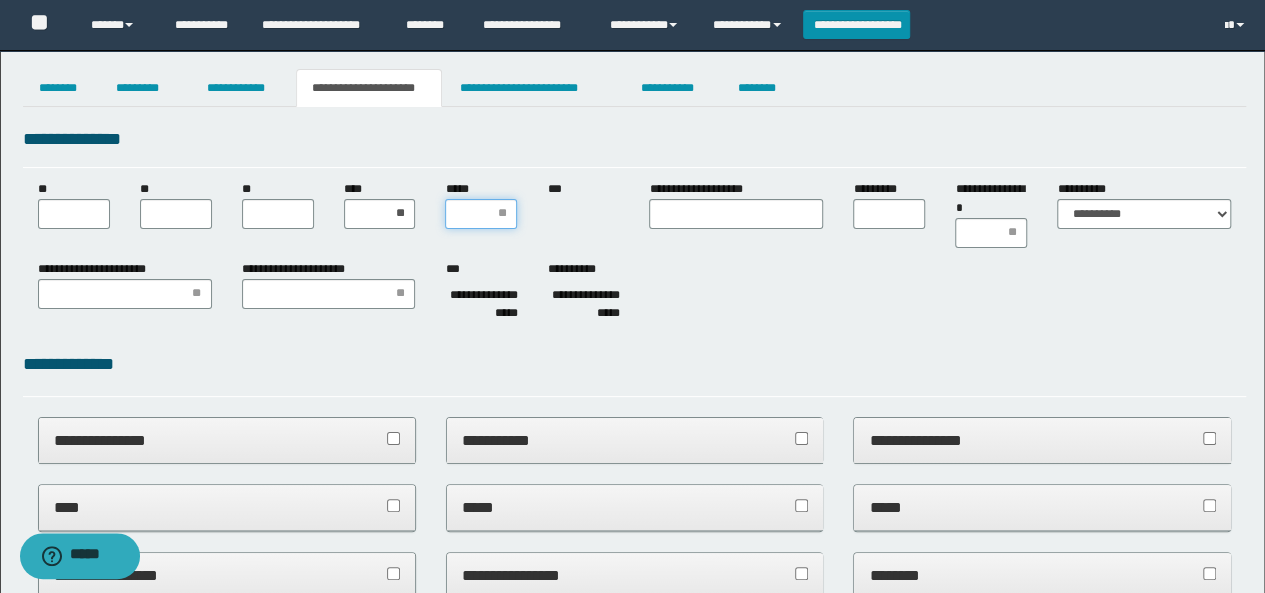 click on "*****" at bounding box center [481, 214] 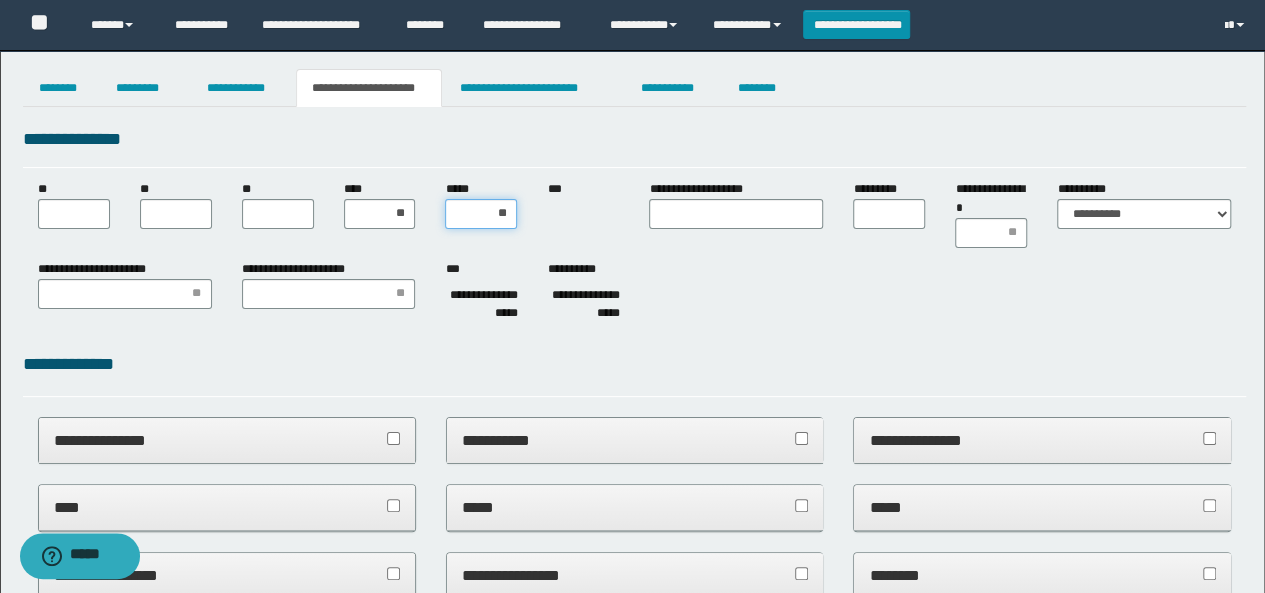 type on "***" 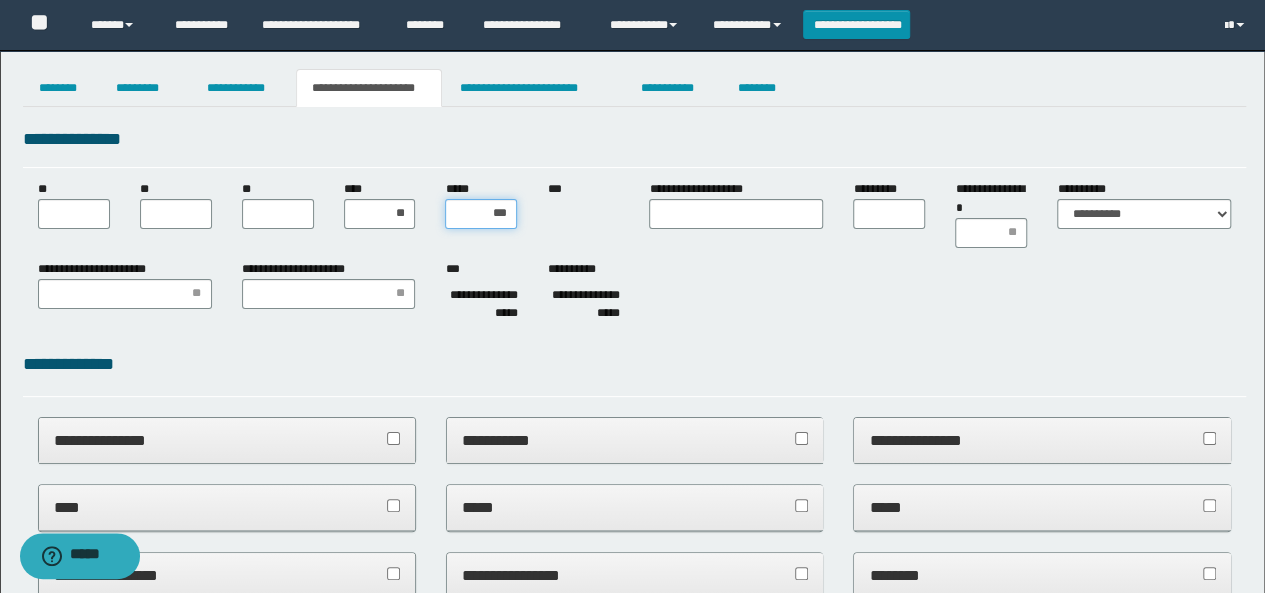 type 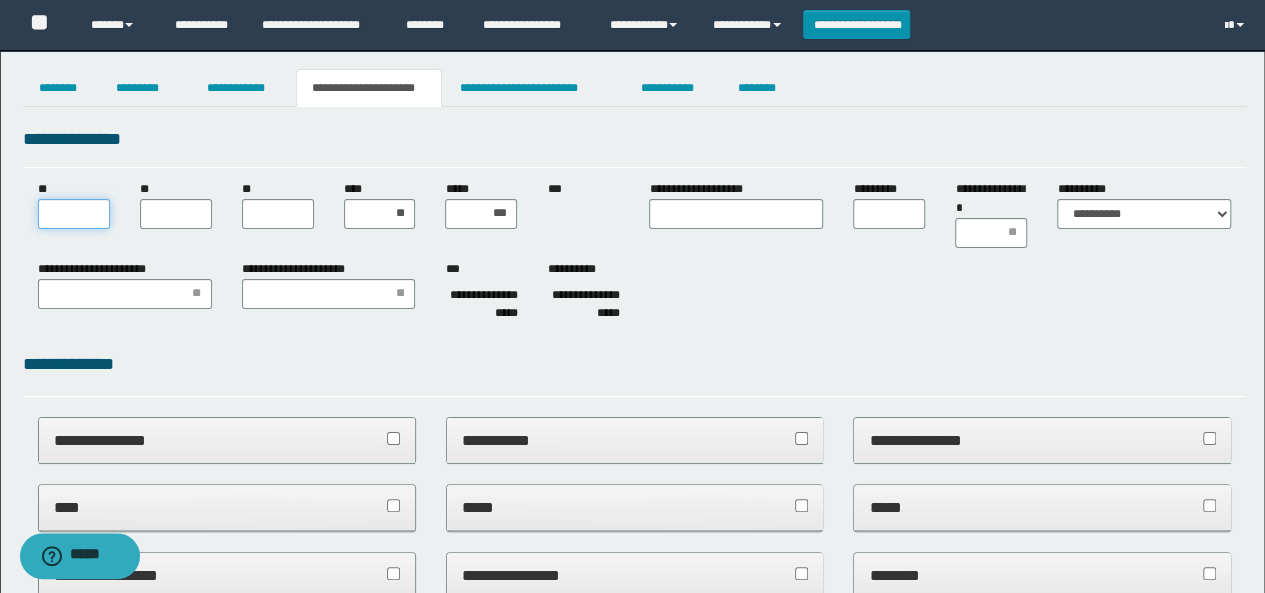 click on "**" at bounding box center (74, 214) 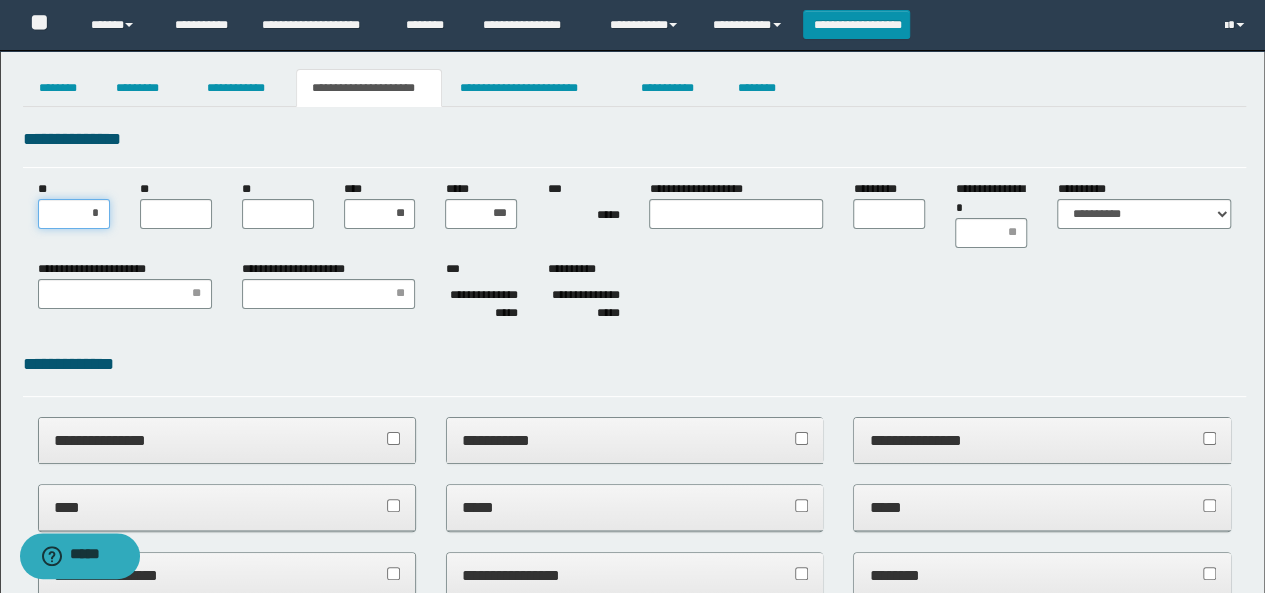 type on "**" 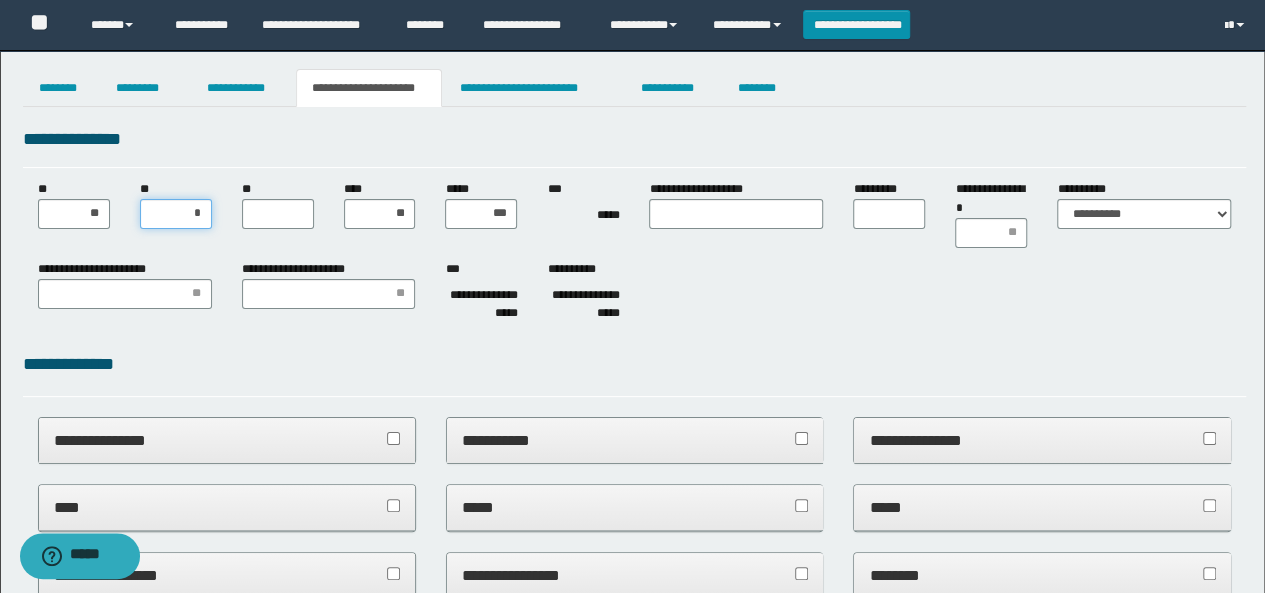 type on "**" 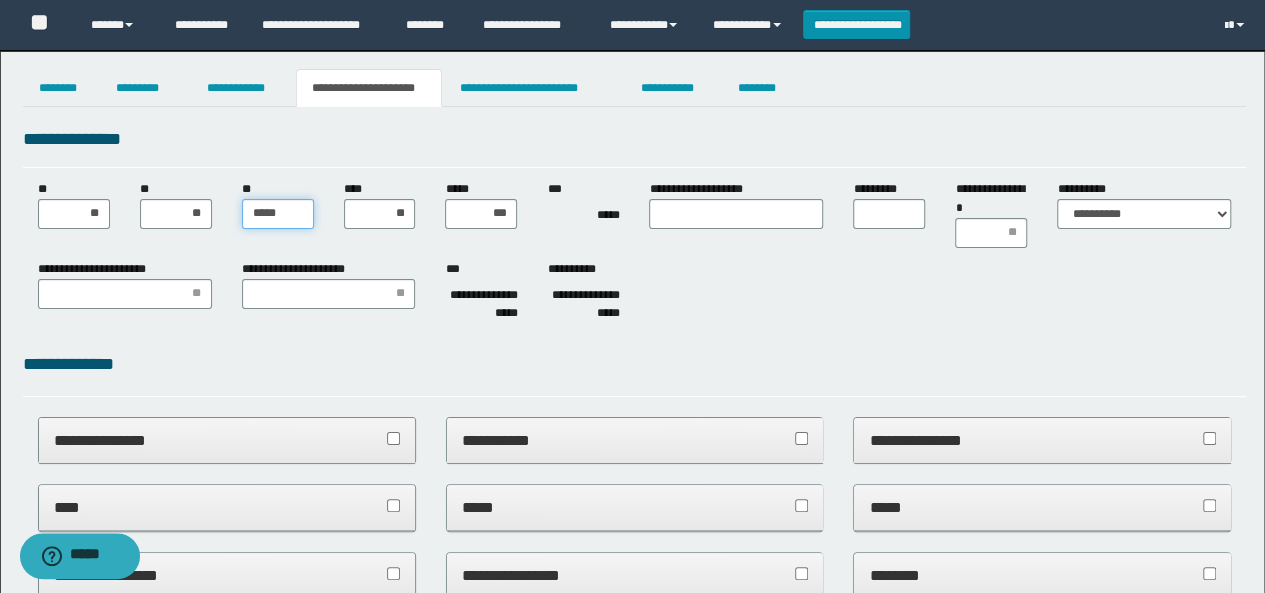 type on "******" 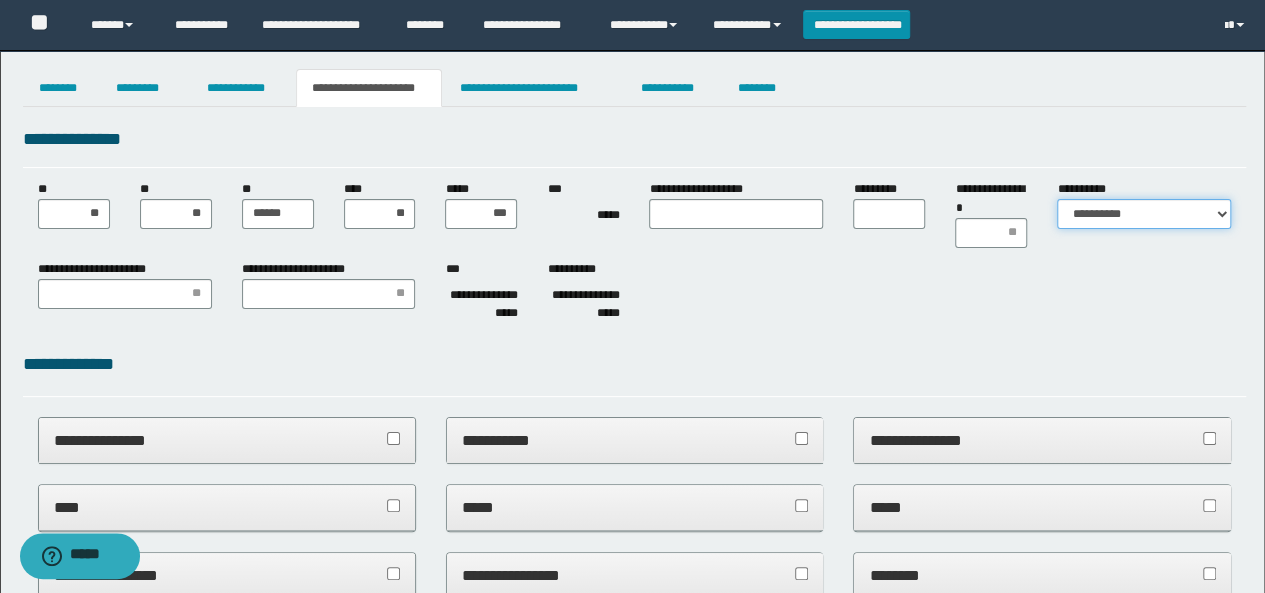 click on "**********" at bounding box center [1144, 214] 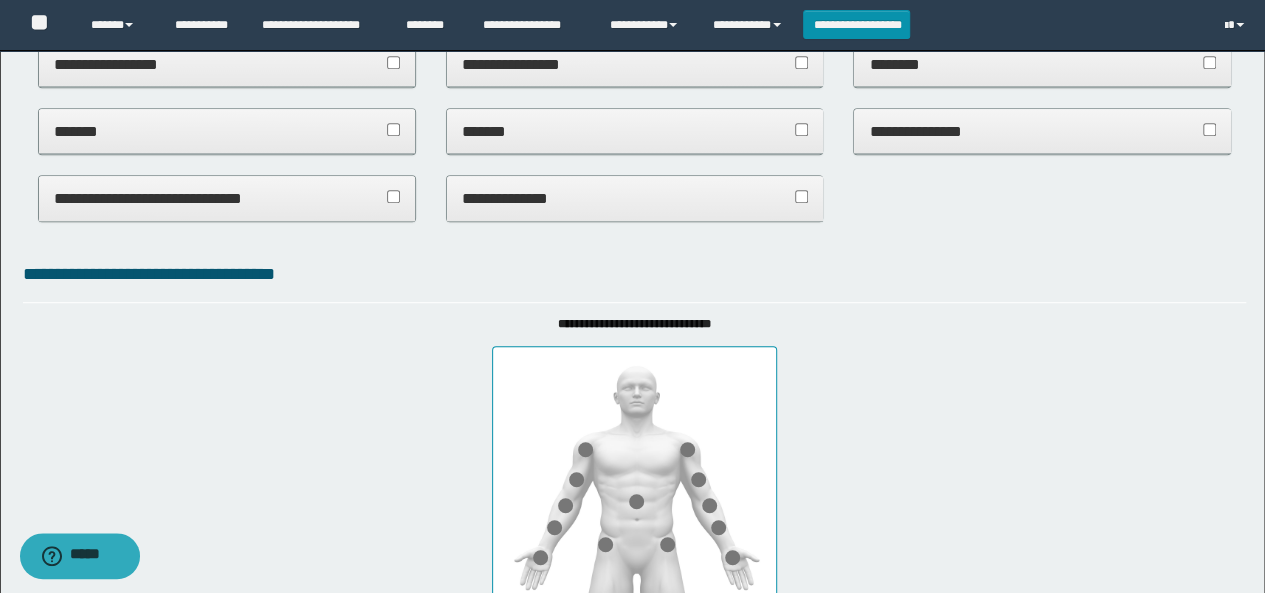 scroll, scrollTop: 400, scrollLeft: 0, axis: vertical 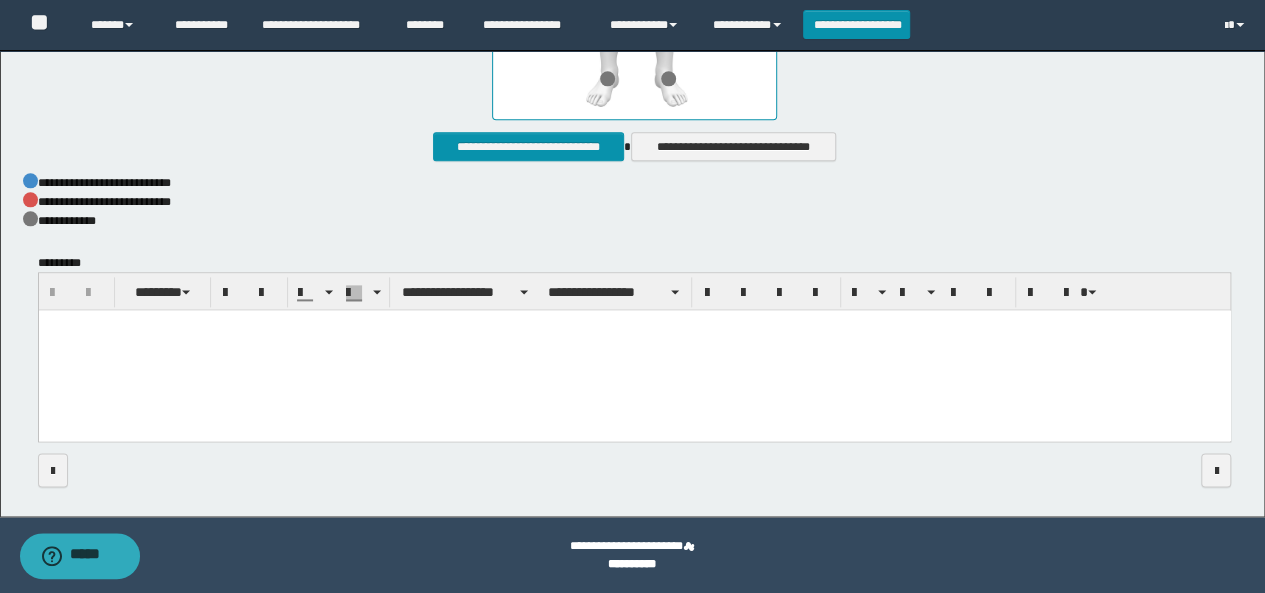 click at bounding box center [634, 351] 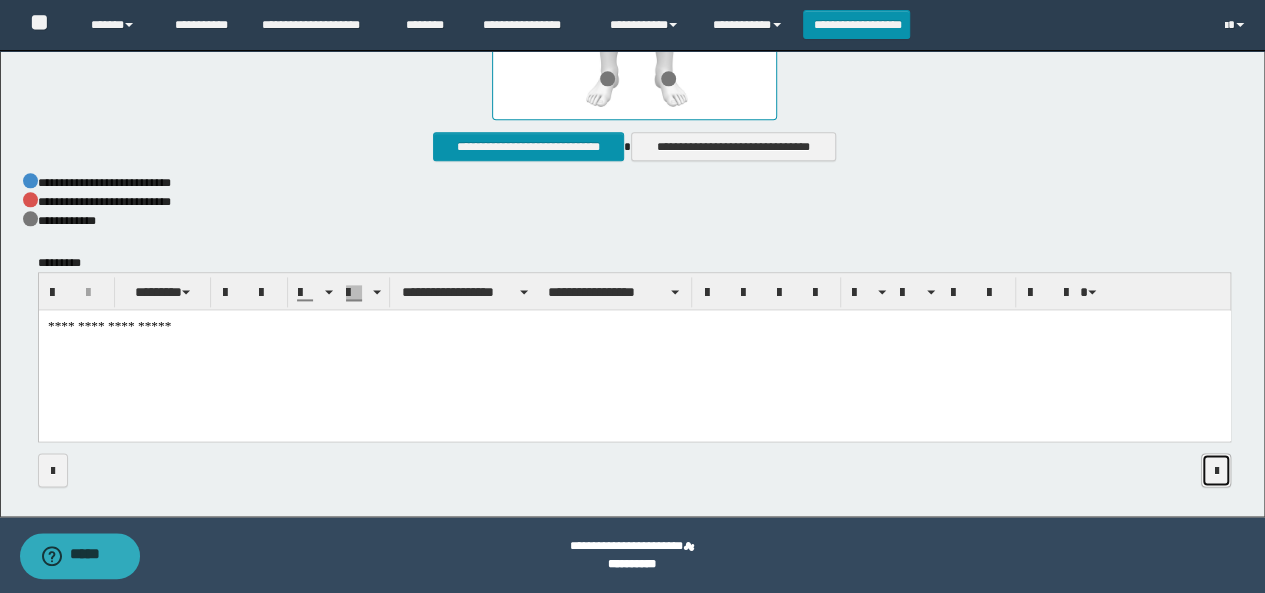 click at bounding box center (1216, 470) 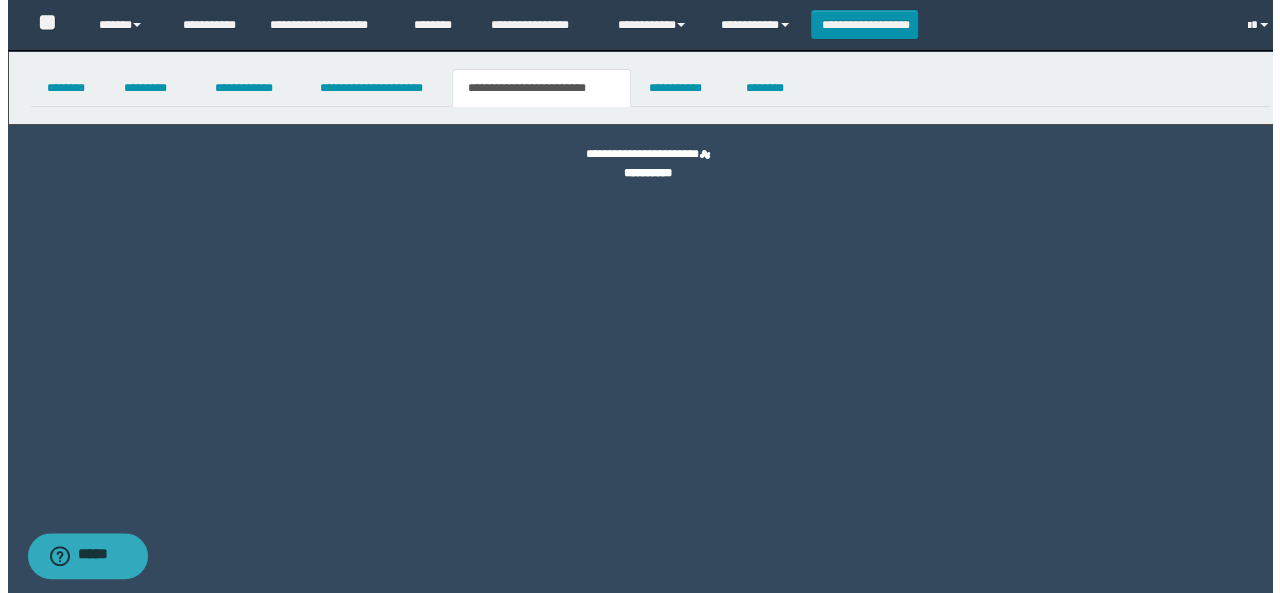 scroll, scrollTop: 0, scrollLeft: 0, axis: both 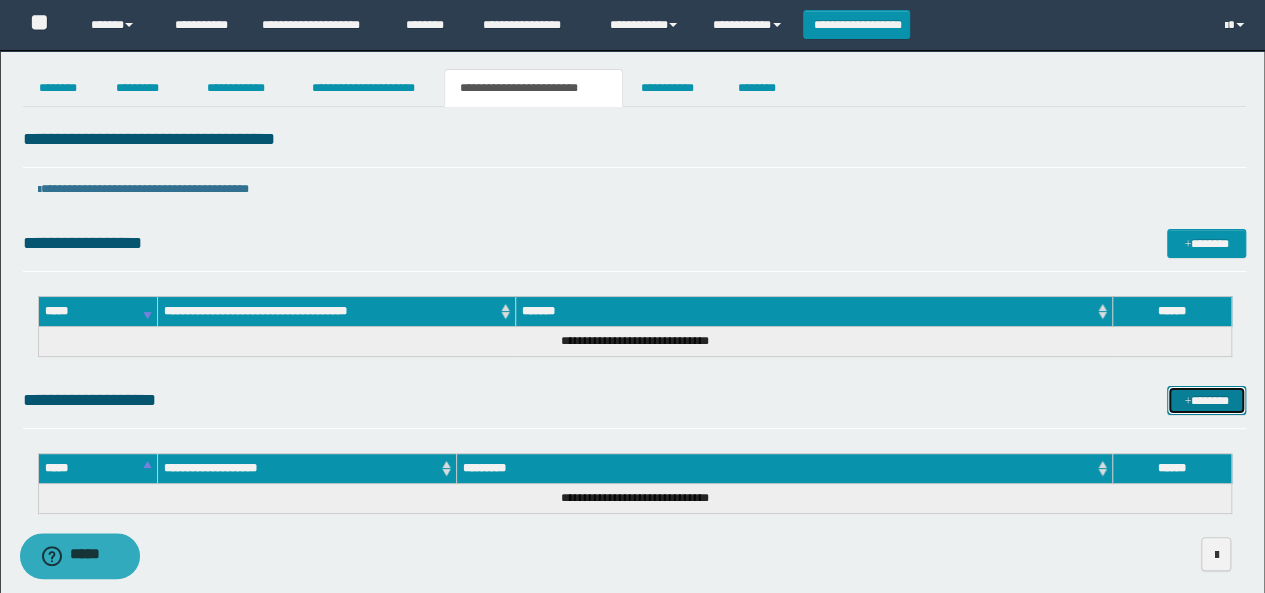 click on "*******" at bounding box center (1206, 400) 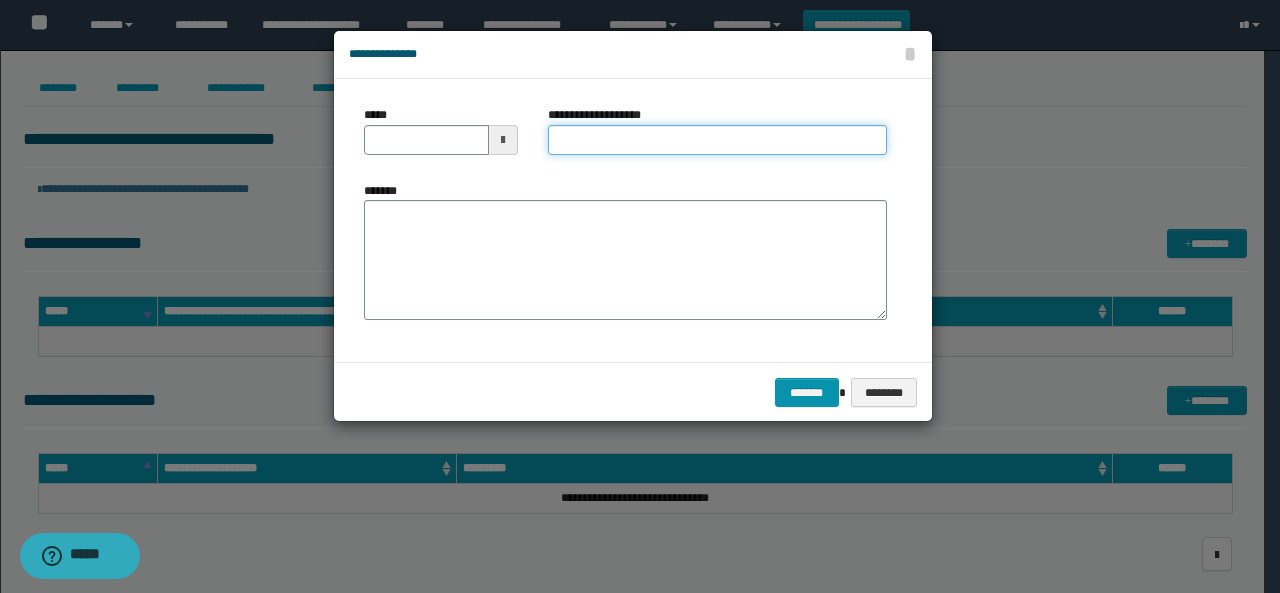click on "**********" at bounding box center (717, 140) 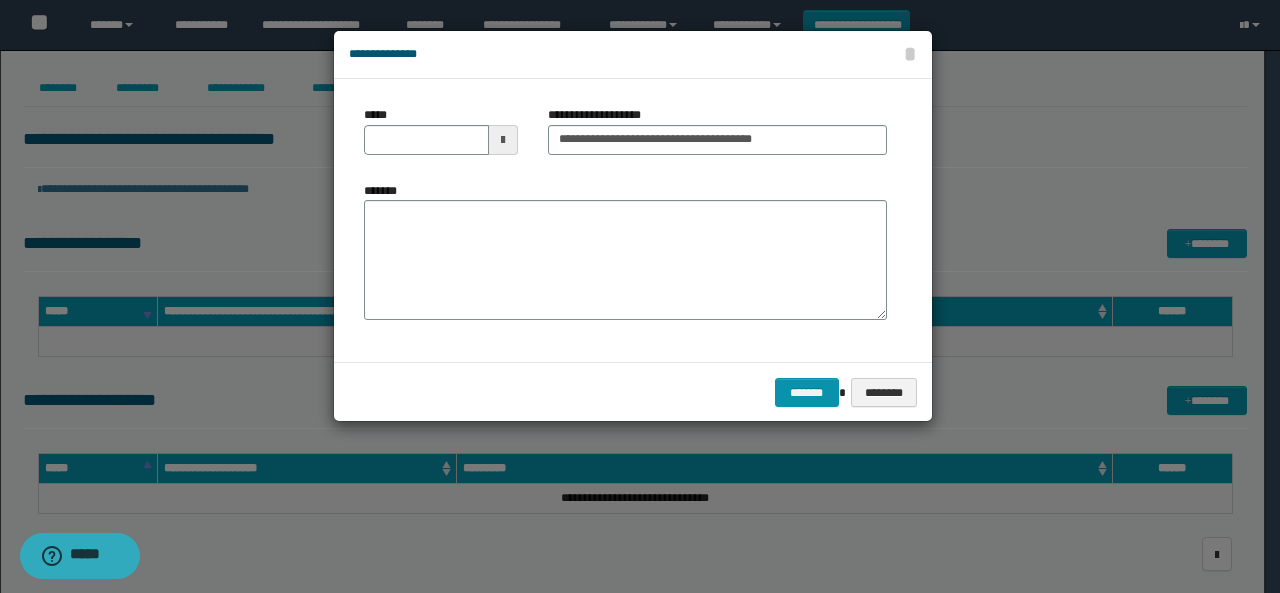 click at bounding box center [503, 140] 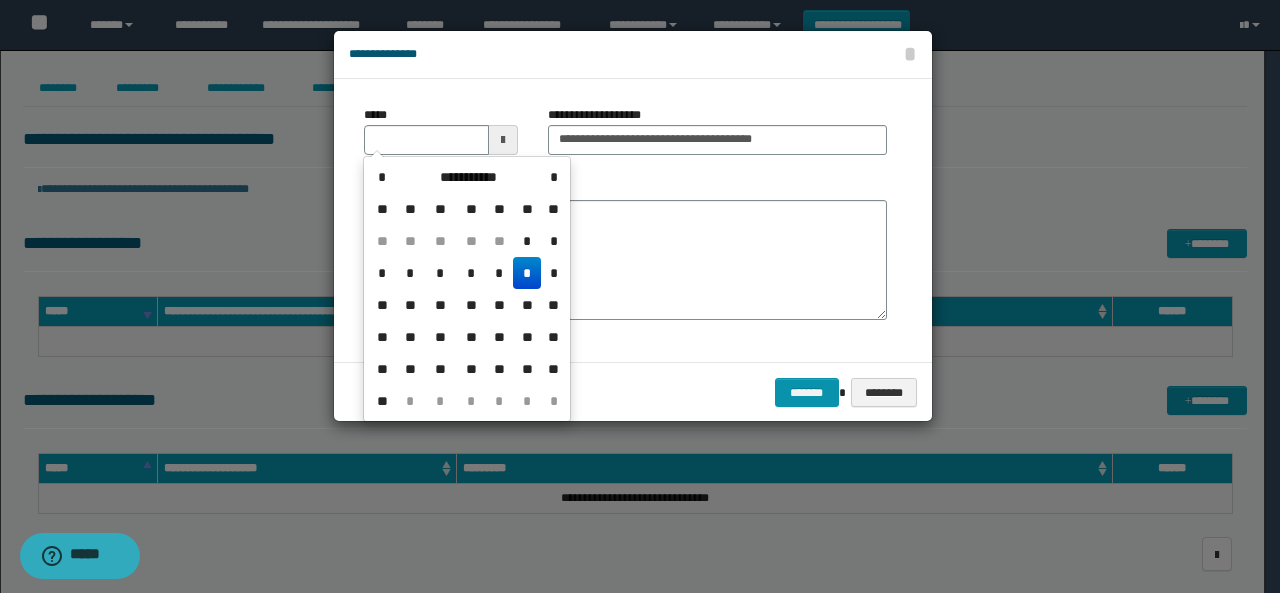 click on "*" at bounding box center [527, 273] 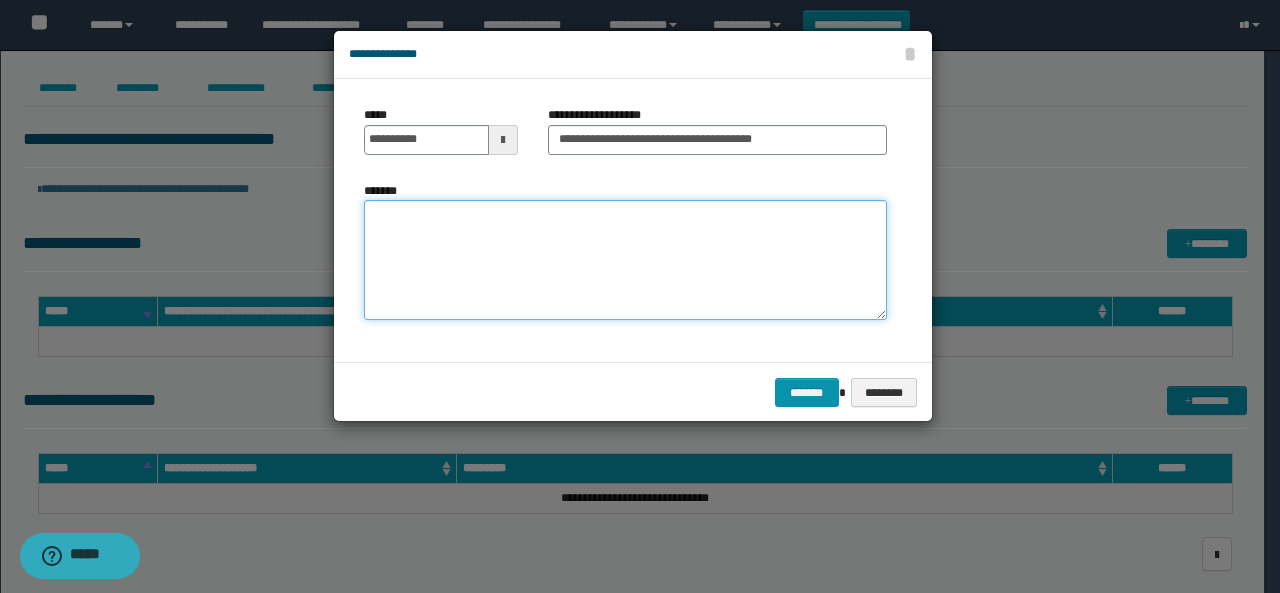 click on "*******" at bounding box center [625, 260] 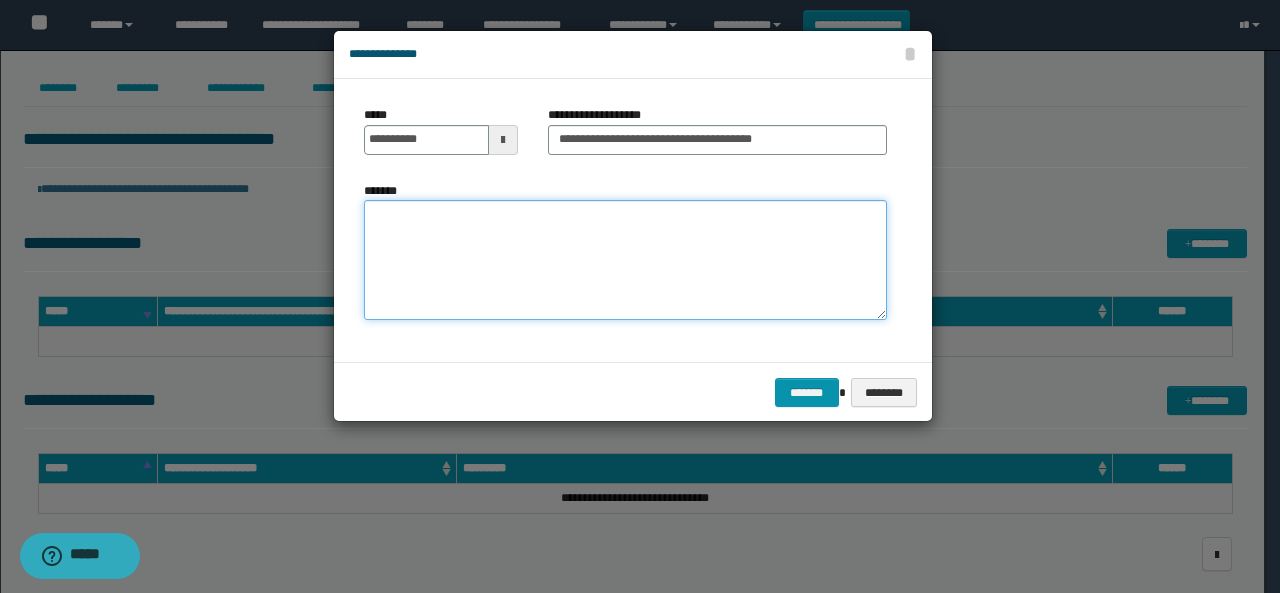 click on "*******" at bounding box center (625, 260) 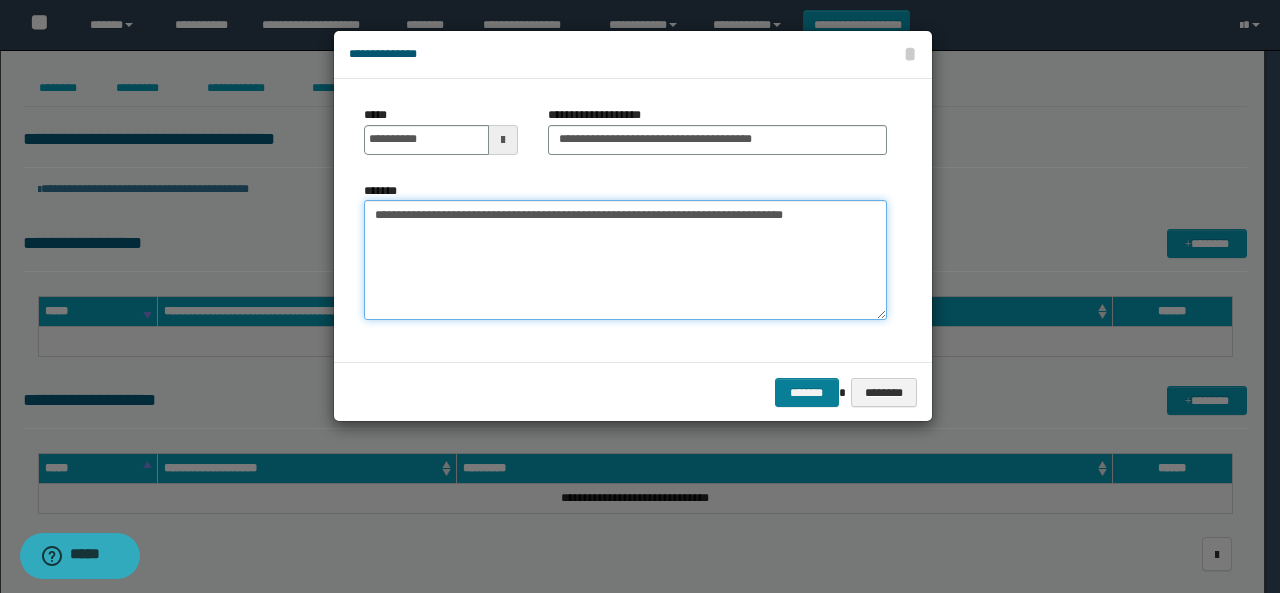 type on "**********" 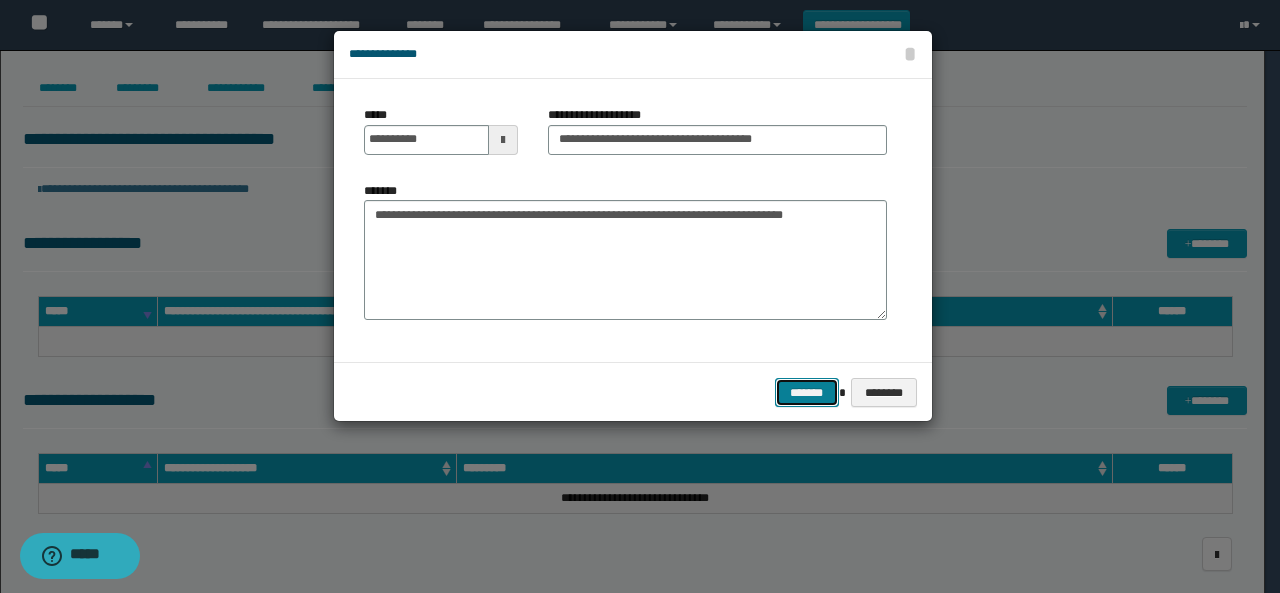 click on "*******" at bounding box center [807, 392] 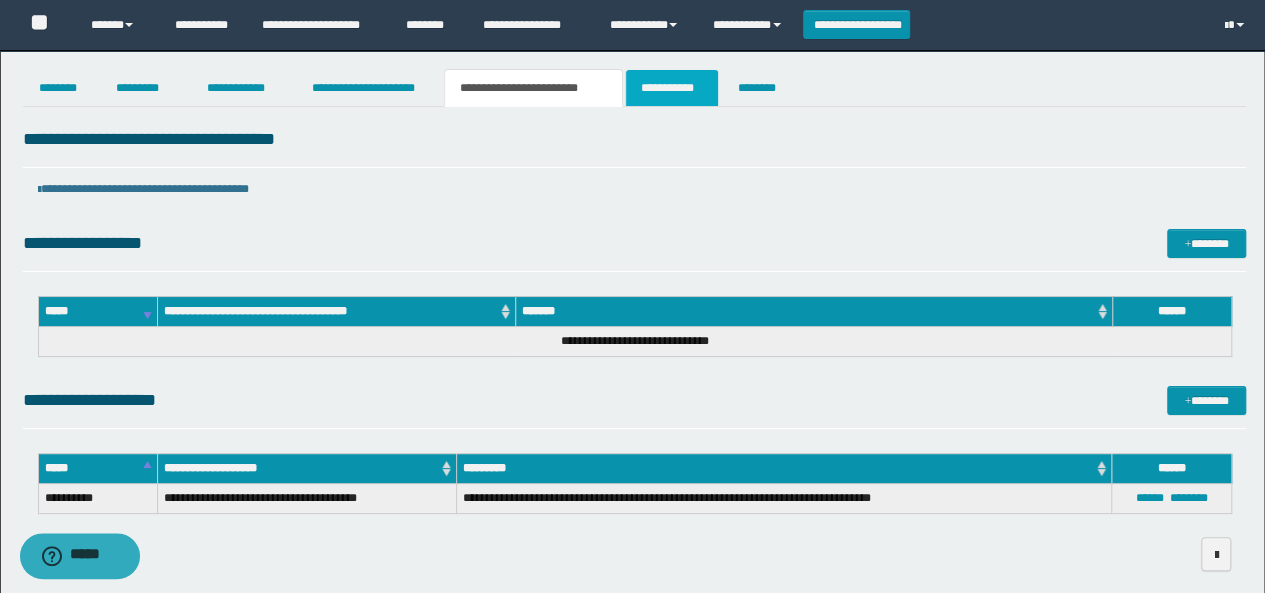 click on "**********" at bounding box center [672, 88] 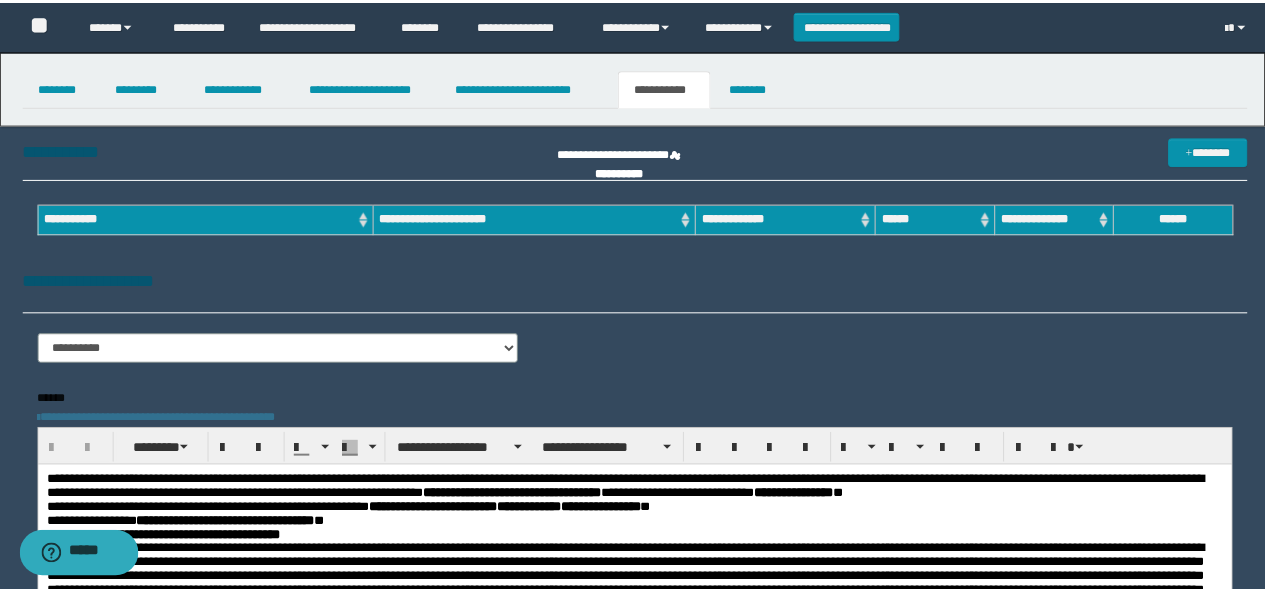 scroll, scrollTop: 0, scrollLeft: 0, axis: both 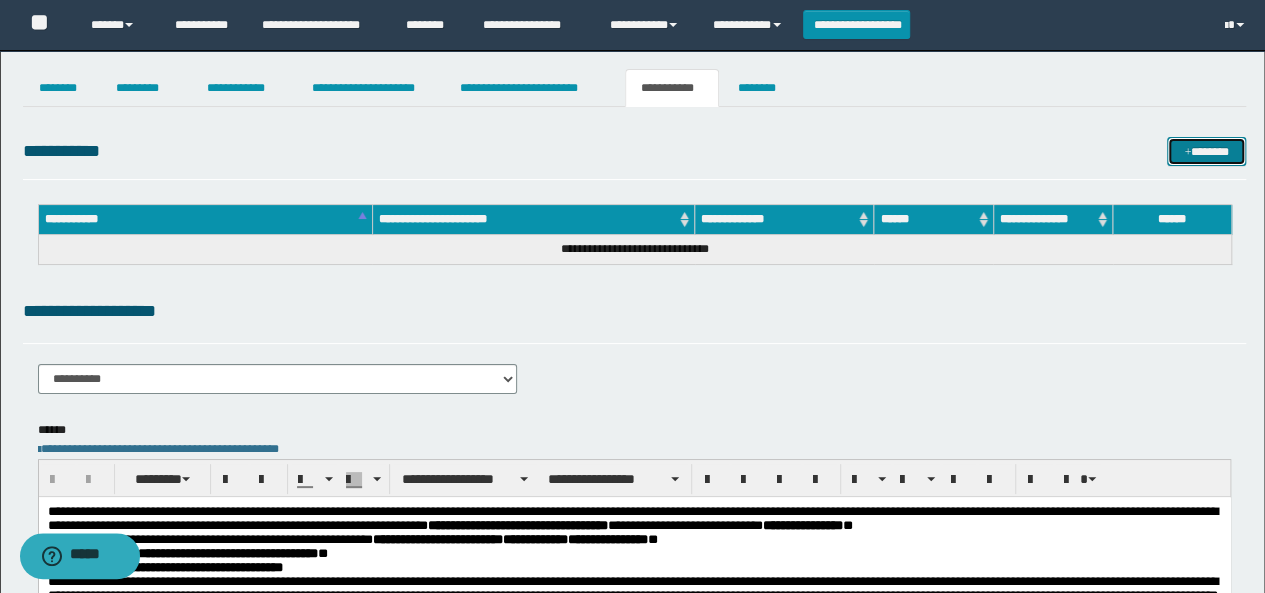 click on "*******" at bounding box center [1206, 151] 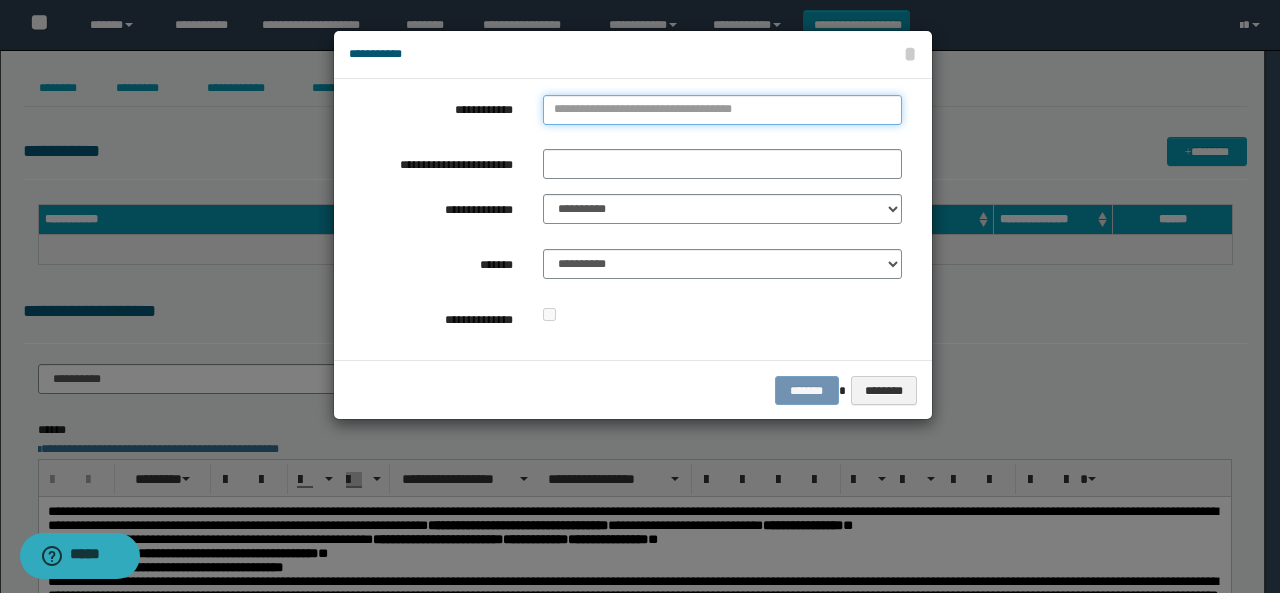 click on "**********" at bounding box center [722, 110] 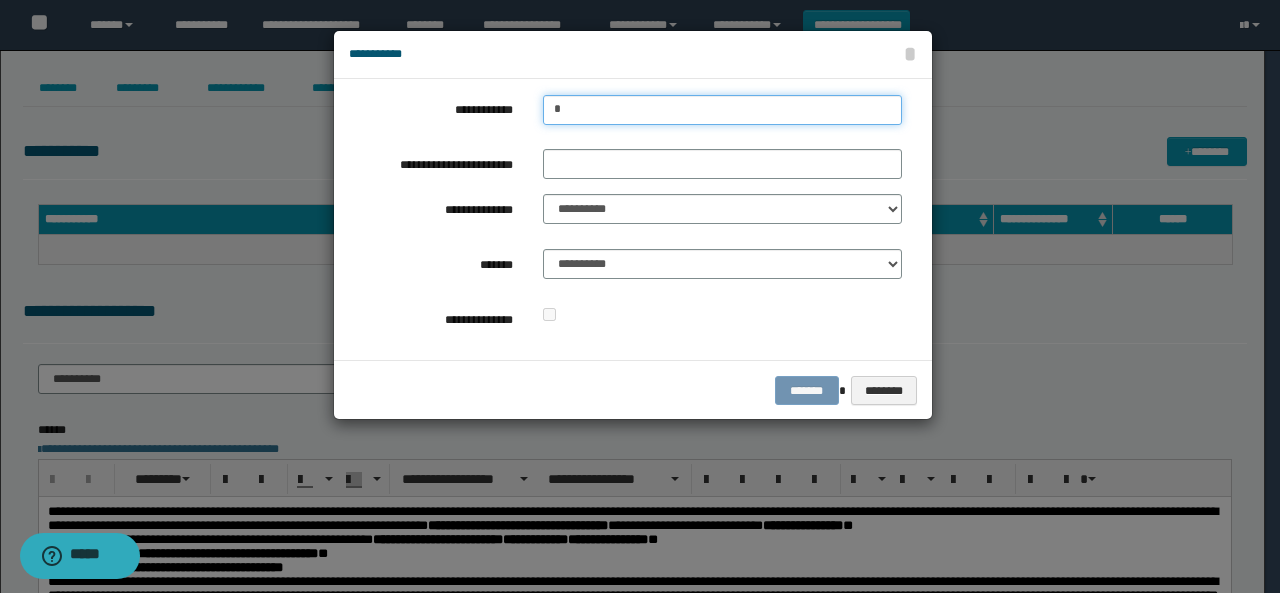 type on "**" 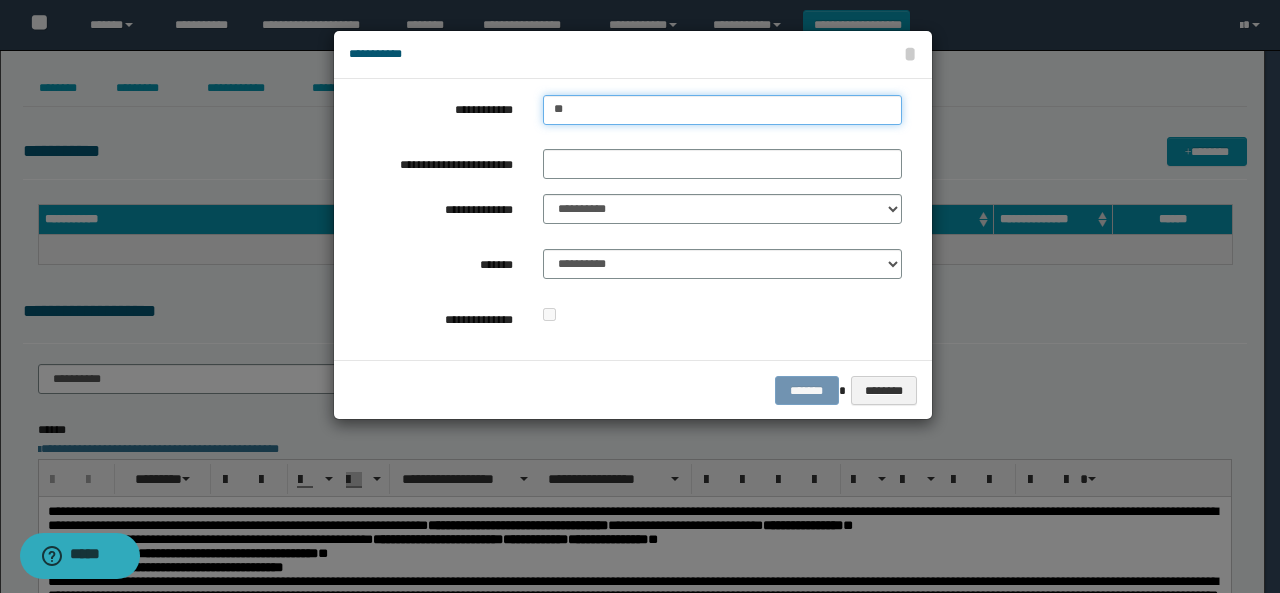 type on "**" 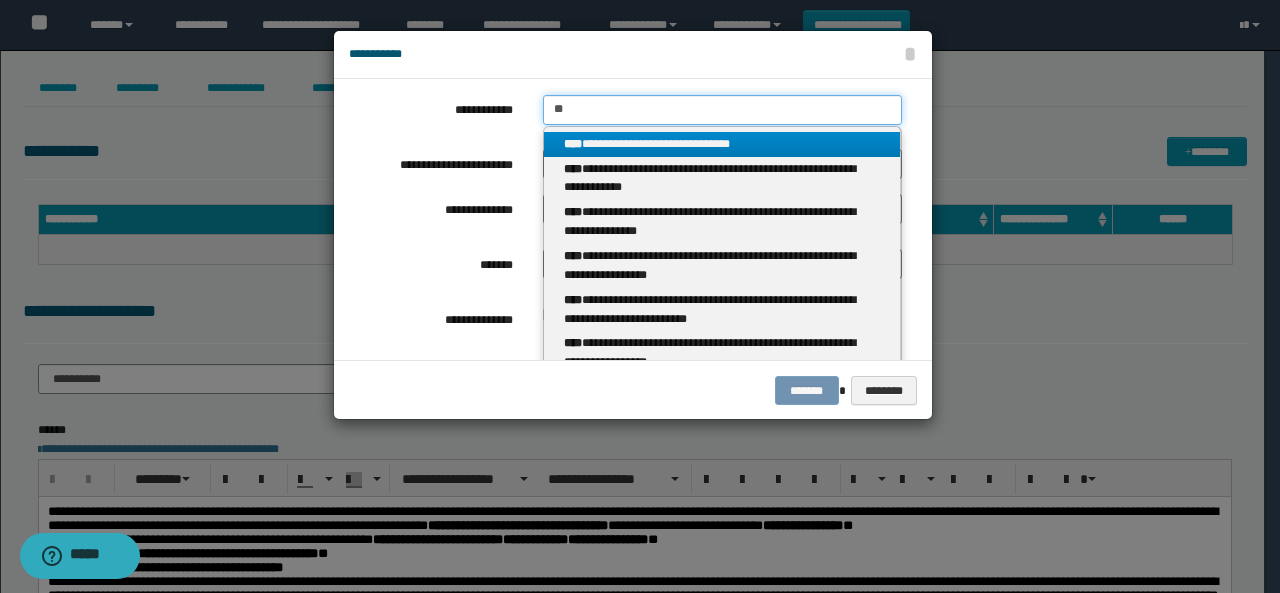 type on "**" 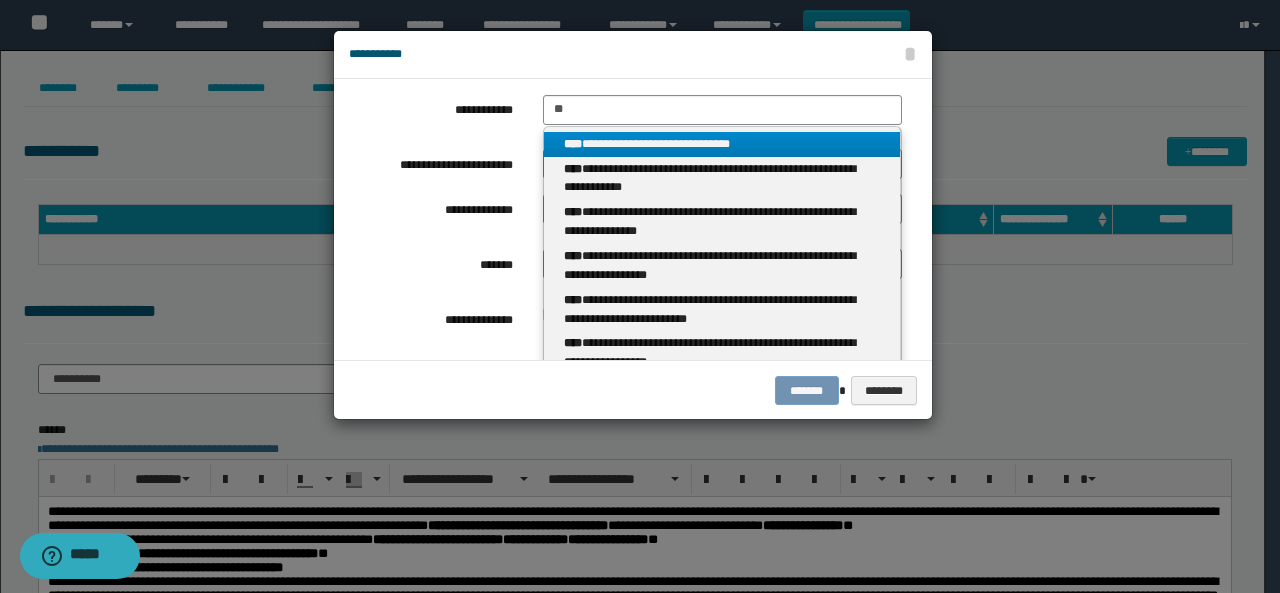 click on "**********" at bounding box center (722, 144) 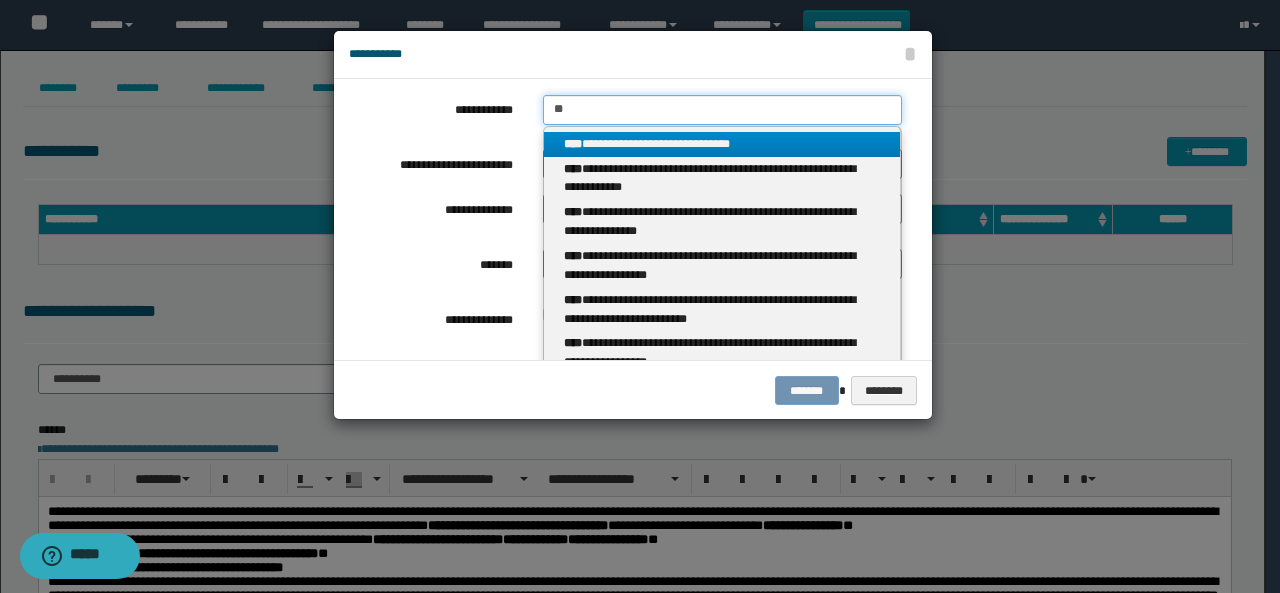 type 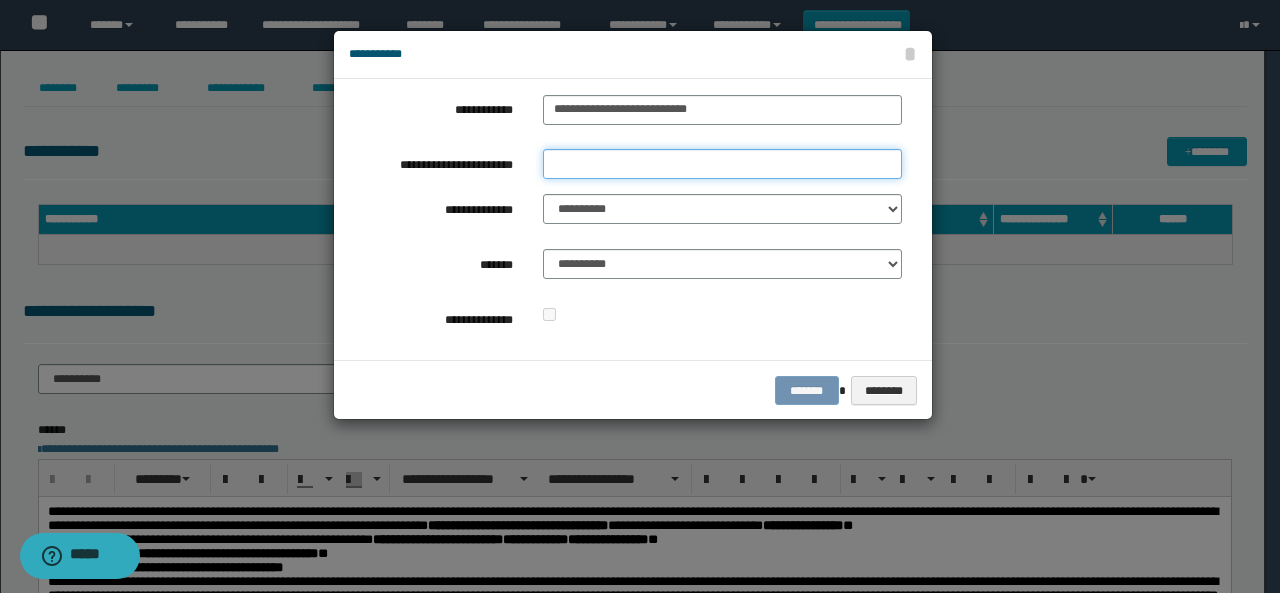 drag, startPoint x: 608, startPoint y: 160, endPoint x: 635, endPoint y: 187, distance: 38.183765 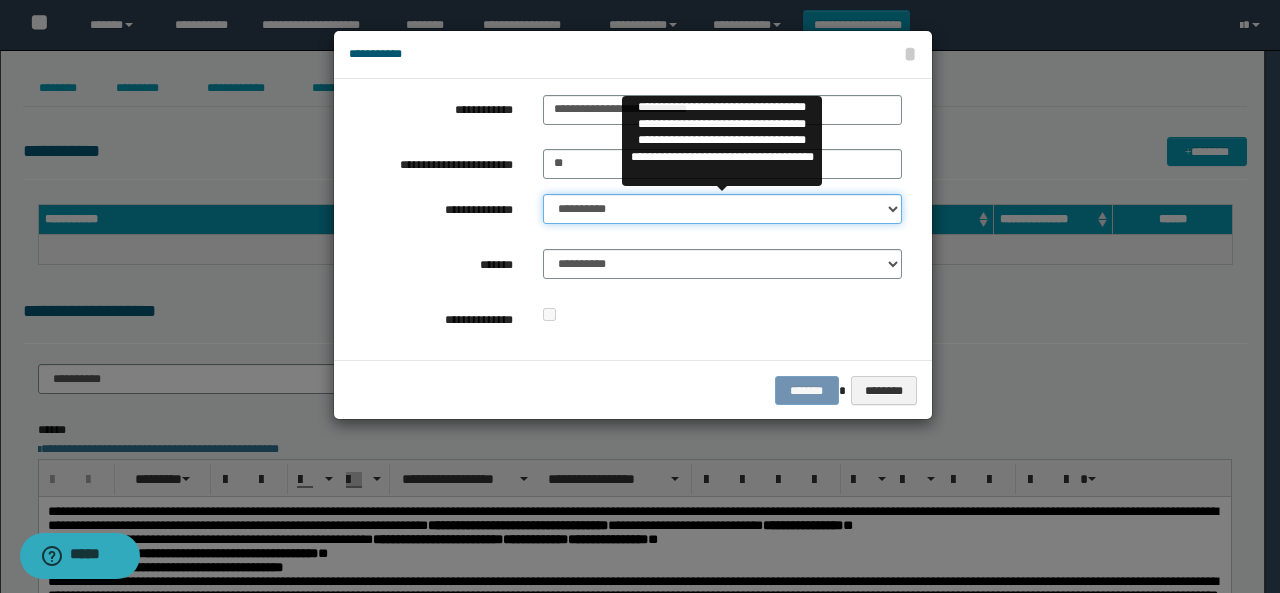 click on "**********" at bounding box center (722, 209) 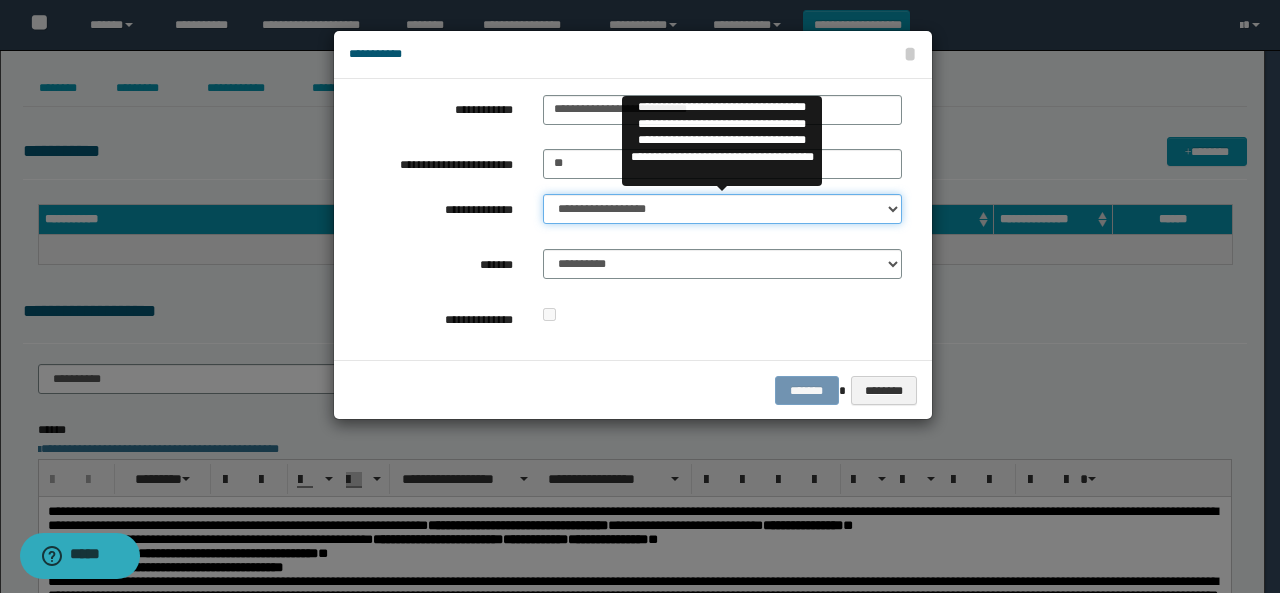 click on "**********" at bounding box center (722, 209) 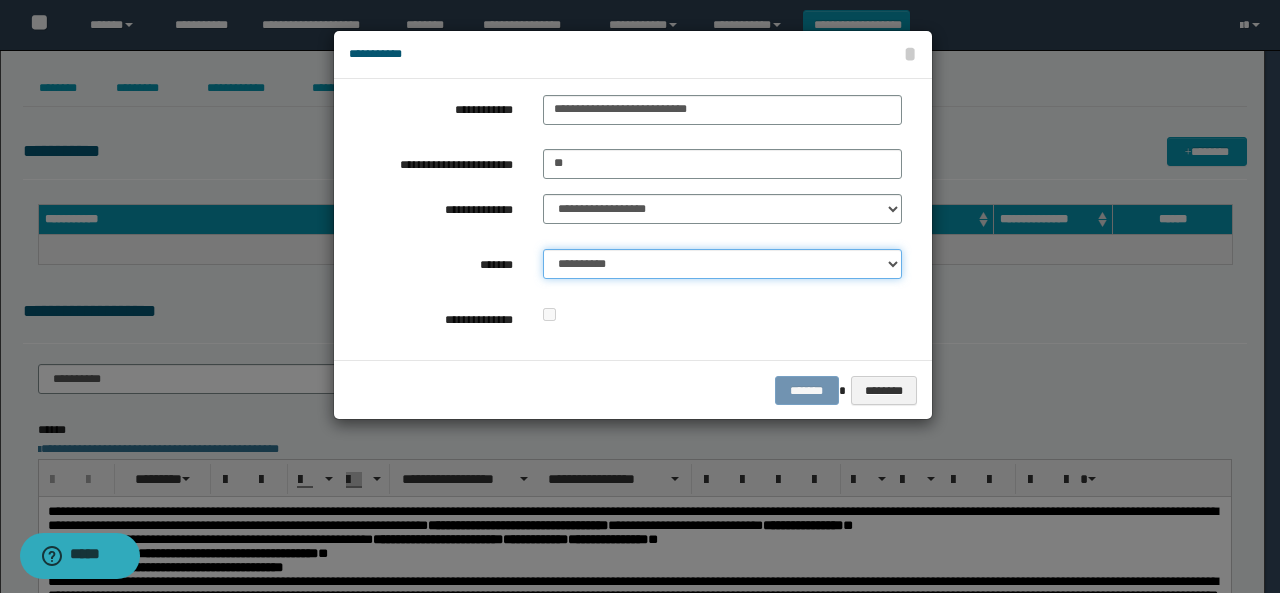 click on "**********" at bounding box center [722, 264] 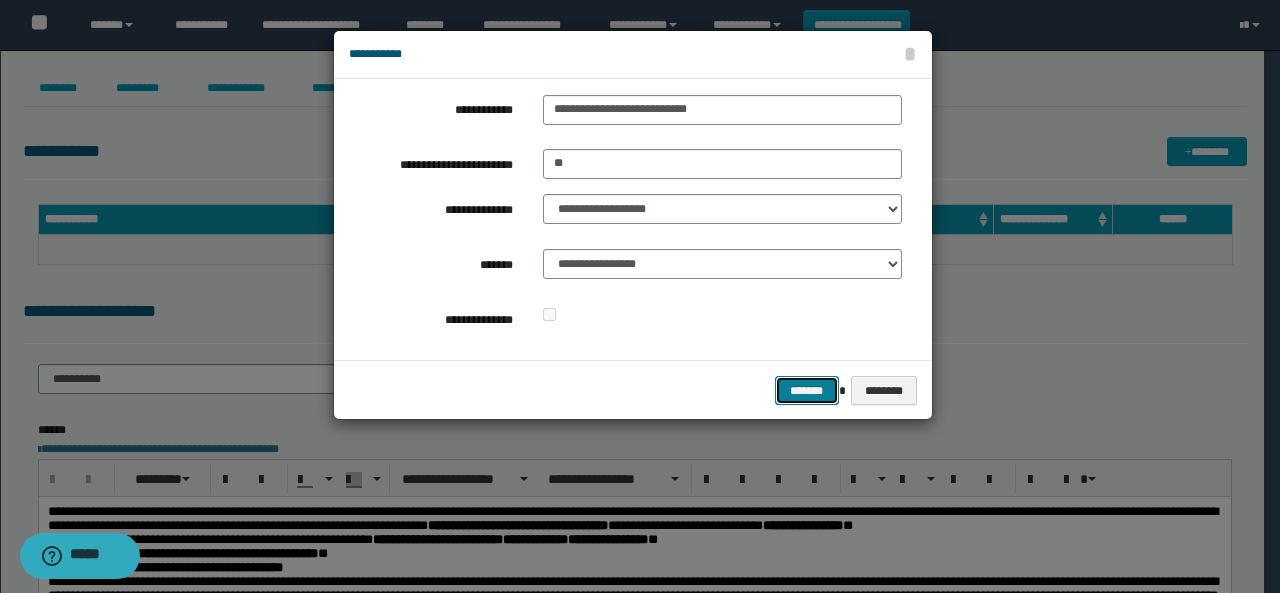 drag, startPoint x: 812, startPoint y: 393, endPoint x: 778, endPoint y: 395, distance: 34.058773 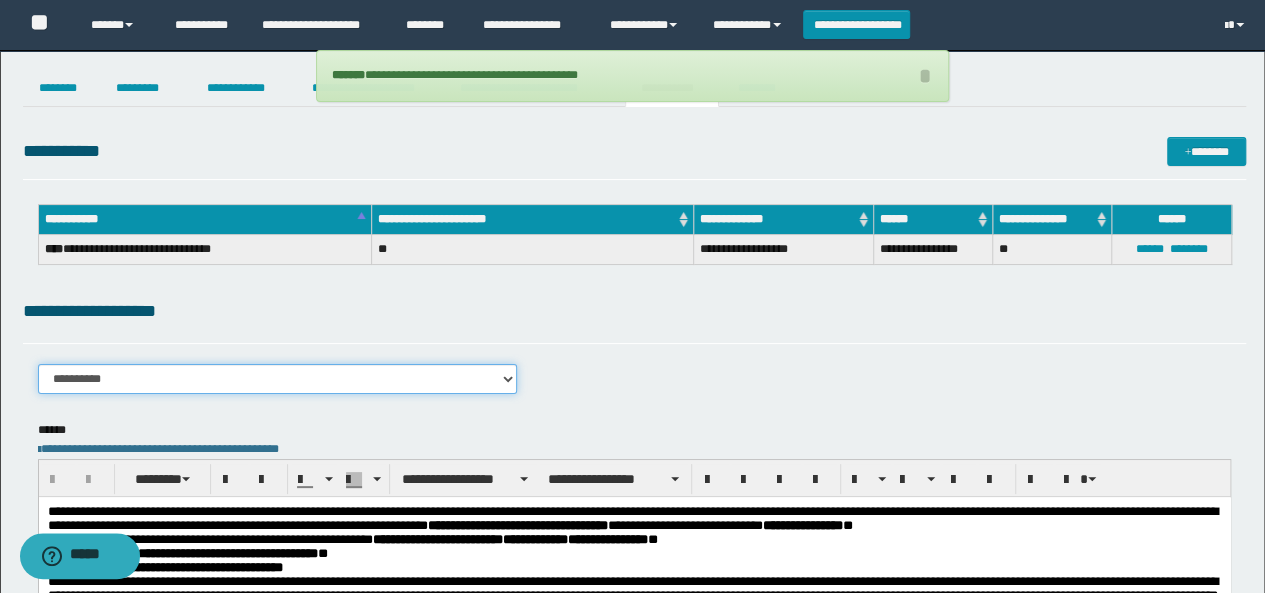 click on "**********" at bounding box center [278, 379] 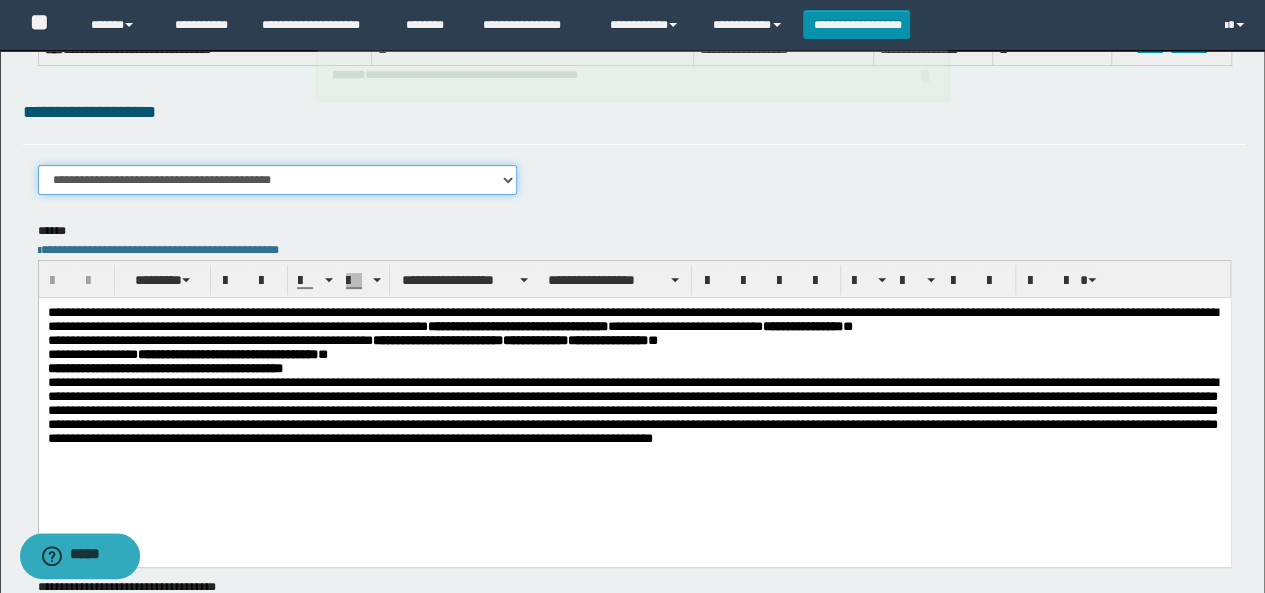 scroll, scrollTop: 200, scrollLeft: 0, axis: vertical 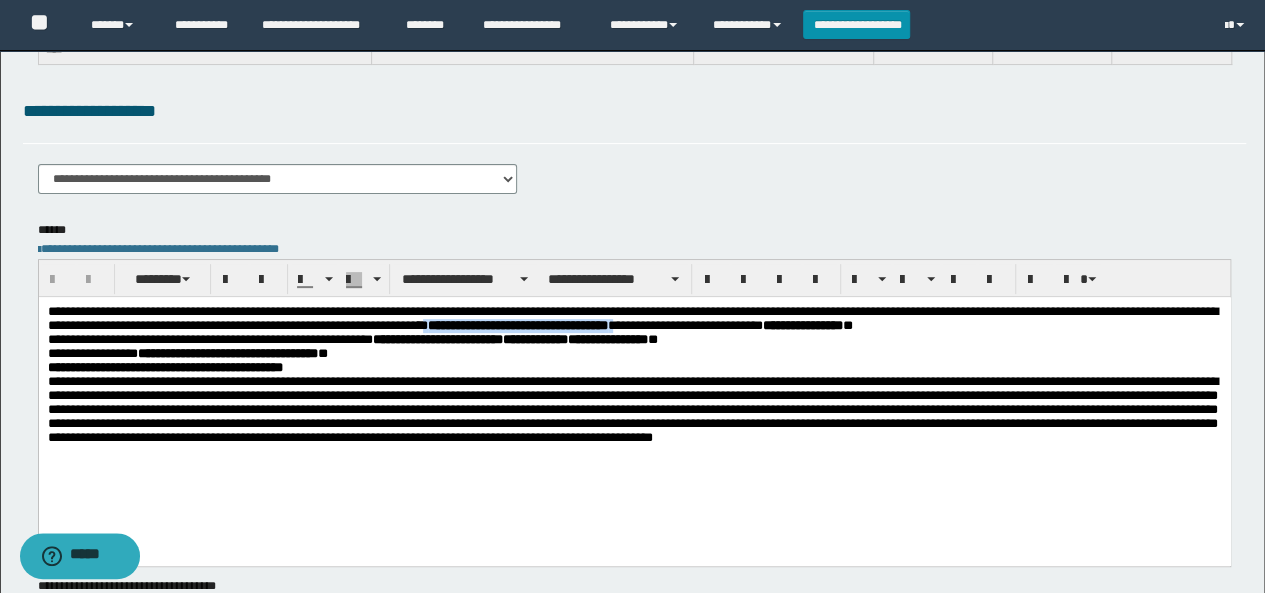 drag, startPoint x: 601, startPoint y: 330, endPoint x: 822, endPoint y: 332, distance: 221.00905 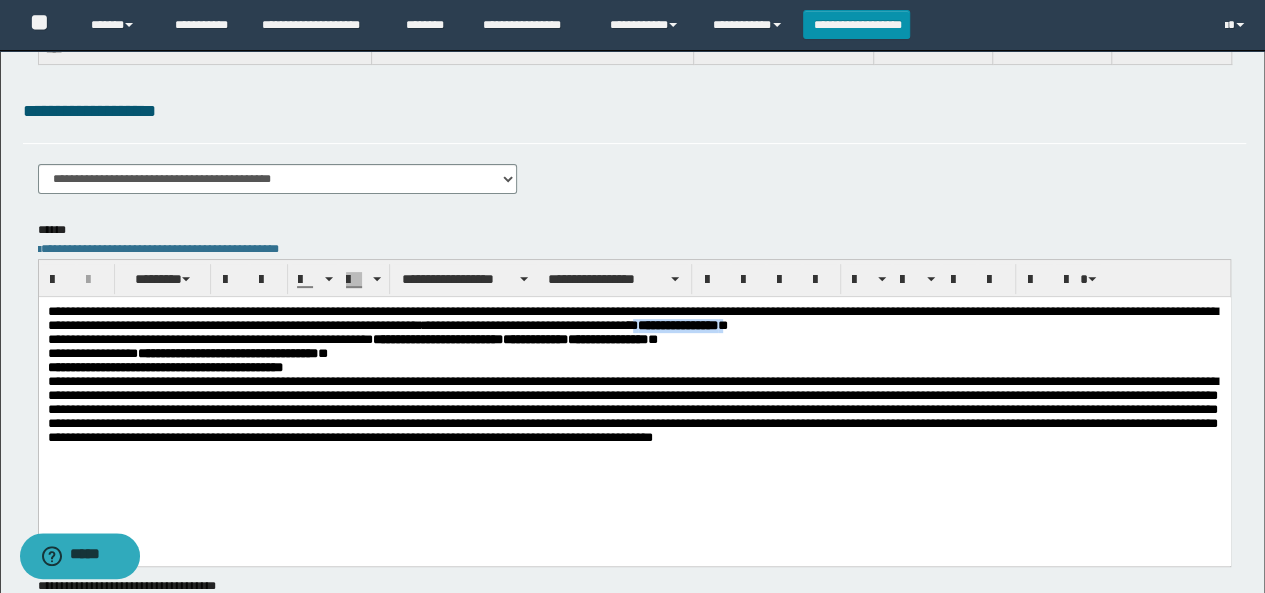drag, startPoint x: 859, startPoint y: 326, endPoint x: 971, endPoint y: 326, distance: 112 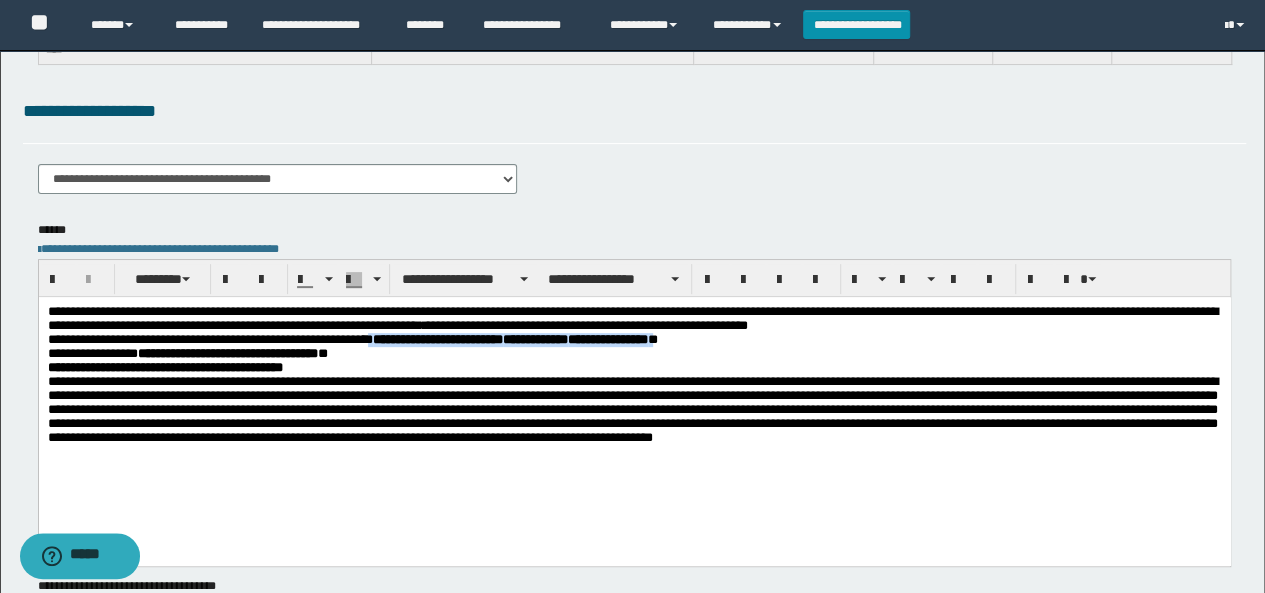 drag, startPoint x: 400, startPoint y: 348, endPoint x: 718, endPoint y: 344, distance: 318.02515 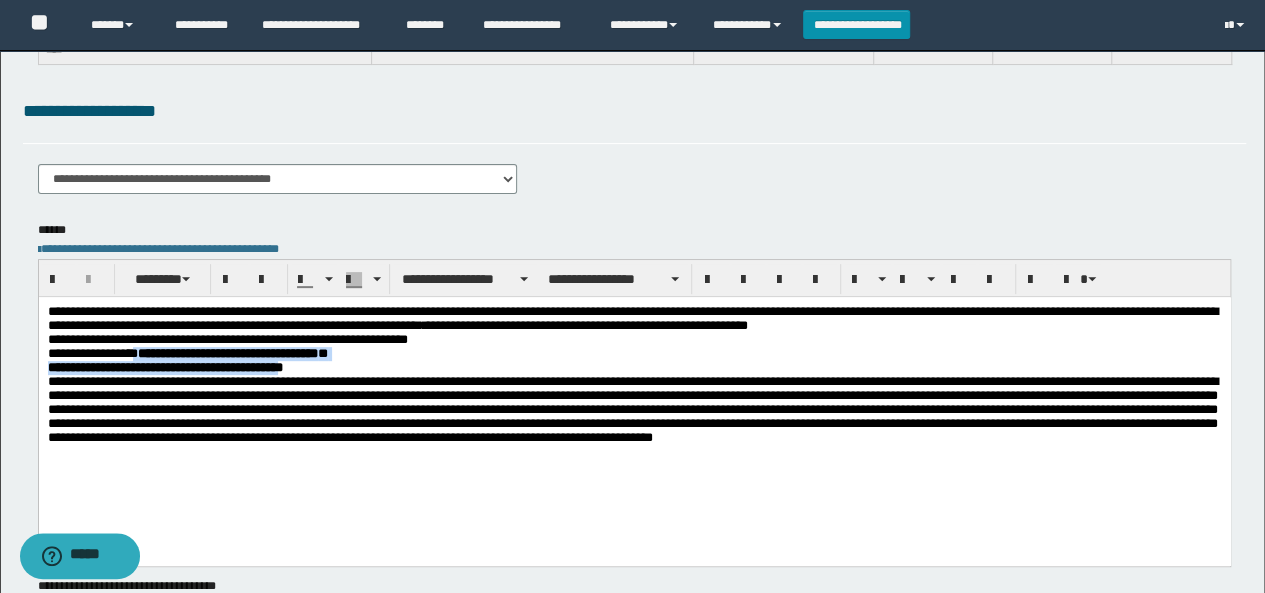 drag, startPoint x: 139, startPoint y: 359, endPoint x: 341, endPoint y: 366, distance: 202.12125 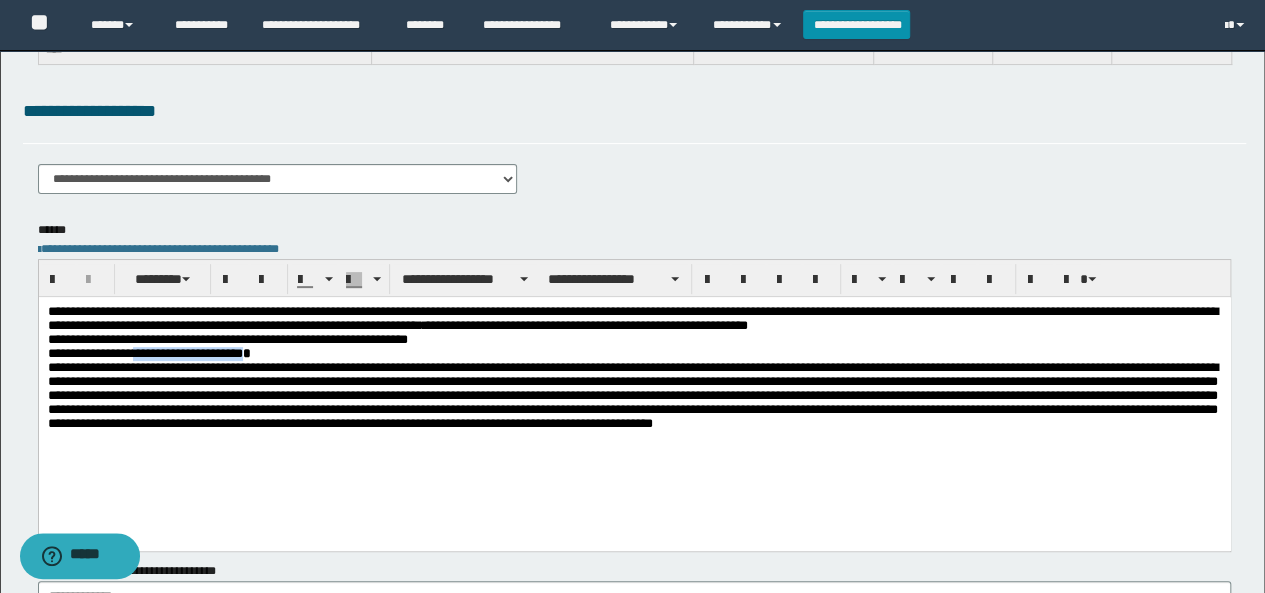 drag, startPoint x: 141, startPoint y: 361, endPoint x: 312, endPoint y: 359, distance: 171.01169 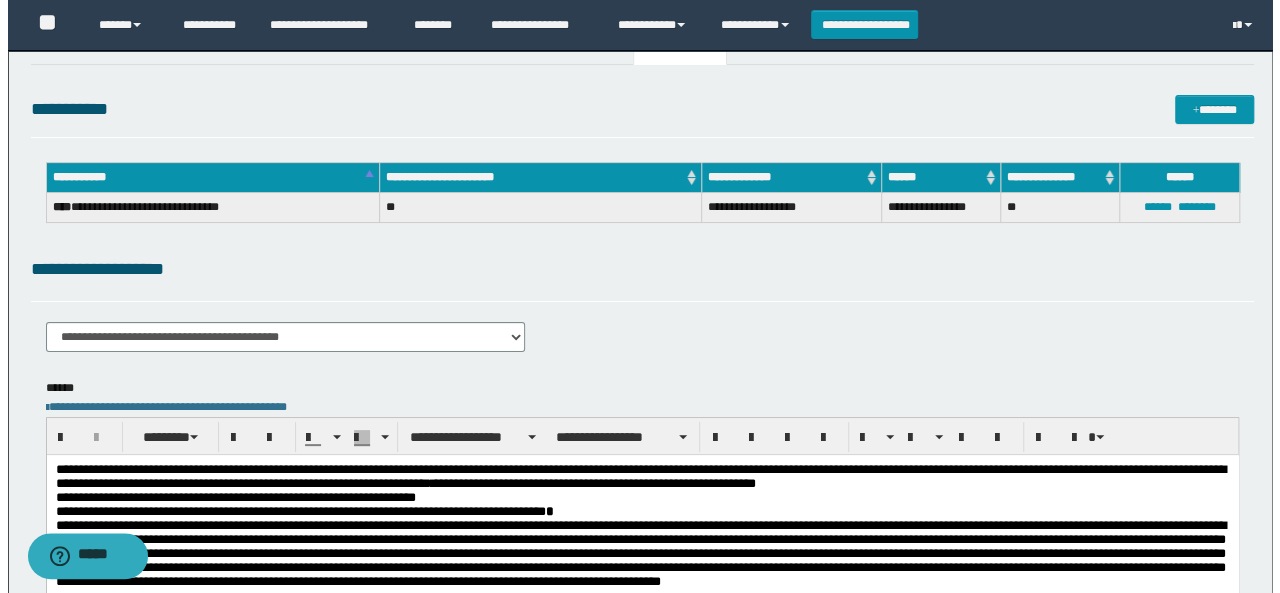 scroll, scrollTop: 0, scrollLeft: 0, axis: both 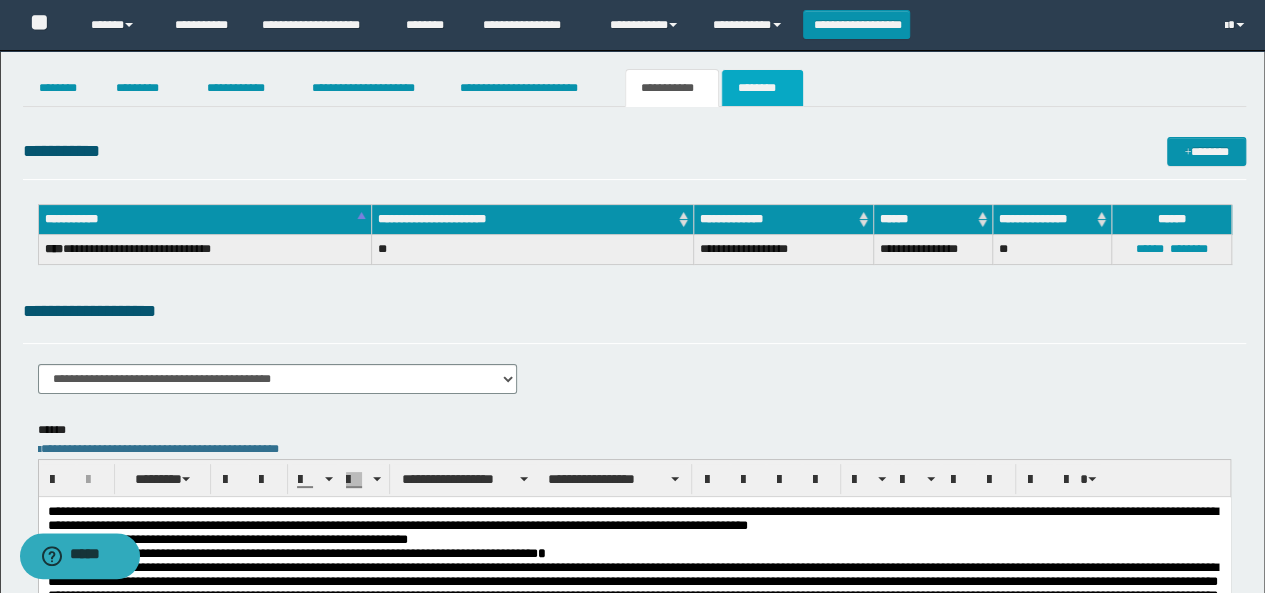 click on "********" at bounding box center [762, 88] 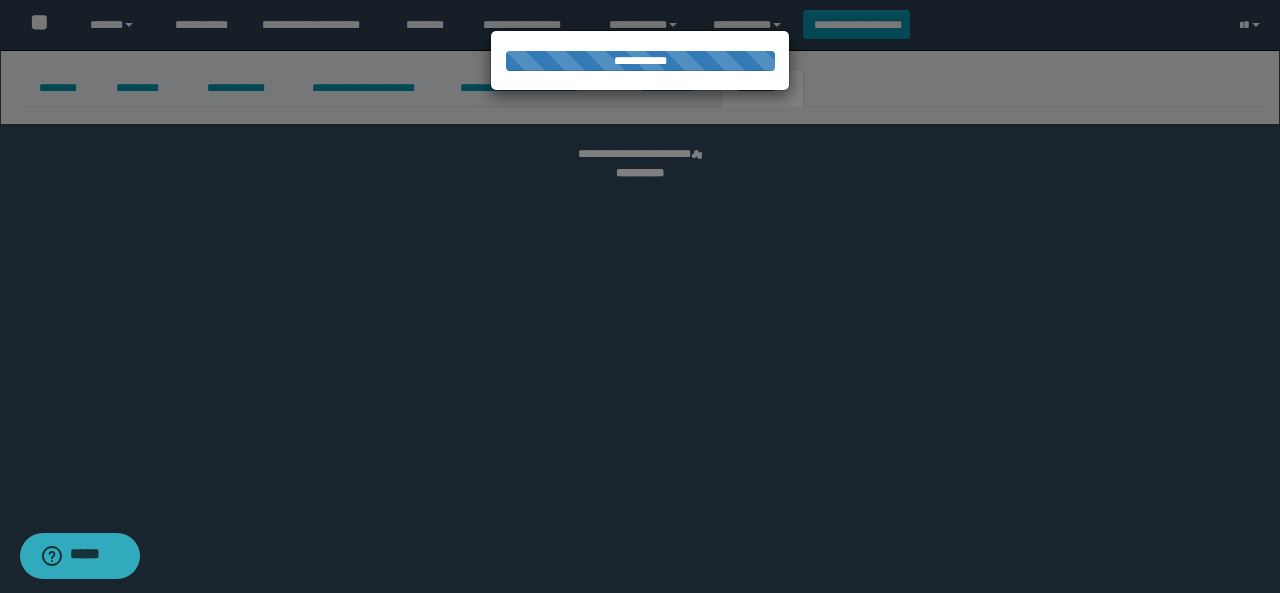 select 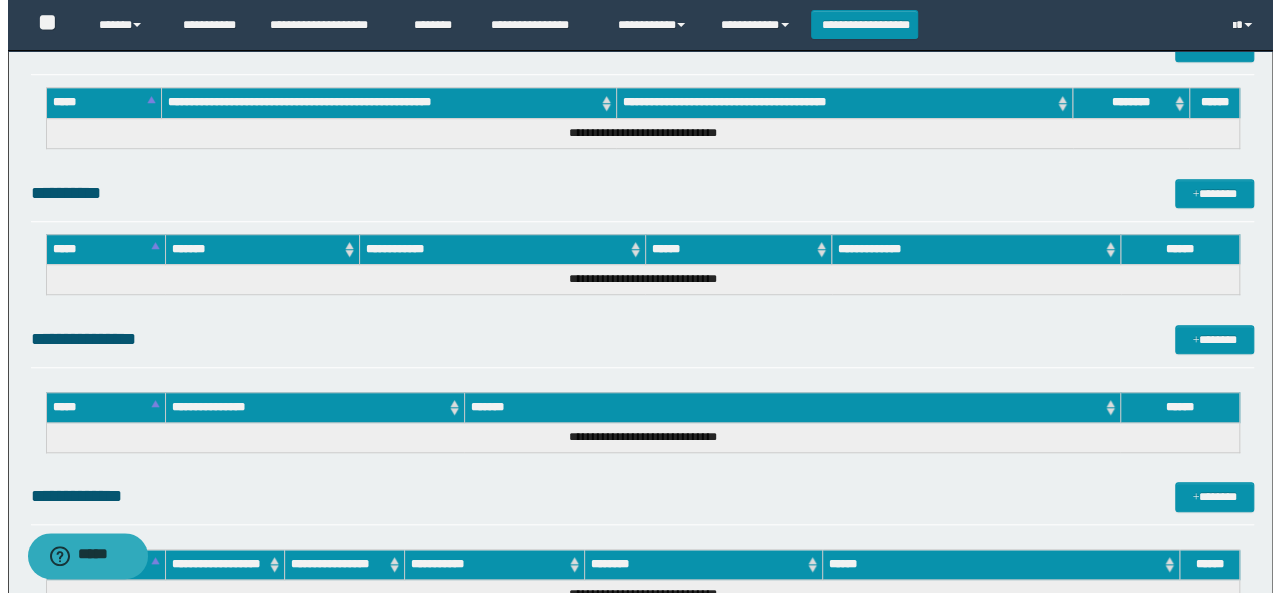 scroll, scrollTop: 918, scrollLeft: 0, axis: vertical 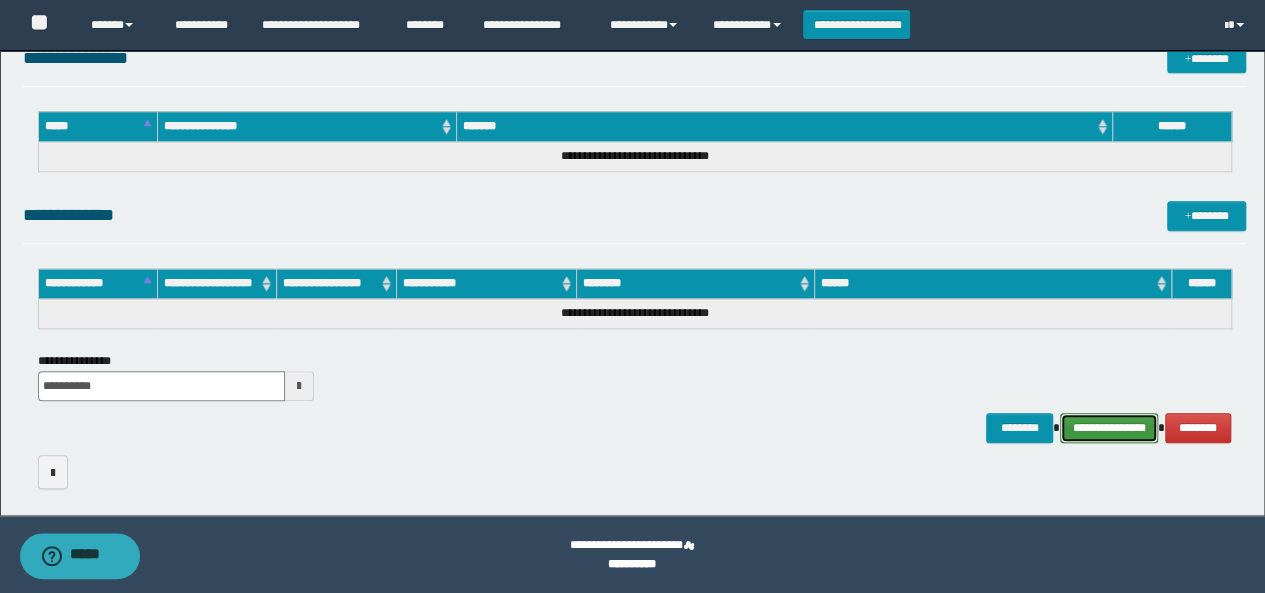 click on "**********" at bounding box center (1109, 427) 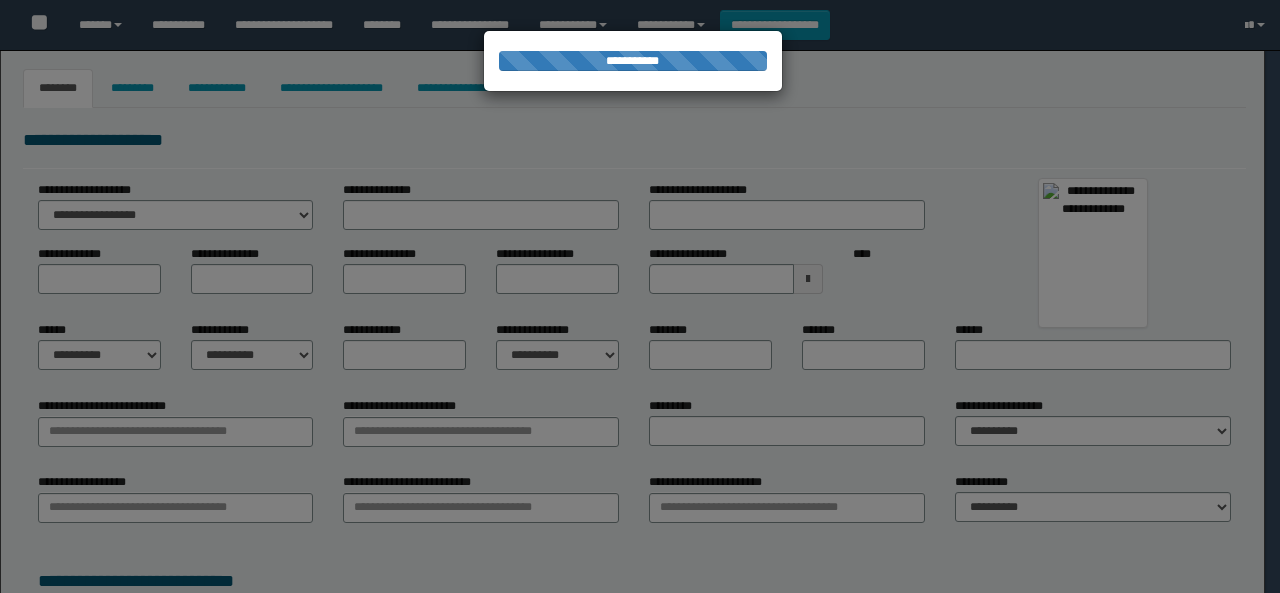 select on "****" 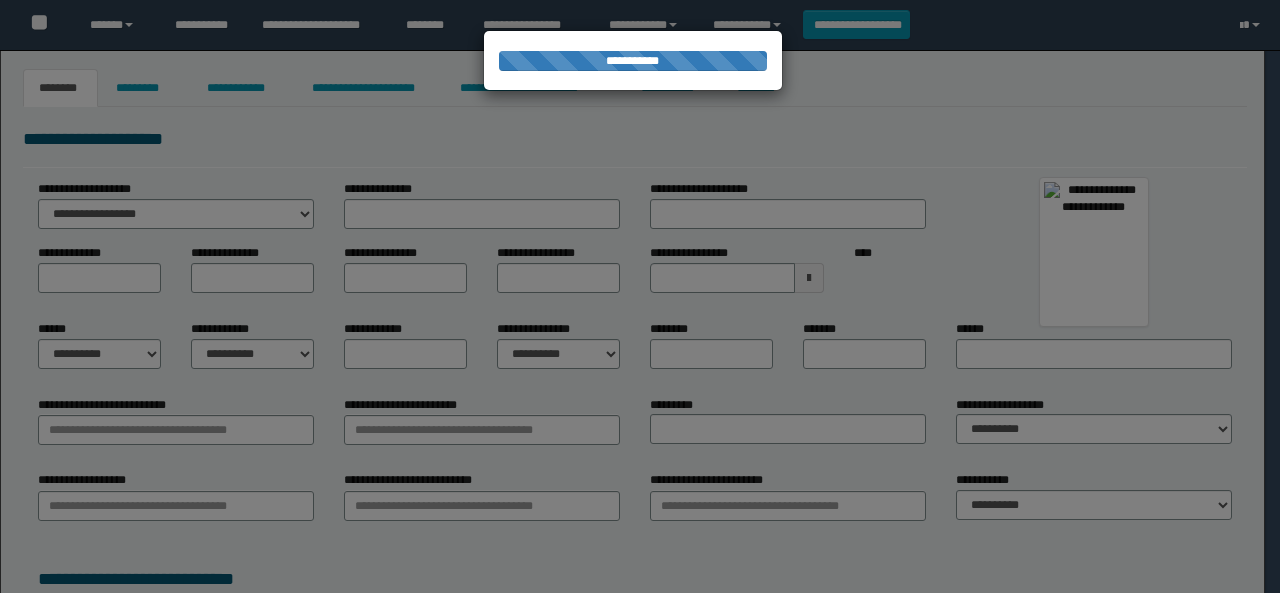 scroll, scrollTop: 0, scrollLeft: 0, axis: both 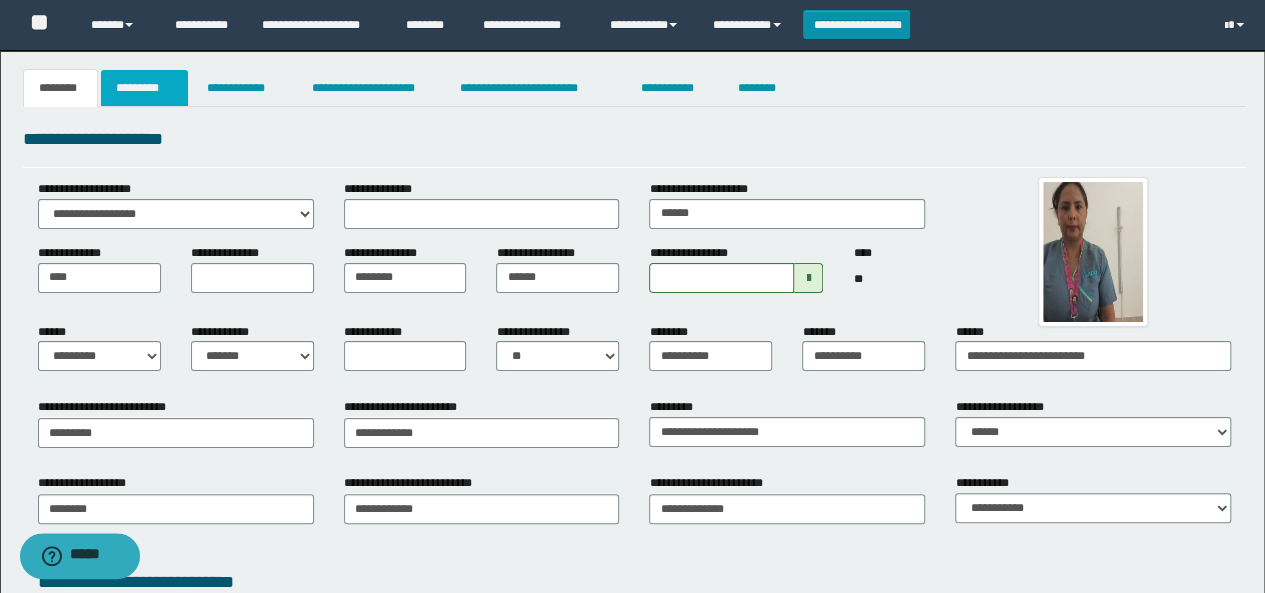 click on "*********" at bounding box center [144, 88] 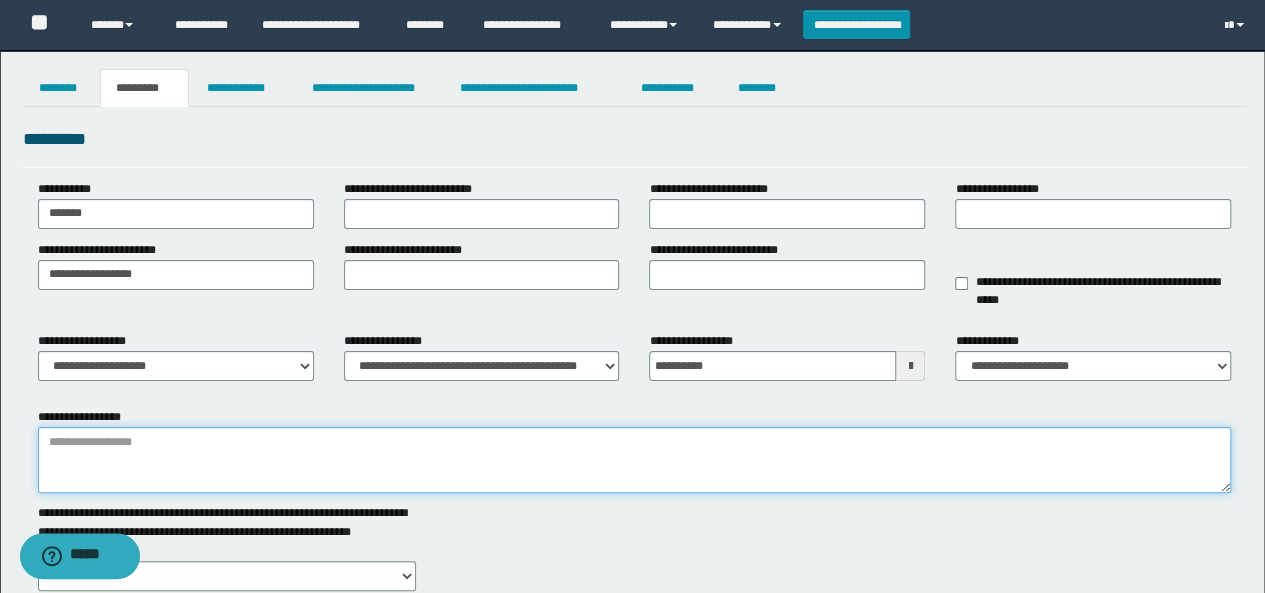 click on "**********" at bounding box center [635, 460] 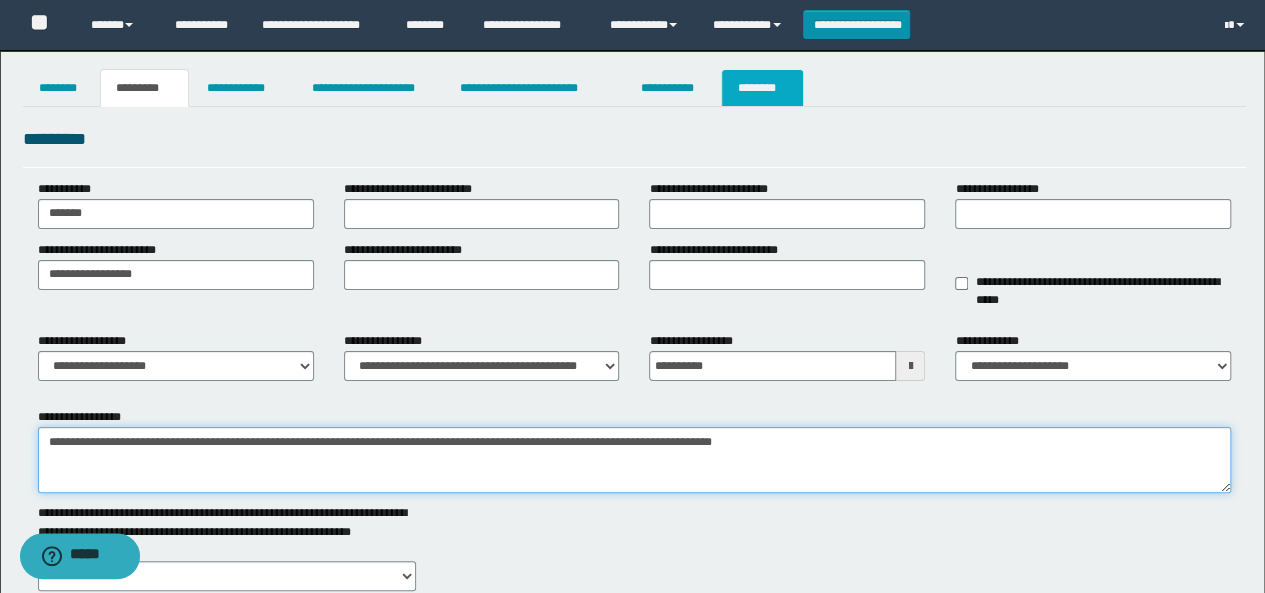 type on "**********" 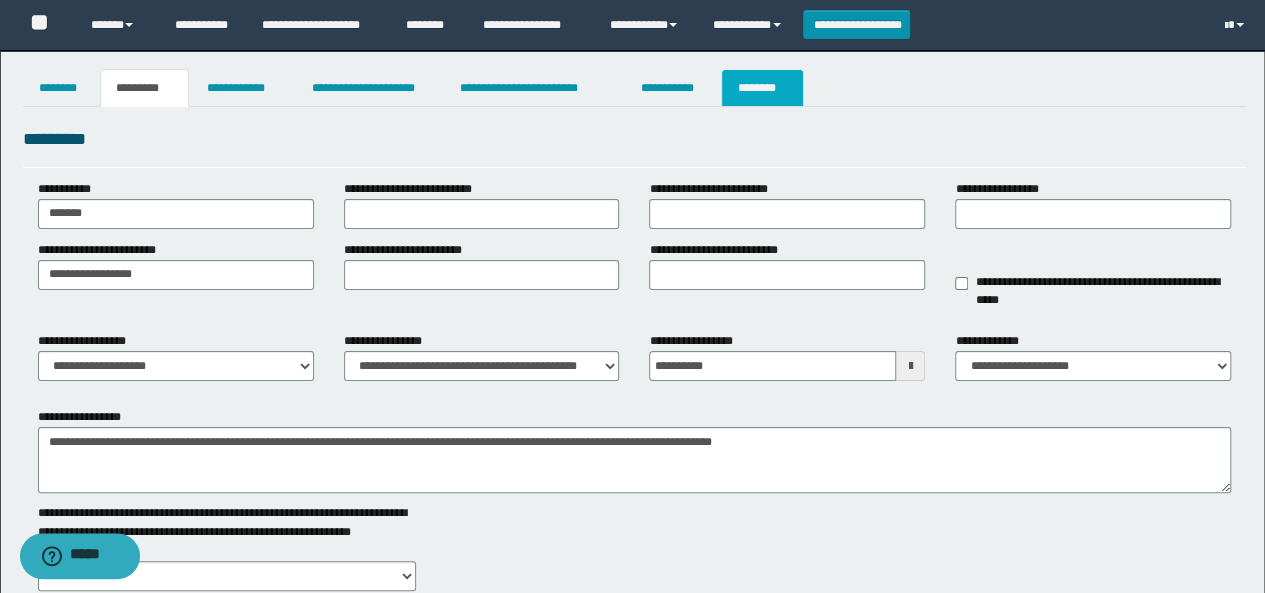 click on "********" at bounding box center (762, 88) 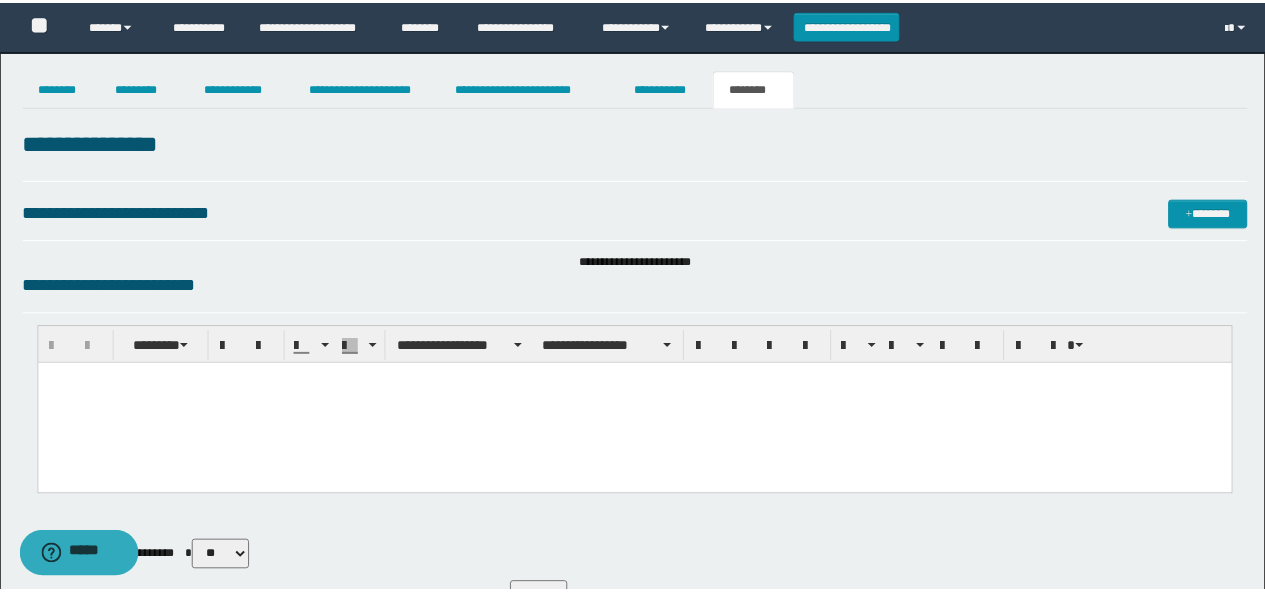 scroll, scrollTop: 0, scrollLeft: 0, axis: both 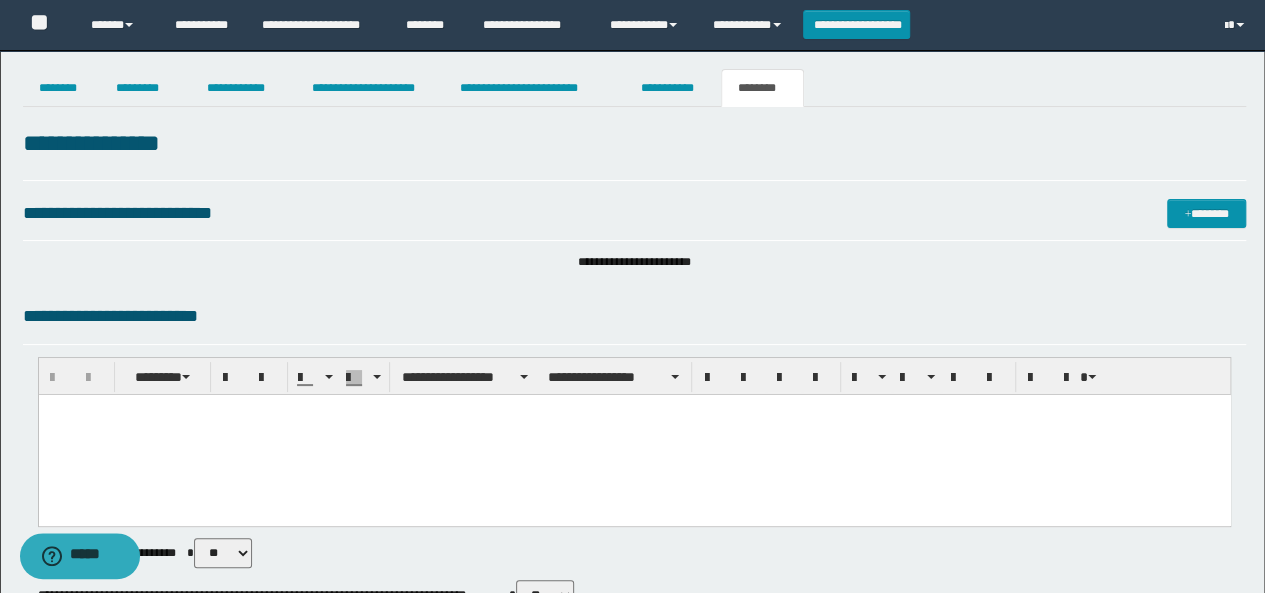 click at bounding box center (634, 435) 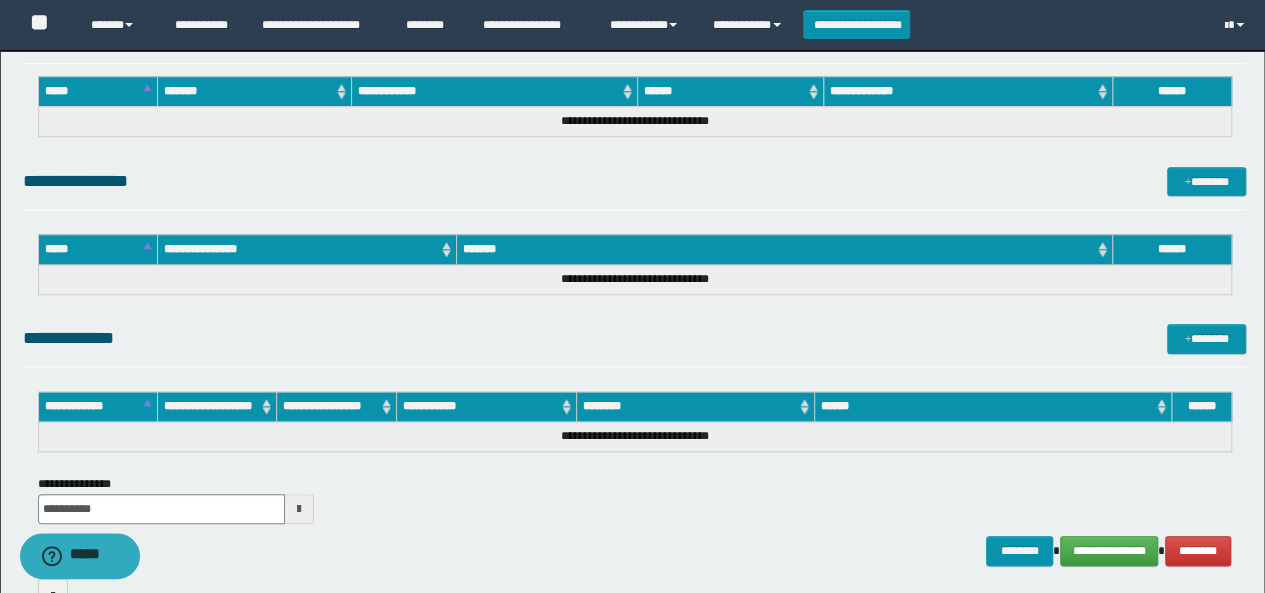 scroll, scrollTop: 974, scrollLeft: 0, axis: vertical 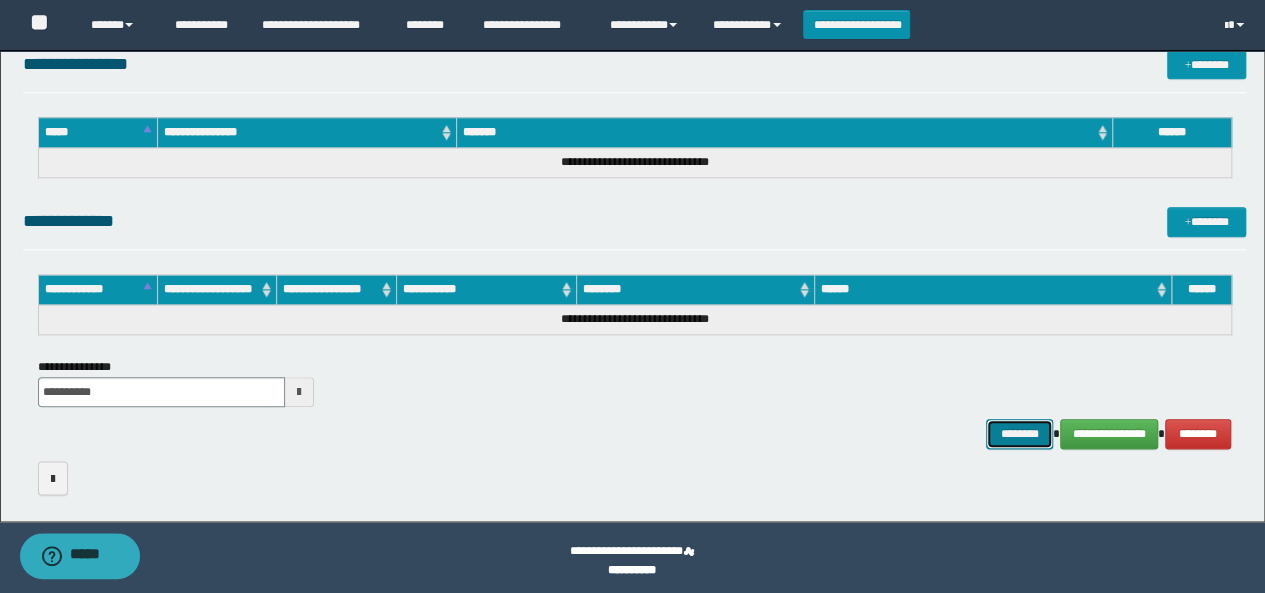 click on "********" at bounding box center (1019, 433) 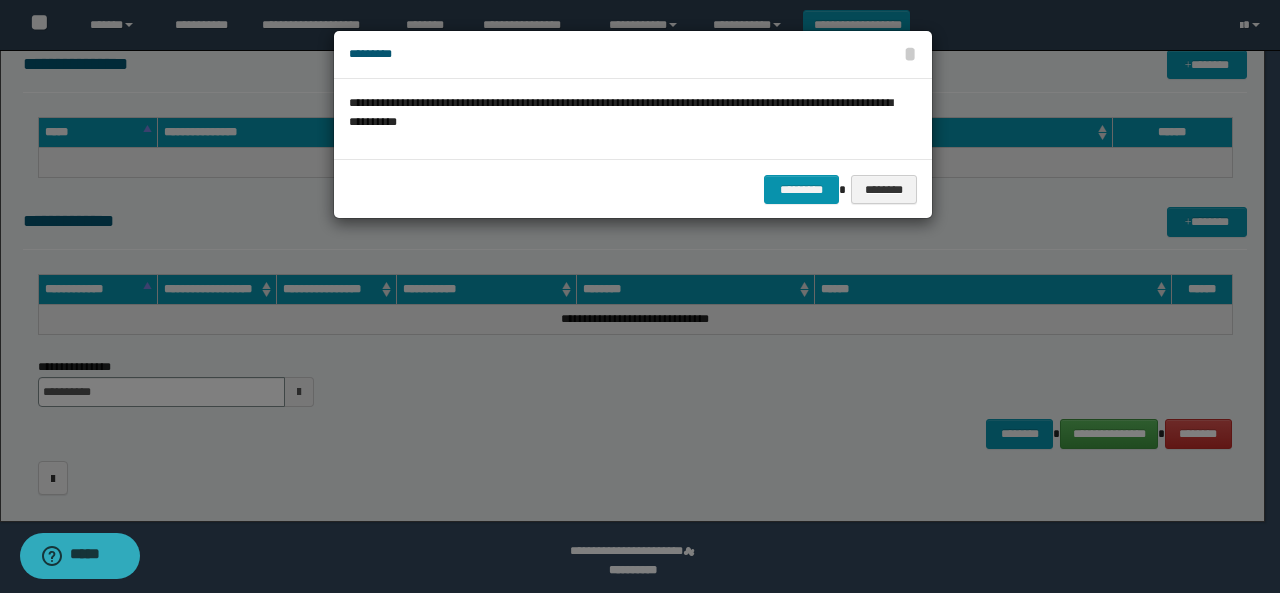 click on "*********
********" at bounding box center (633, 189) 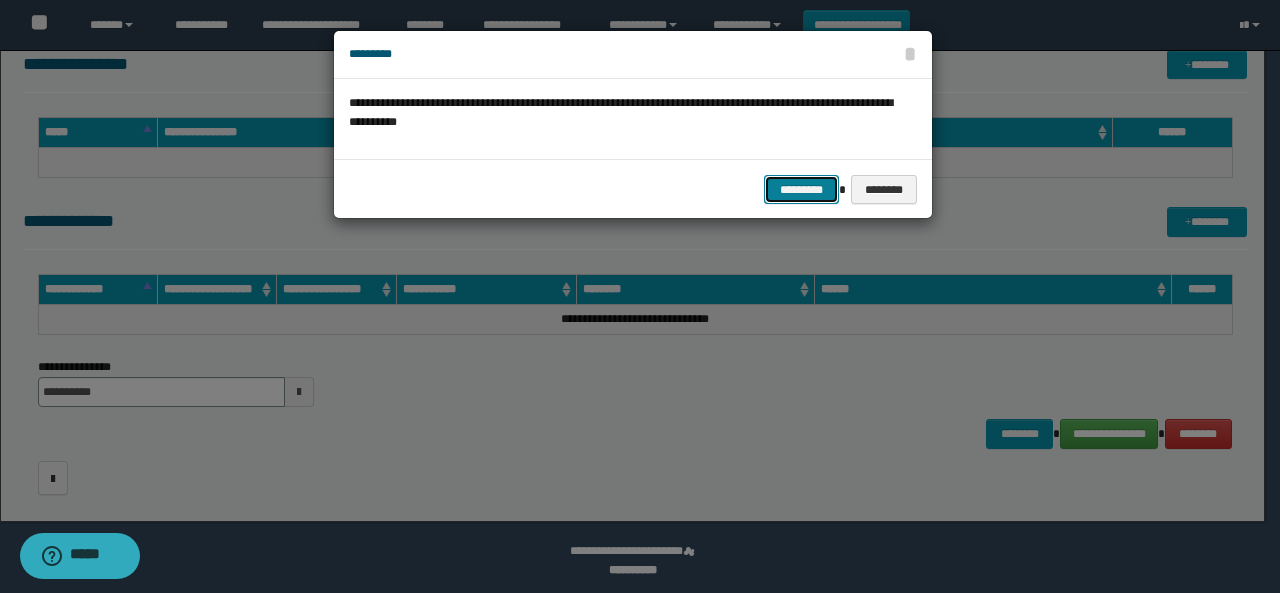 click on "*********" at bounding box center [801, 189] 